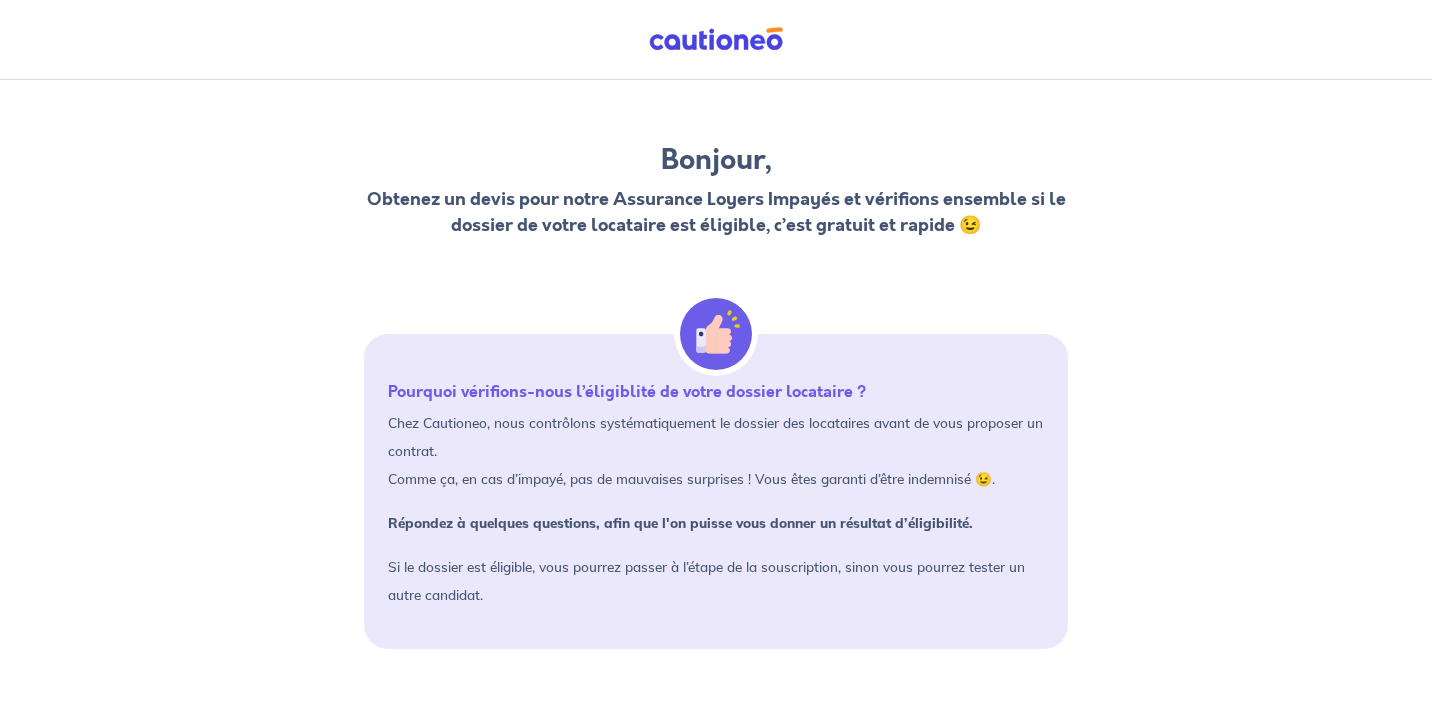 scroll, scrollTop: 0, scrollLeft: 0, axis: both 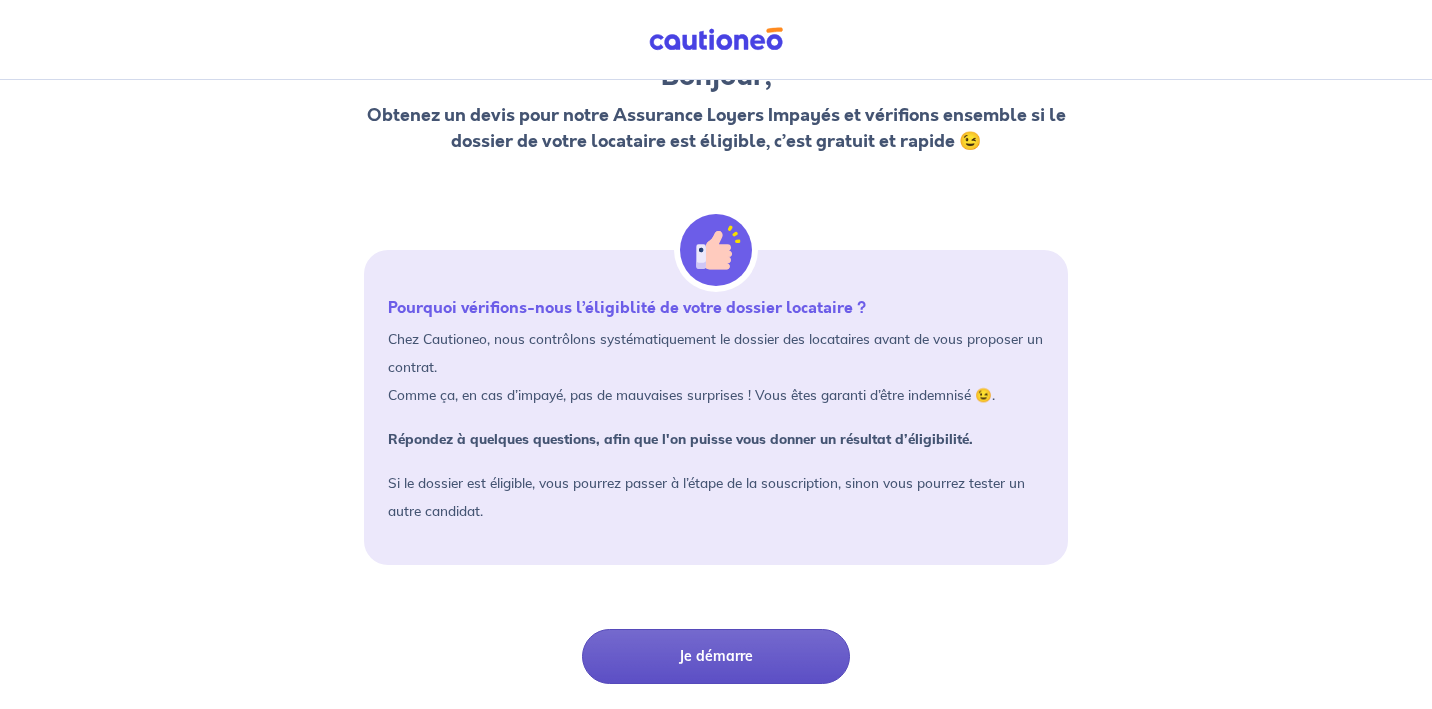 click on "Je démarre" at bounding box center (716, 656) 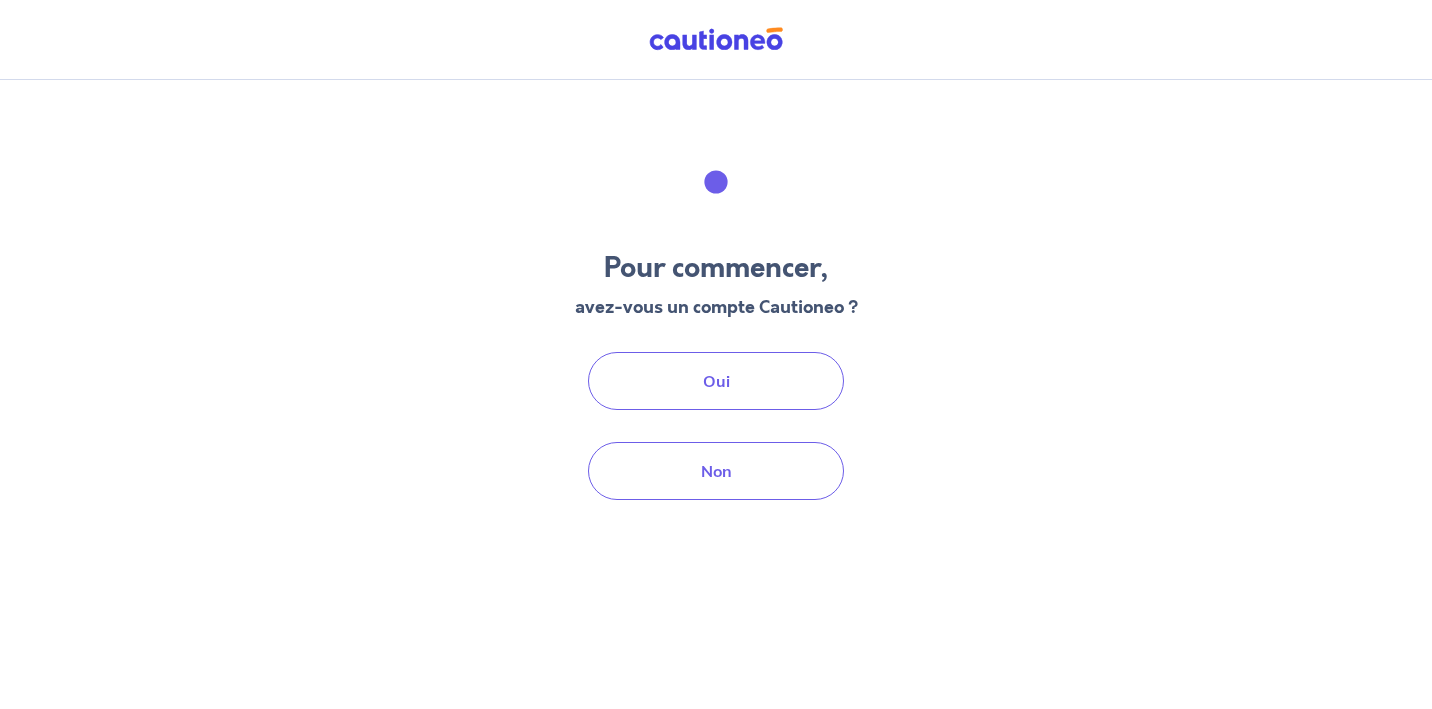 scroll, scrollTop: 0, scrollLeft: 0, axis: both 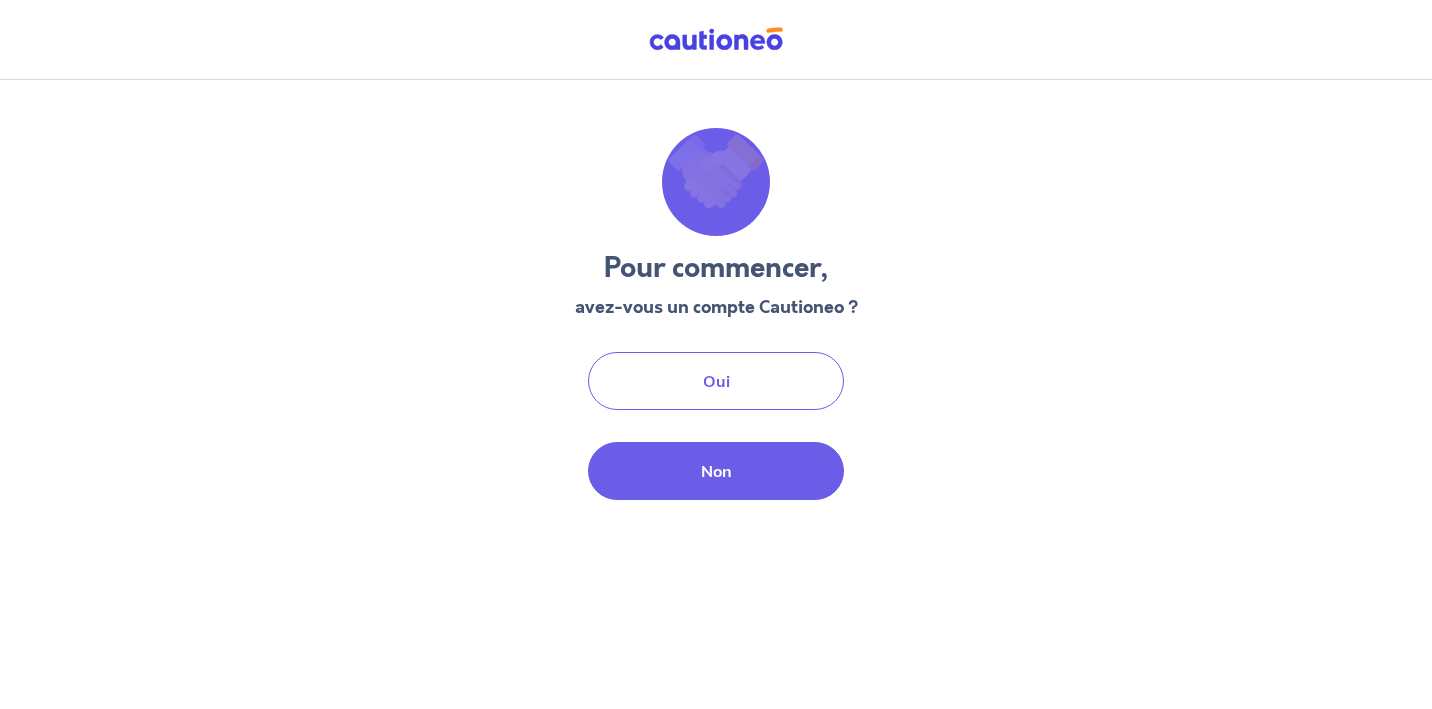 click on "Non" at bounding box center [716, 471] 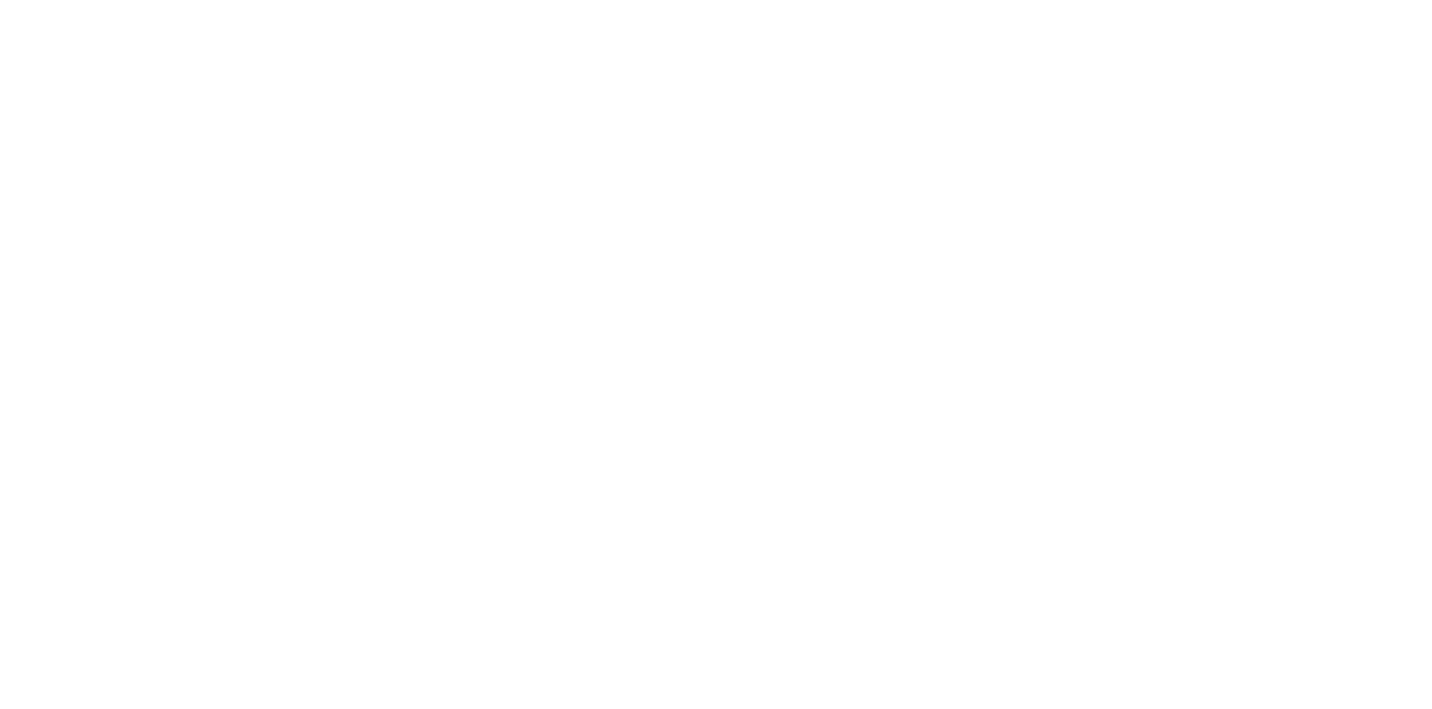 scroll, scrollTop: 0, scrollLeft: 0, axis: both 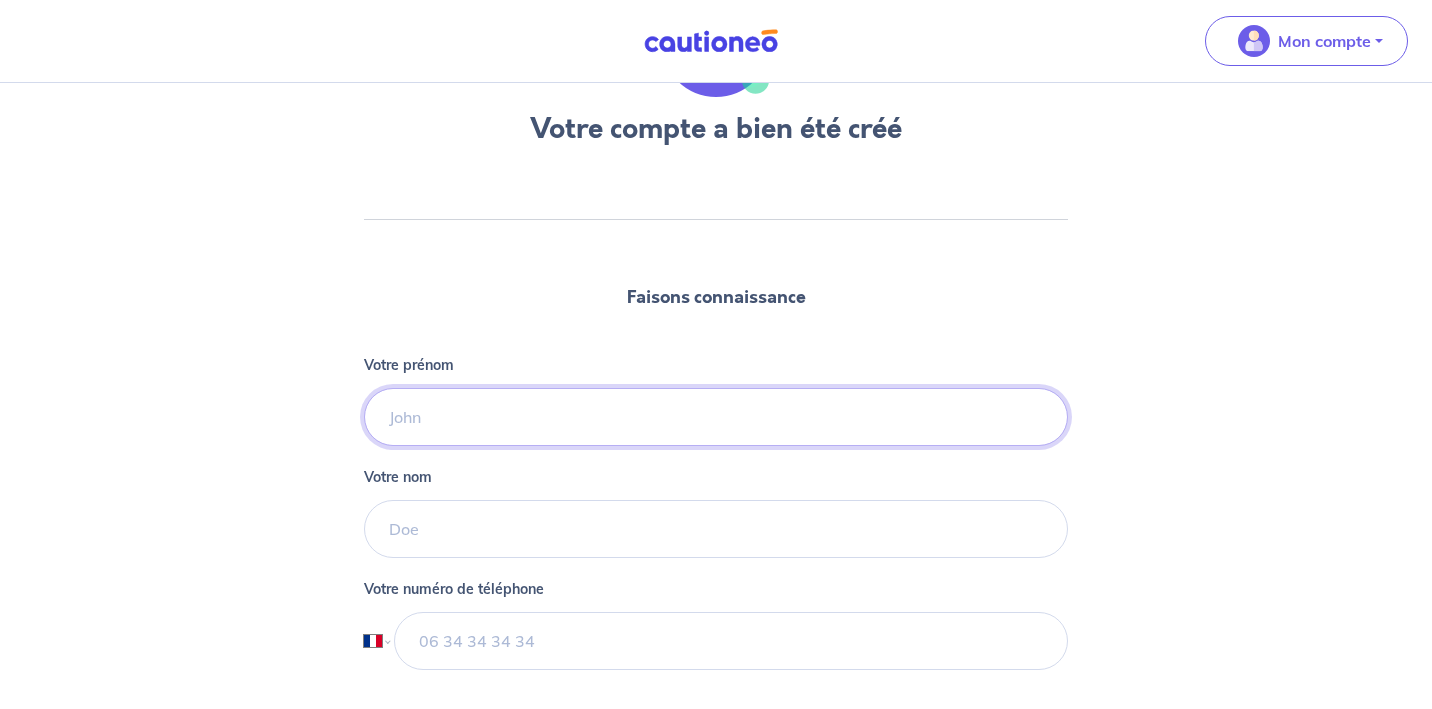 click on "Votre prénom" at bounding box center (716, 417) 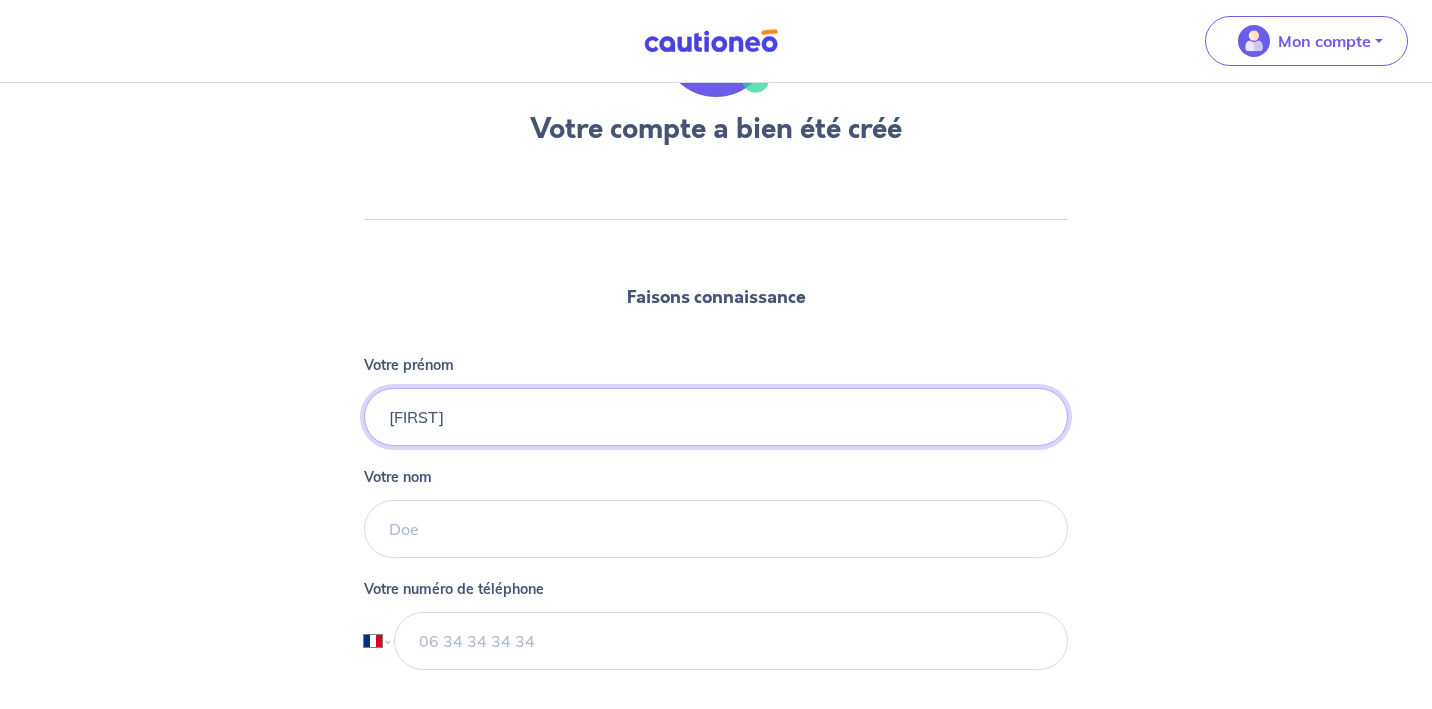type on "[FIRST]" 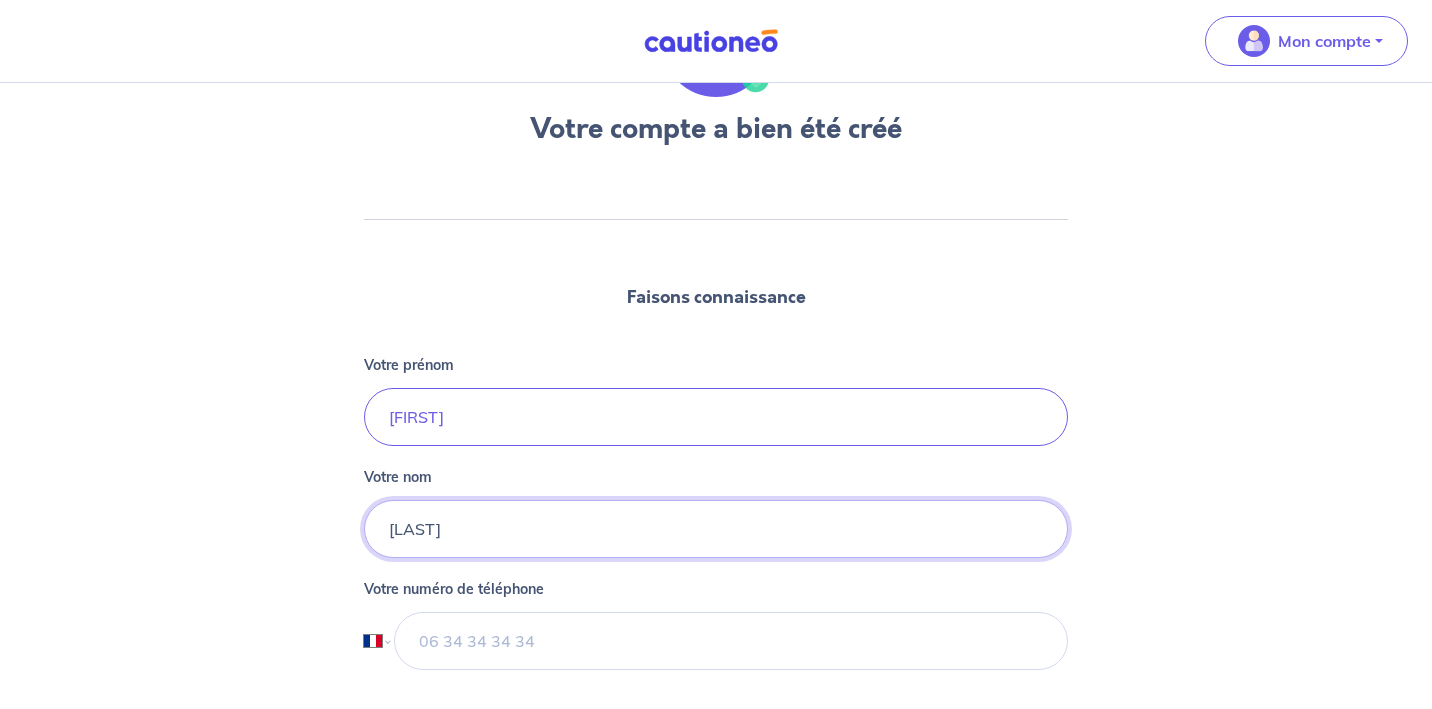 scroll, scrollTop: 230, scrollLeft: 0, axis: vertical 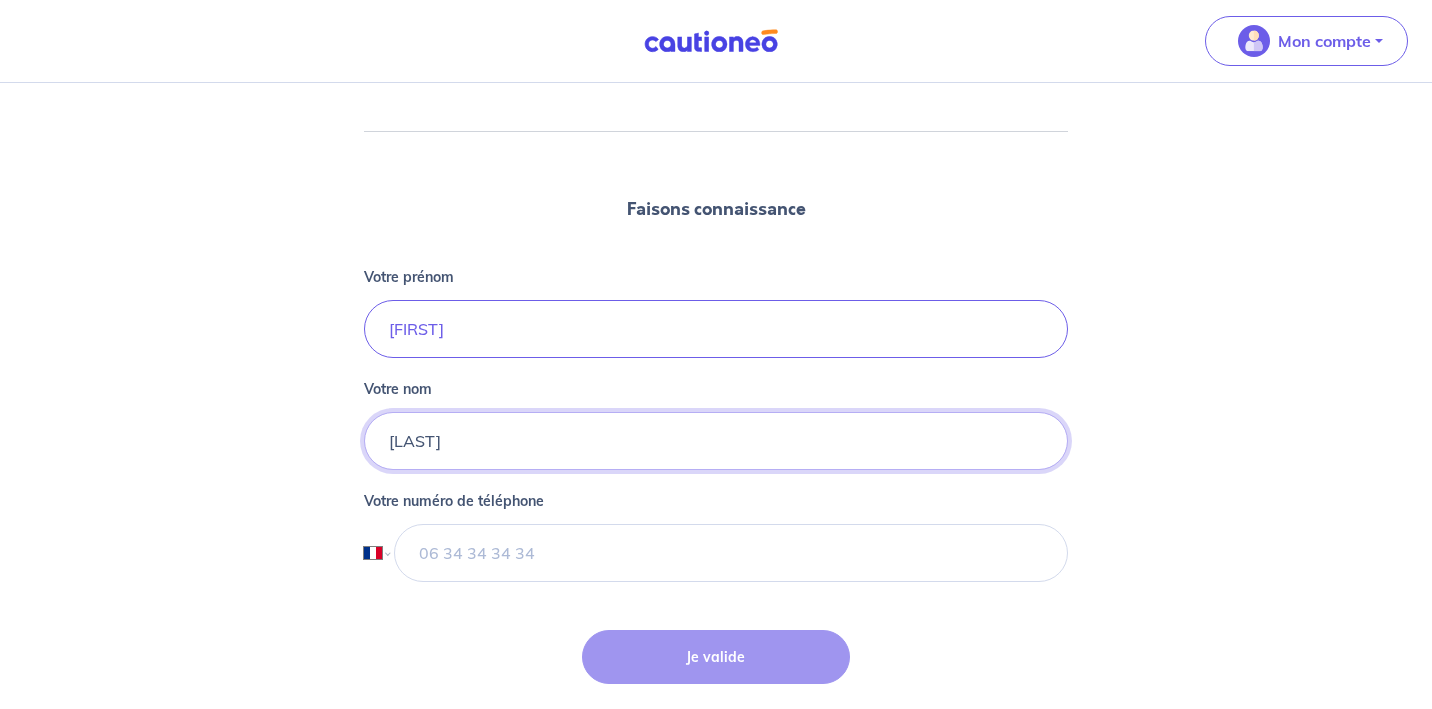 type on "[LAST]" 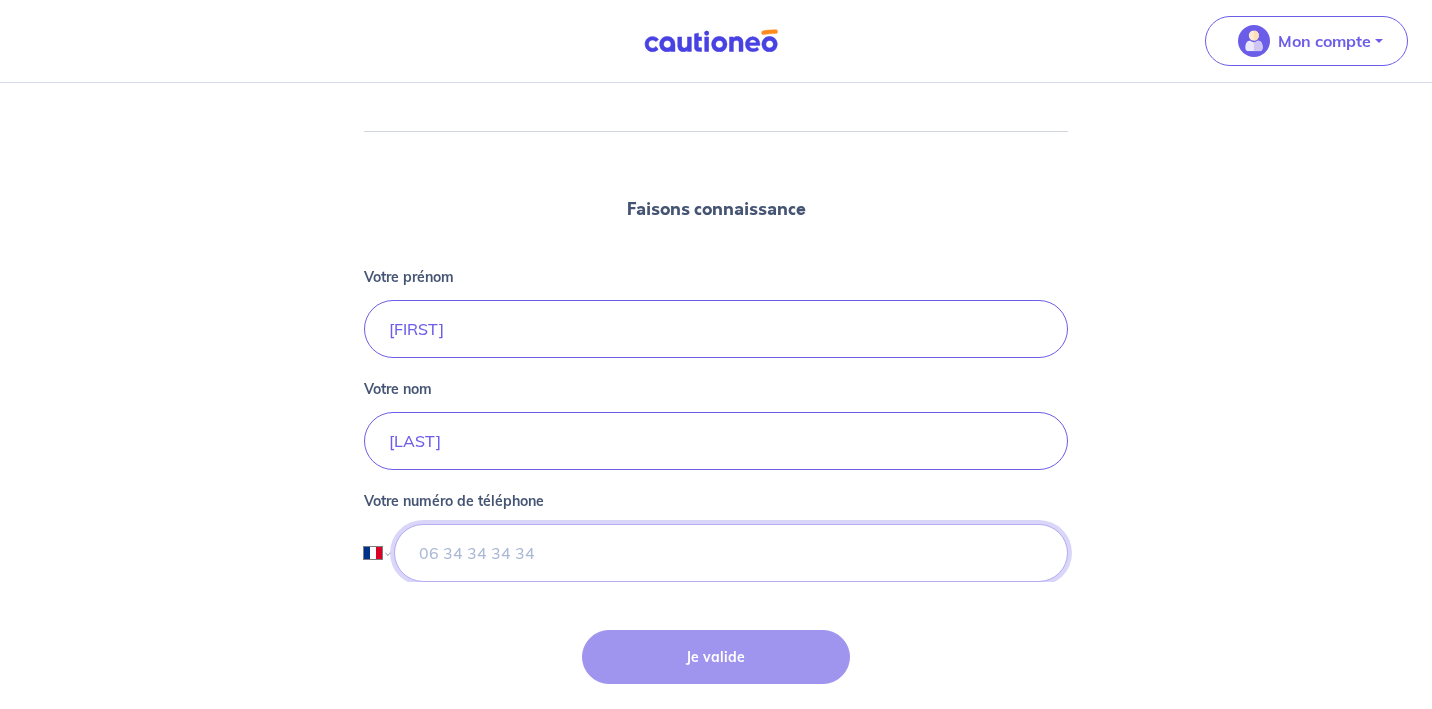 click at bounding box center [731, 553] 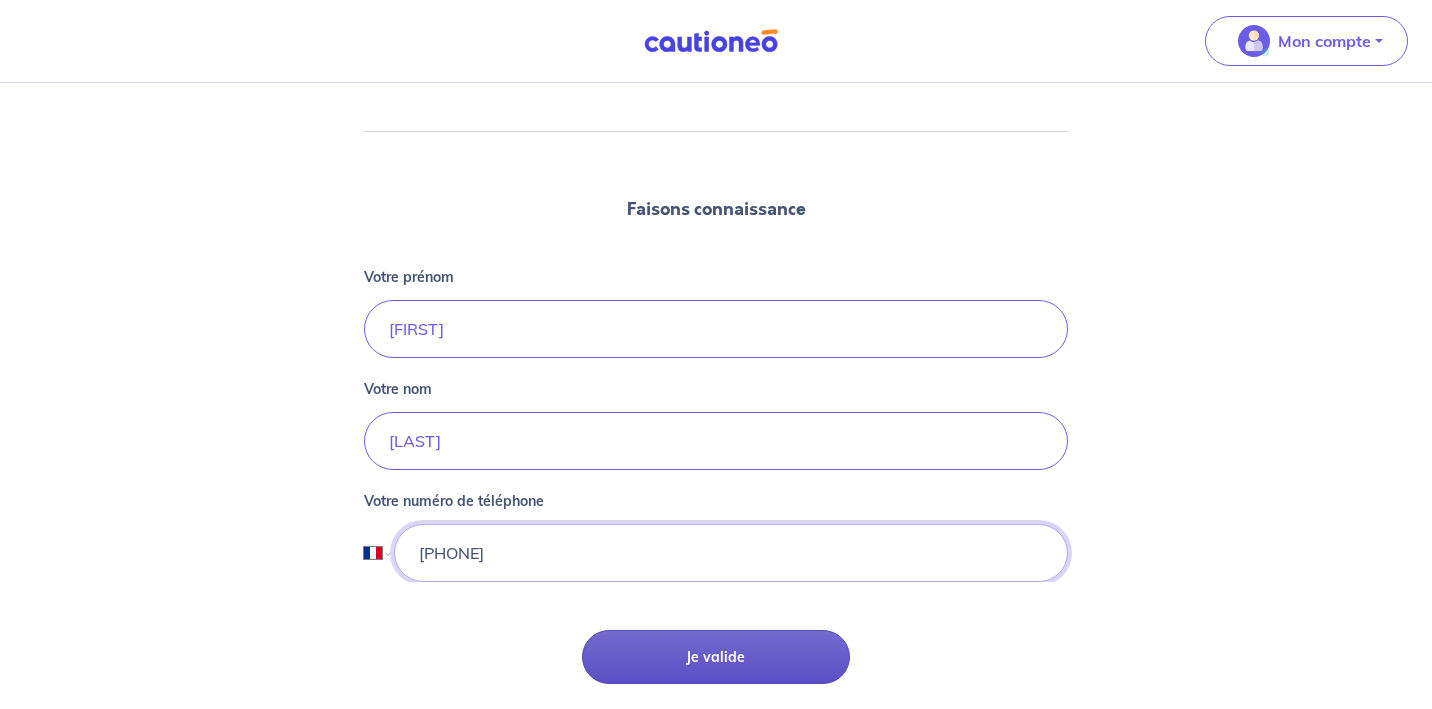 type on "[PHONE]" 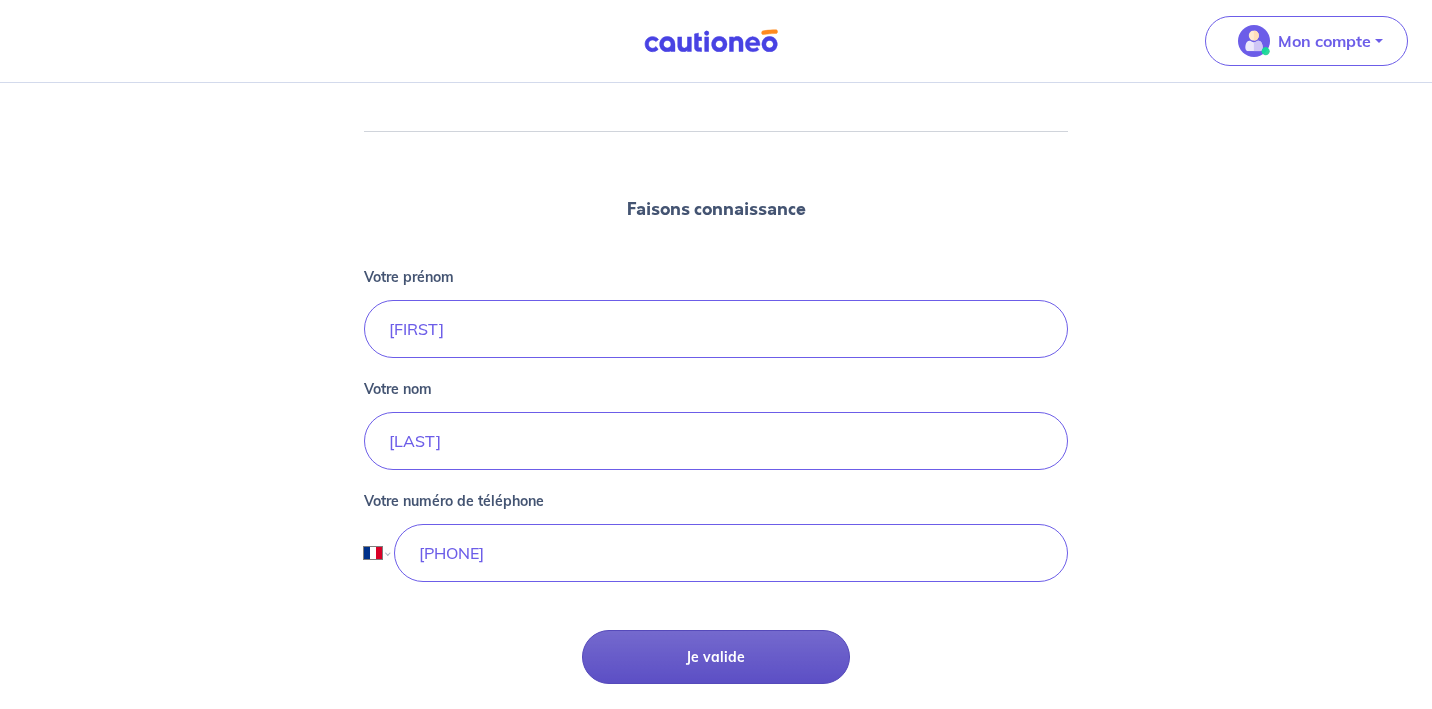 click on "Je valide" at bounding box center (716, 657) 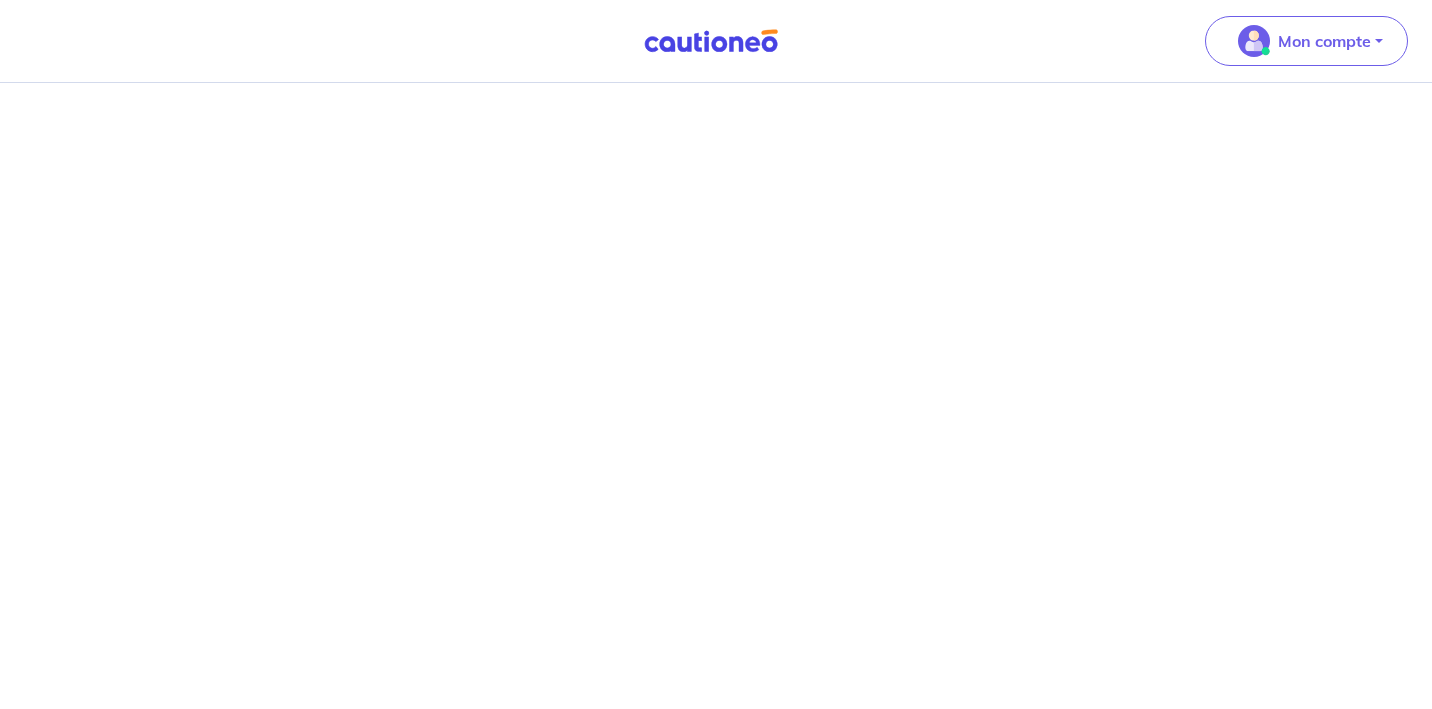 scroll, scrollTop: 0, scrollLeft: 0, axis: both 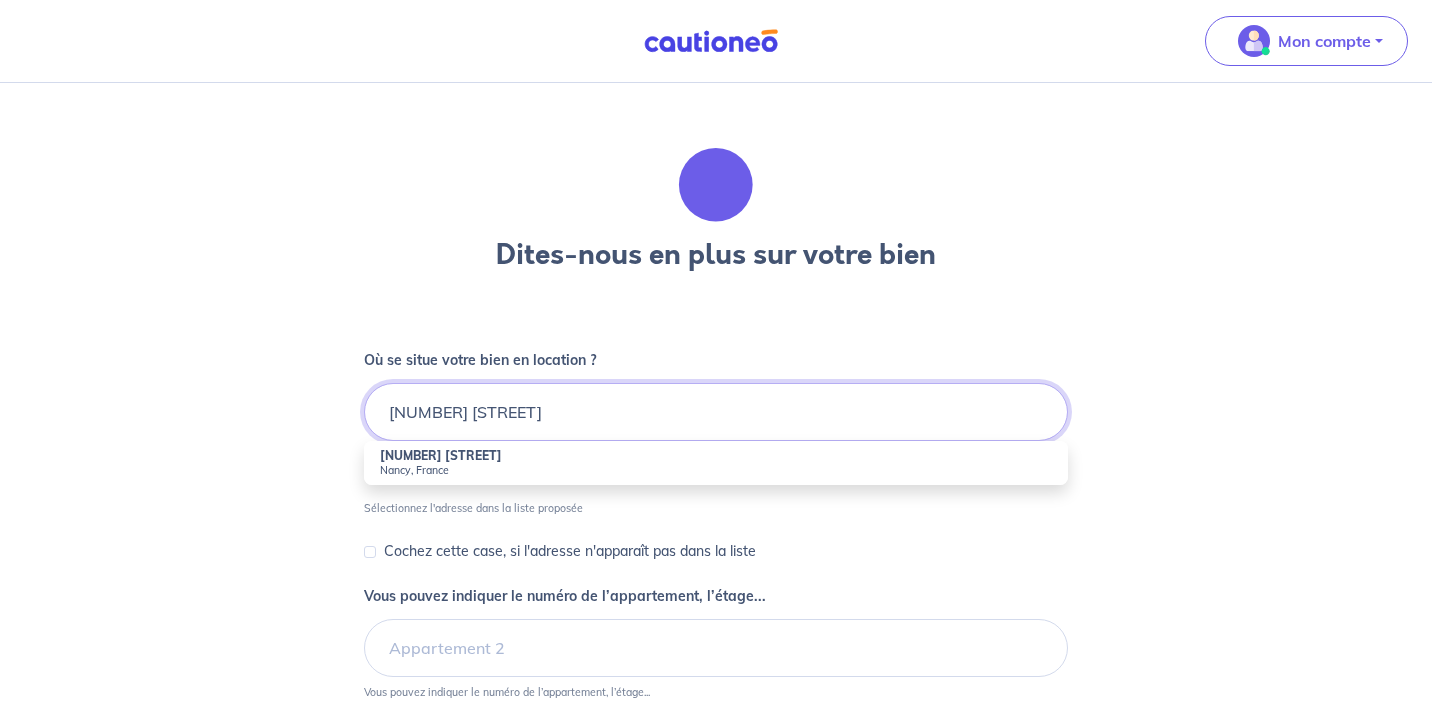 type on "[NUMBER] [STREET]" 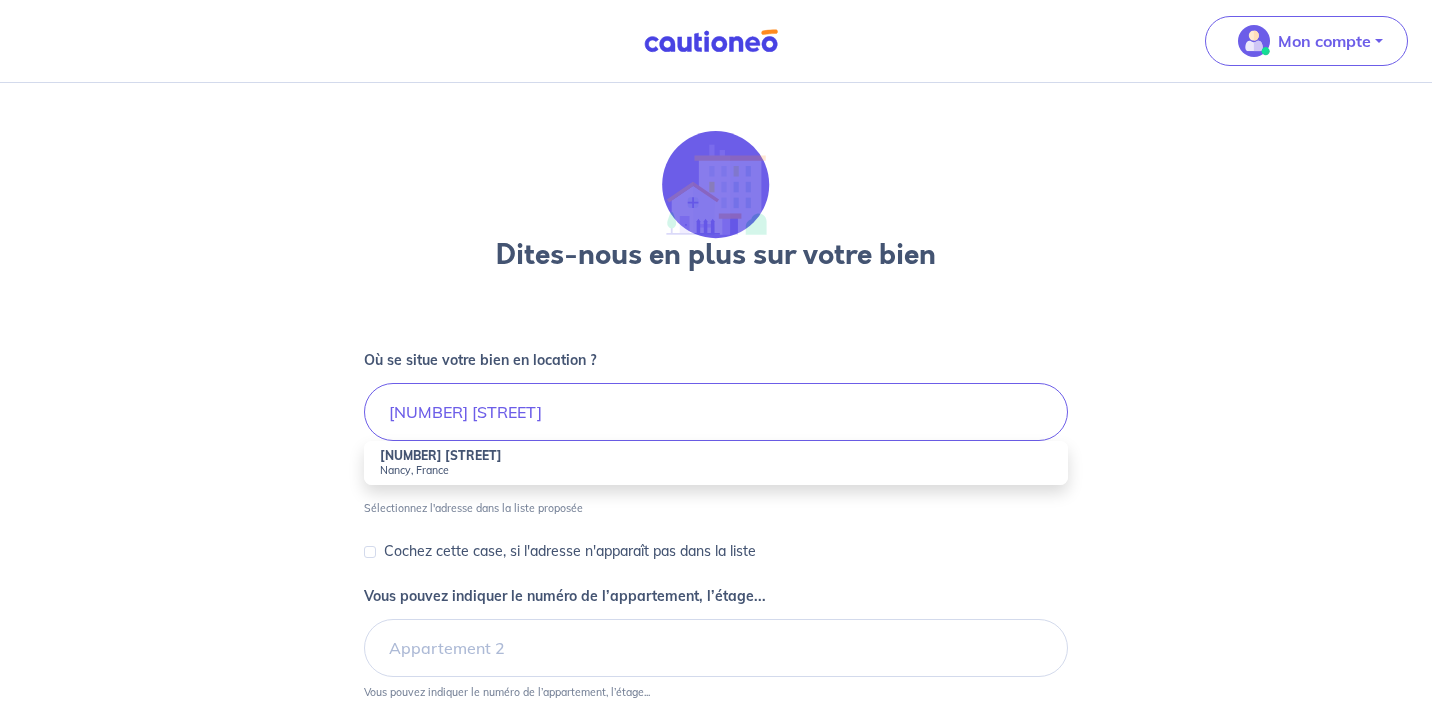click on "[NUMBER] [STREET]" at bounding box center (441, 455) 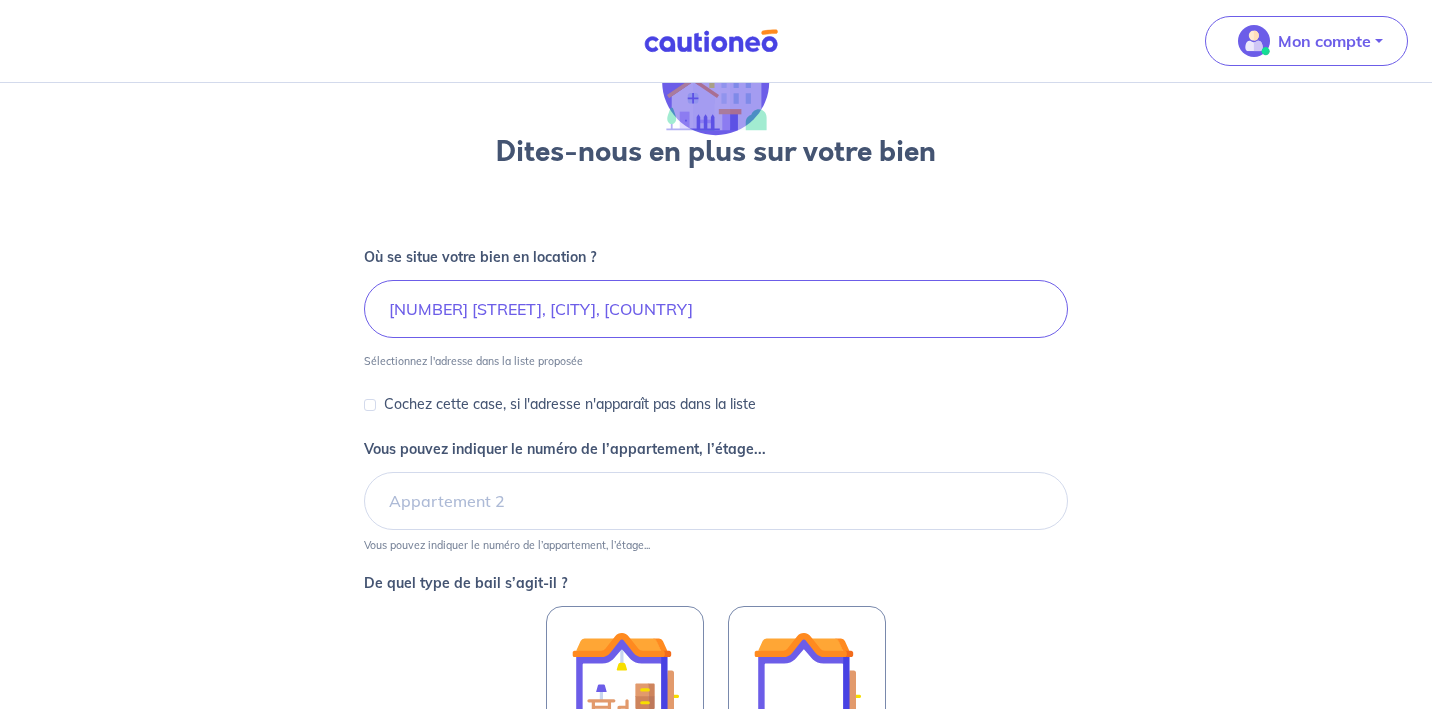 scroll, scrollTop: 107, scrollLeft: 0, axis: vertical 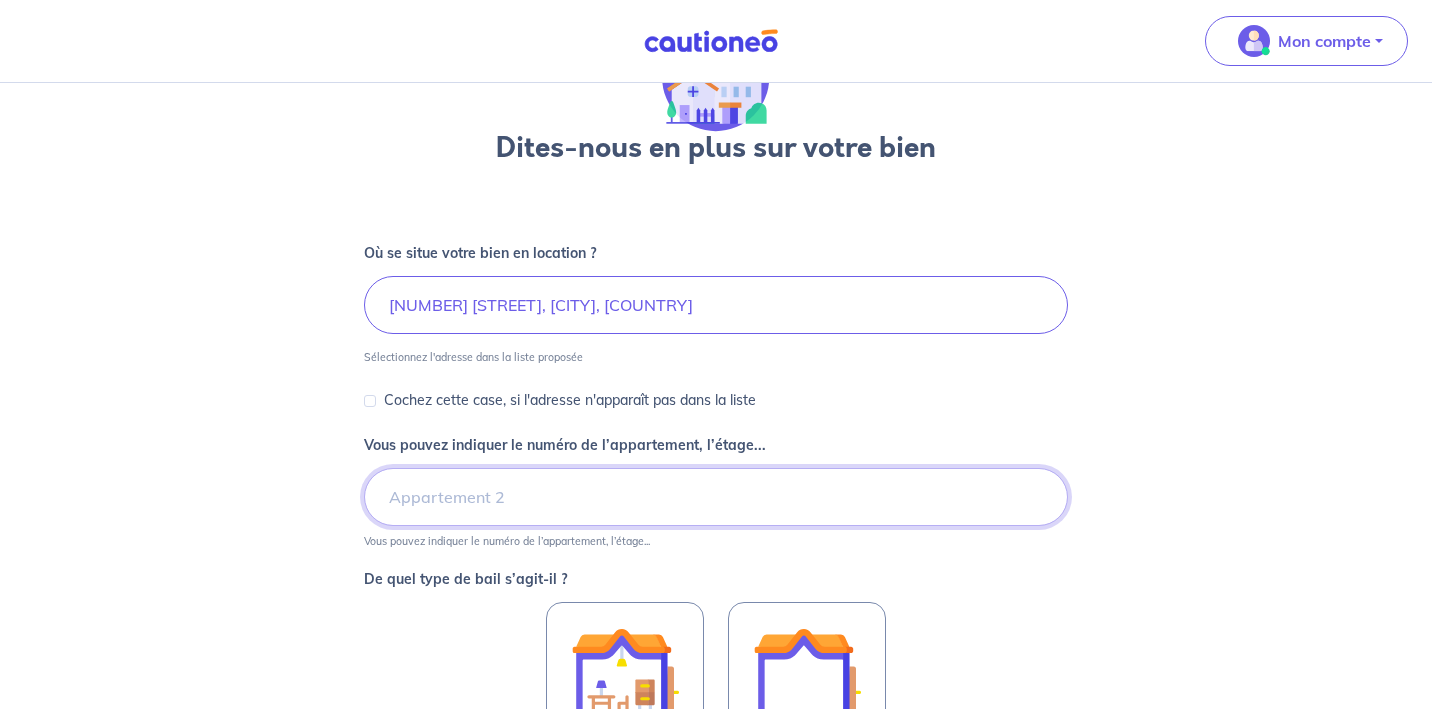 click on "Vous pouvez indiquer le numéro de l’appartement, l’étage..." at bounding box center (716, 497) 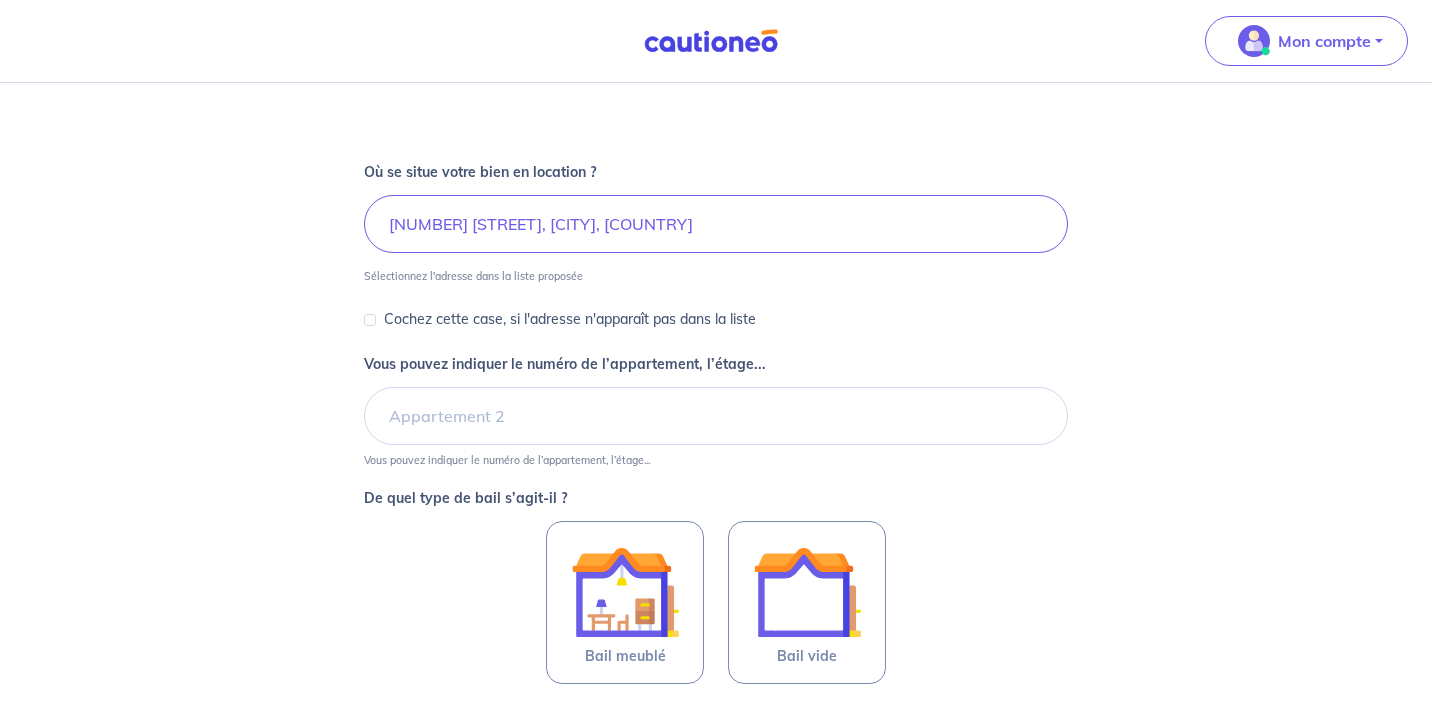 scroll, scrollTop: 193, scrollLeft: 0, axis: vertical 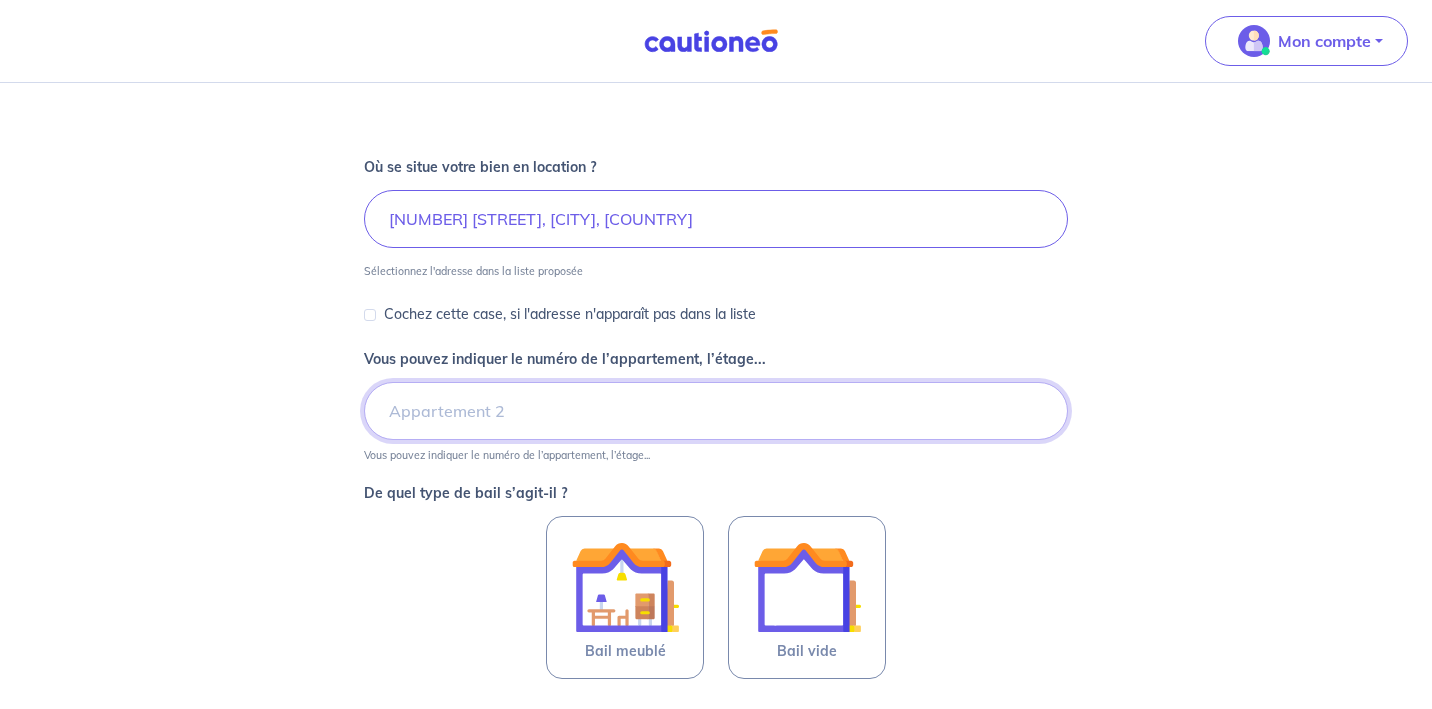 click on "Vous pouvez indiquer le numéro de l’appartement, l’étage..." at bounding box center [716, 411] 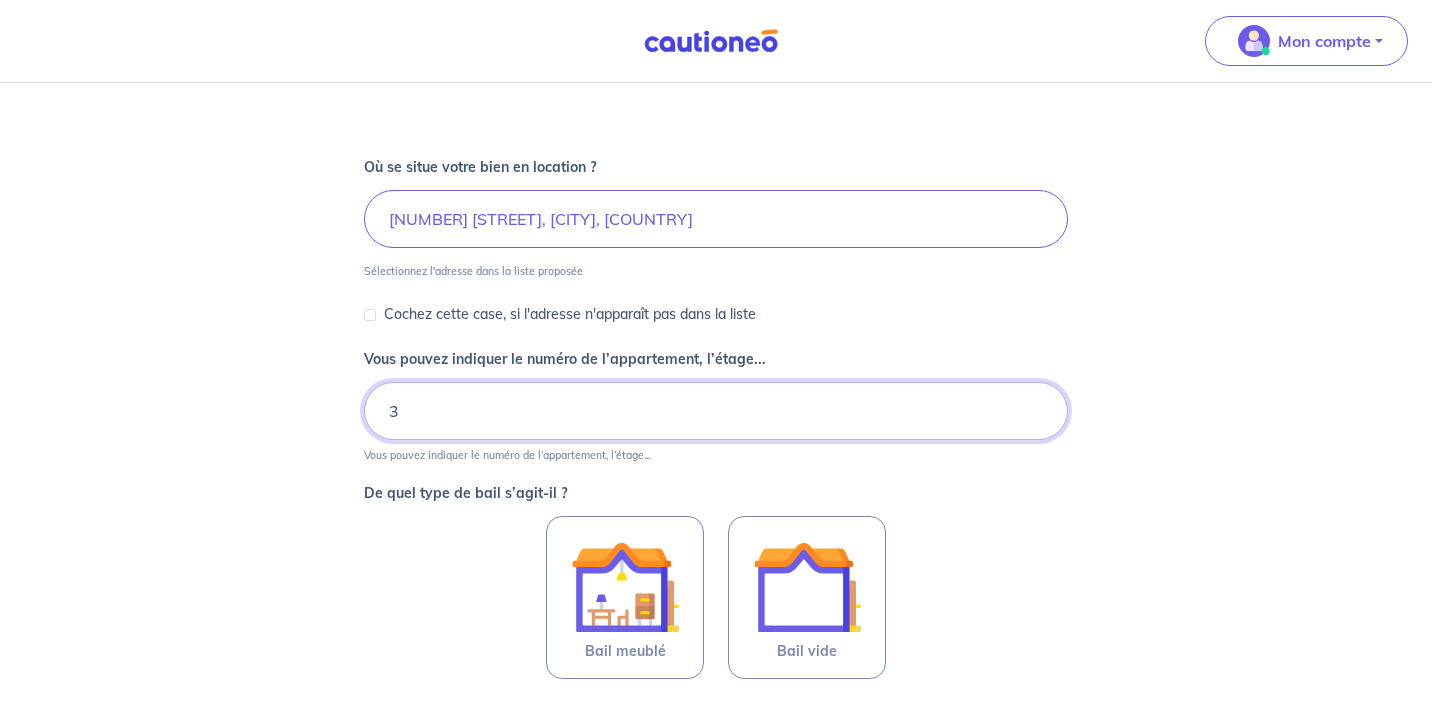 type on "3" 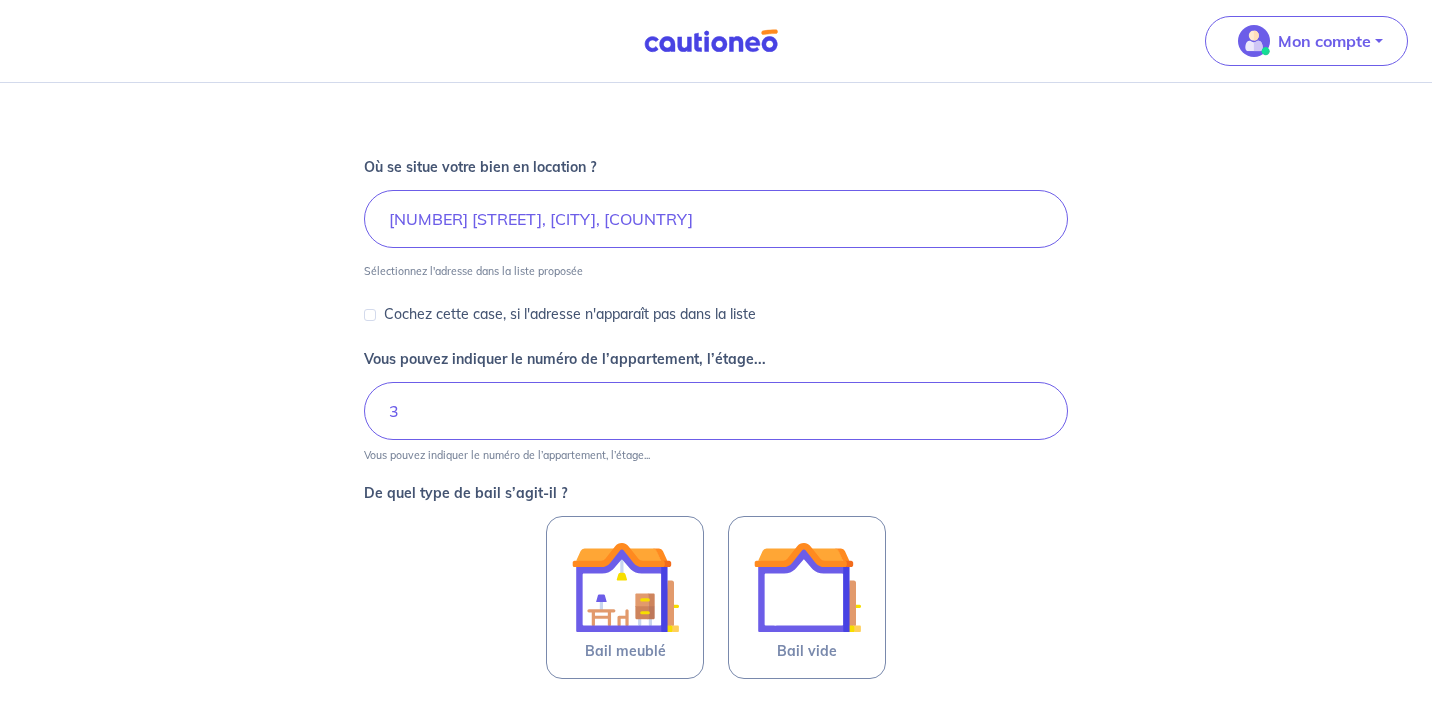 click on "Bail meublé Bail vide" at bounding box center (716, 598) 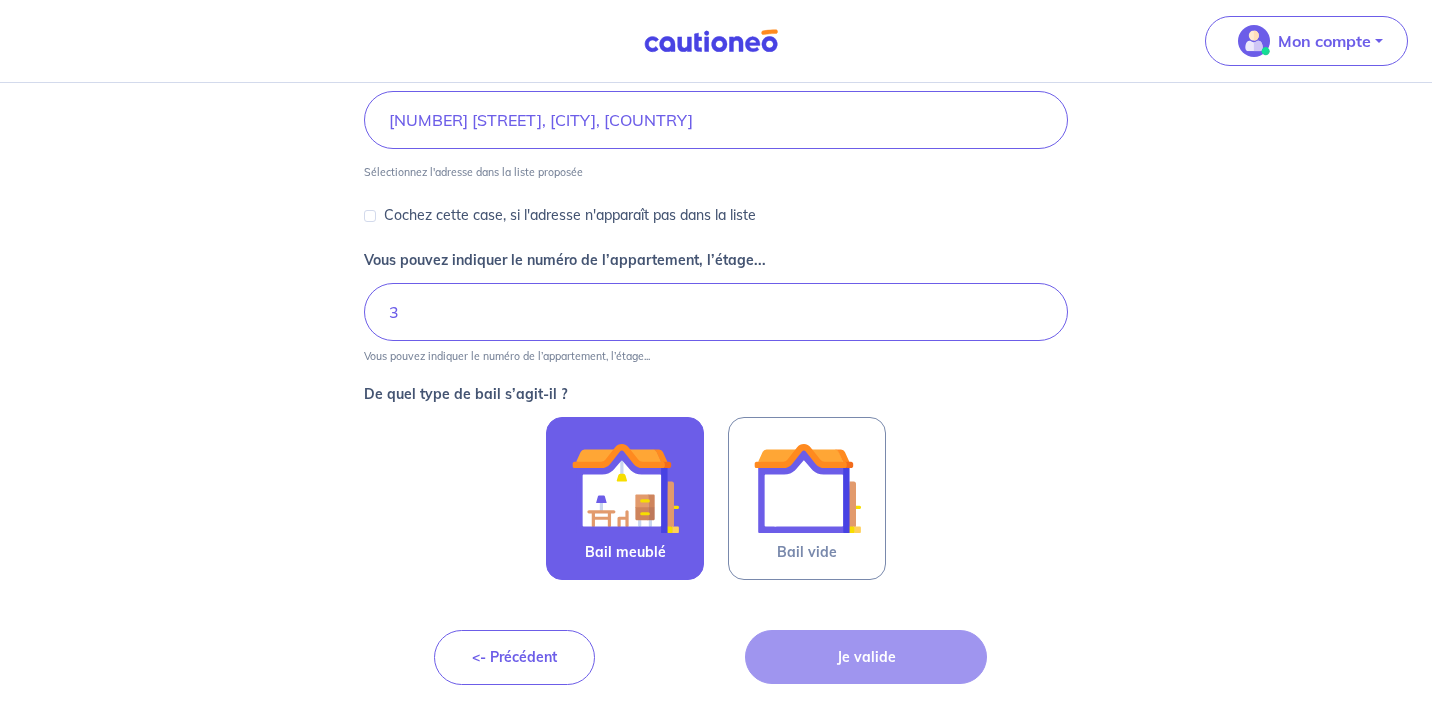 click at bounding box center (625, 488) 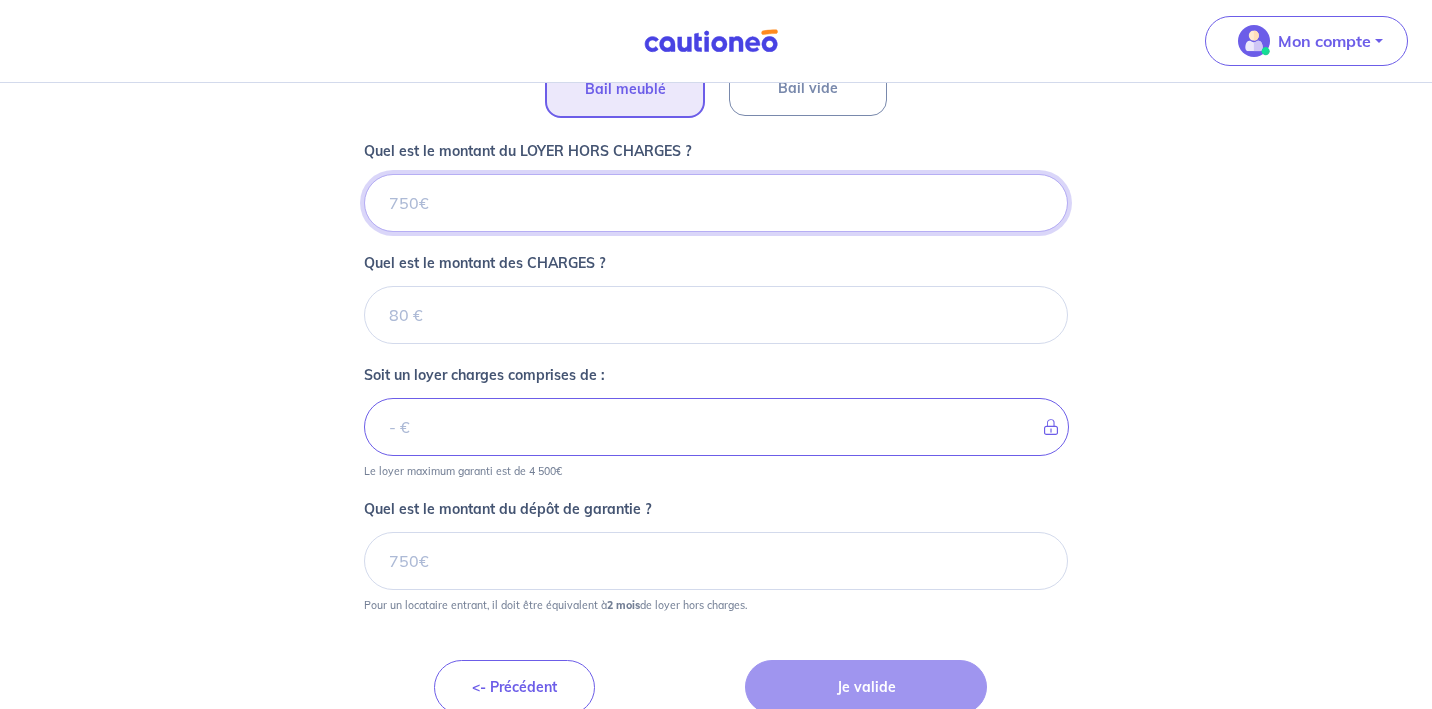 scroll, scrollTop: 786, scrollLeft: 0, axis: vertical 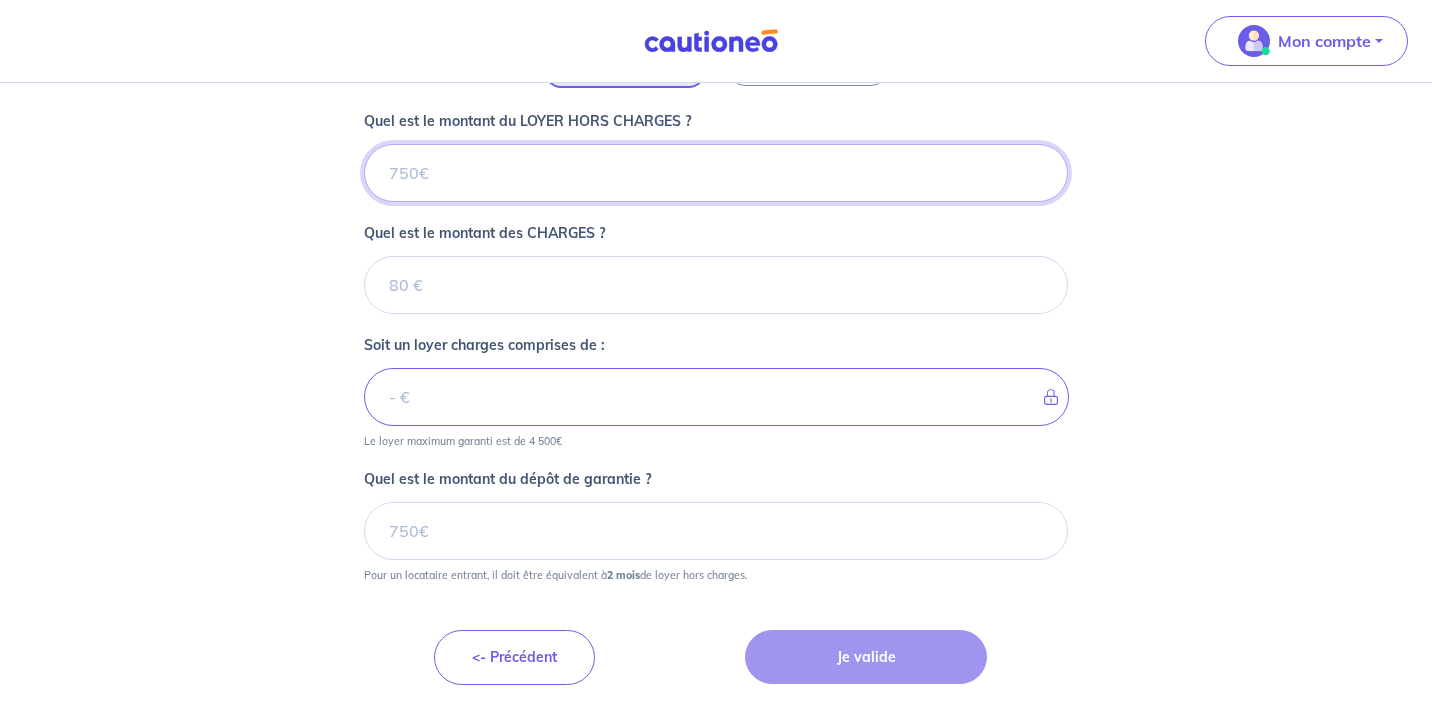 click on "Quel est le montant du LOYER HORS CHARGES ?" at bounding box center (716, 173) 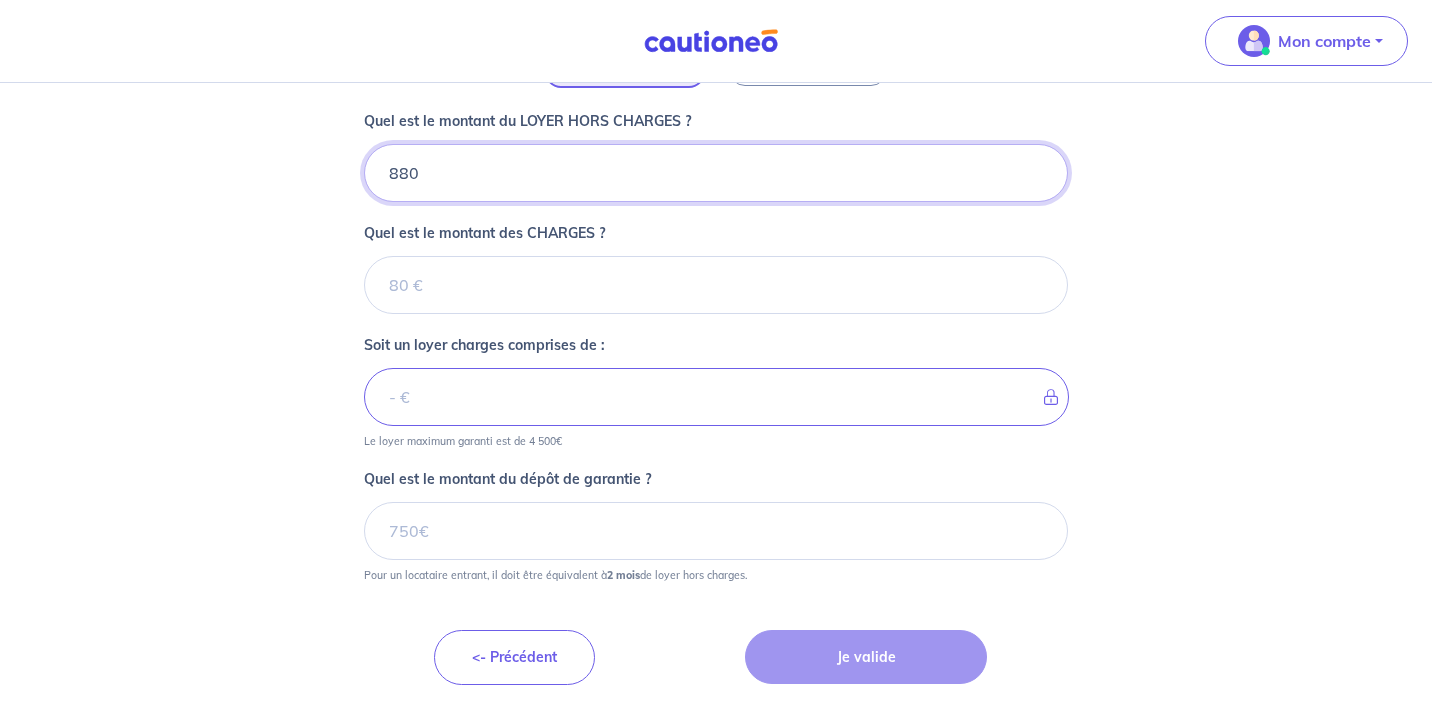 type on "880" 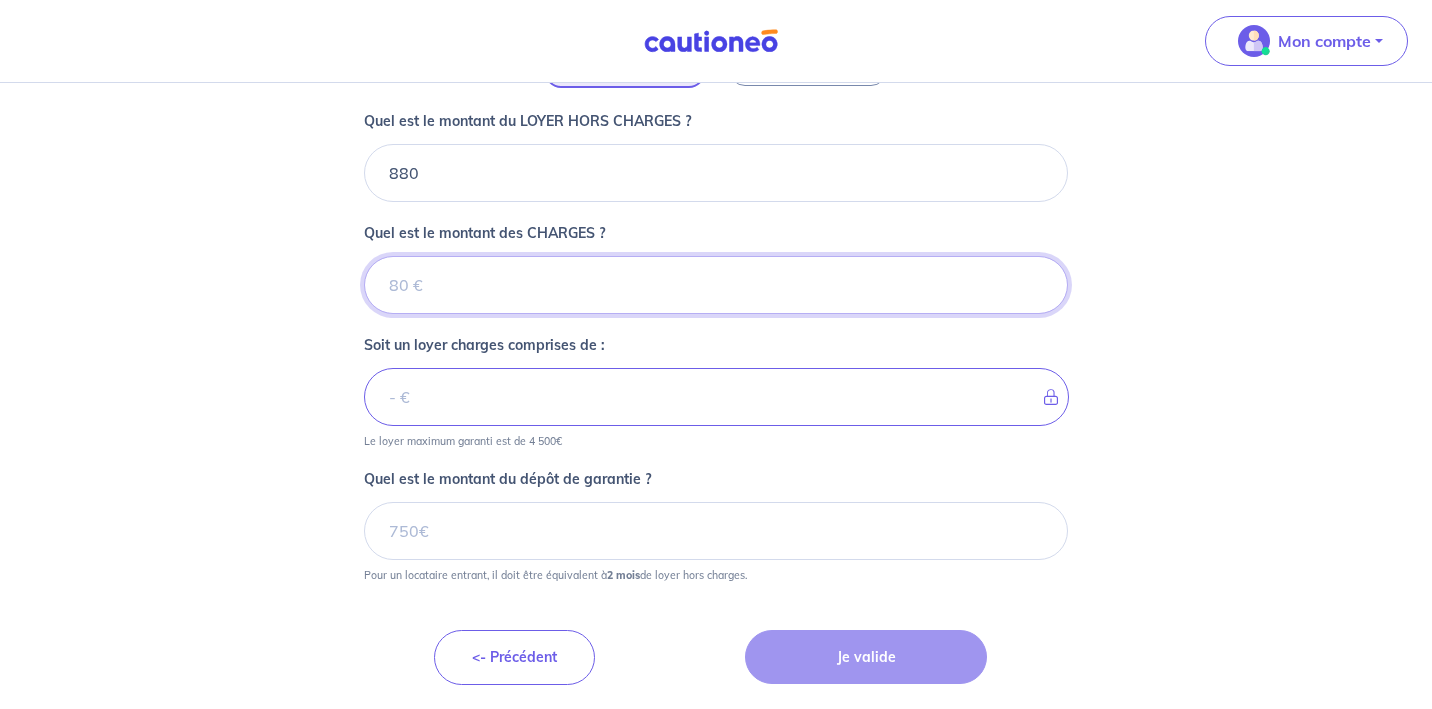 click on "Quel est le montant des CHARGES ?" at bounding box center (716, 285) 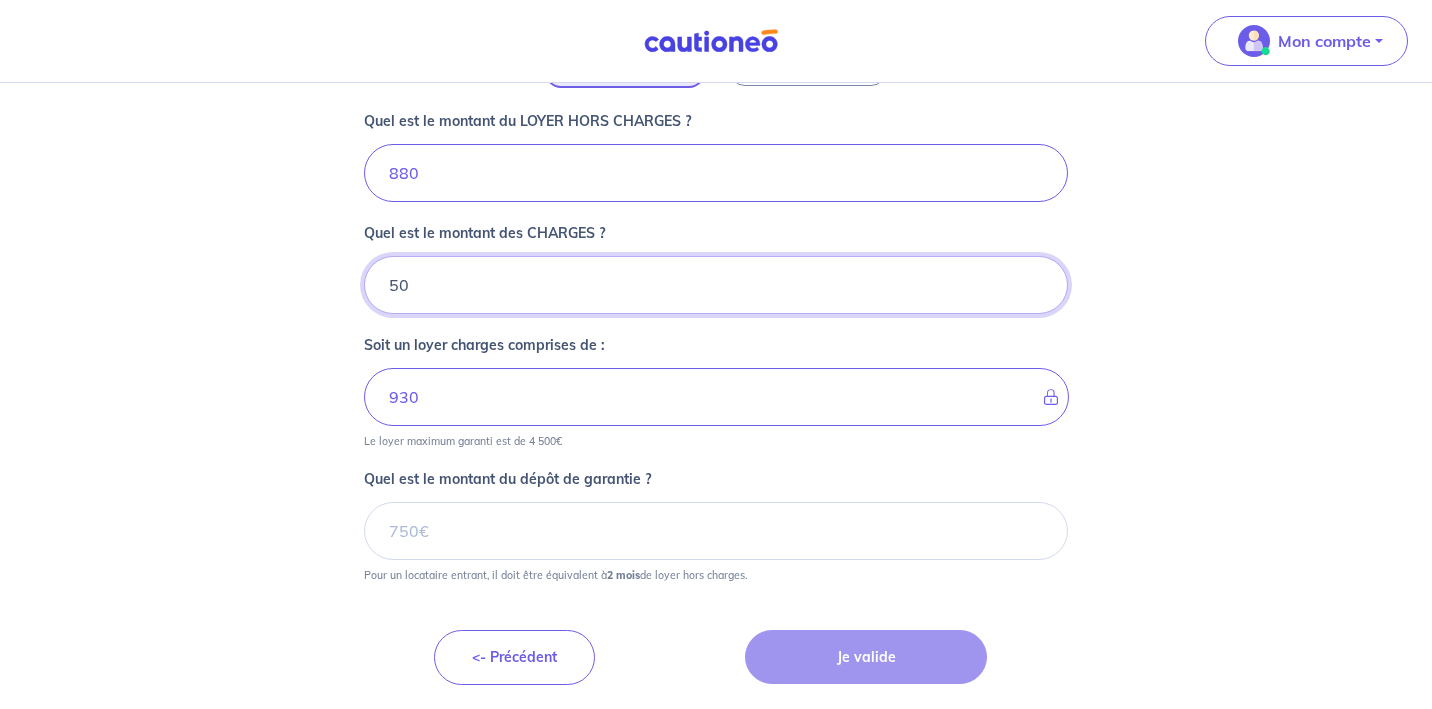 type on "50" 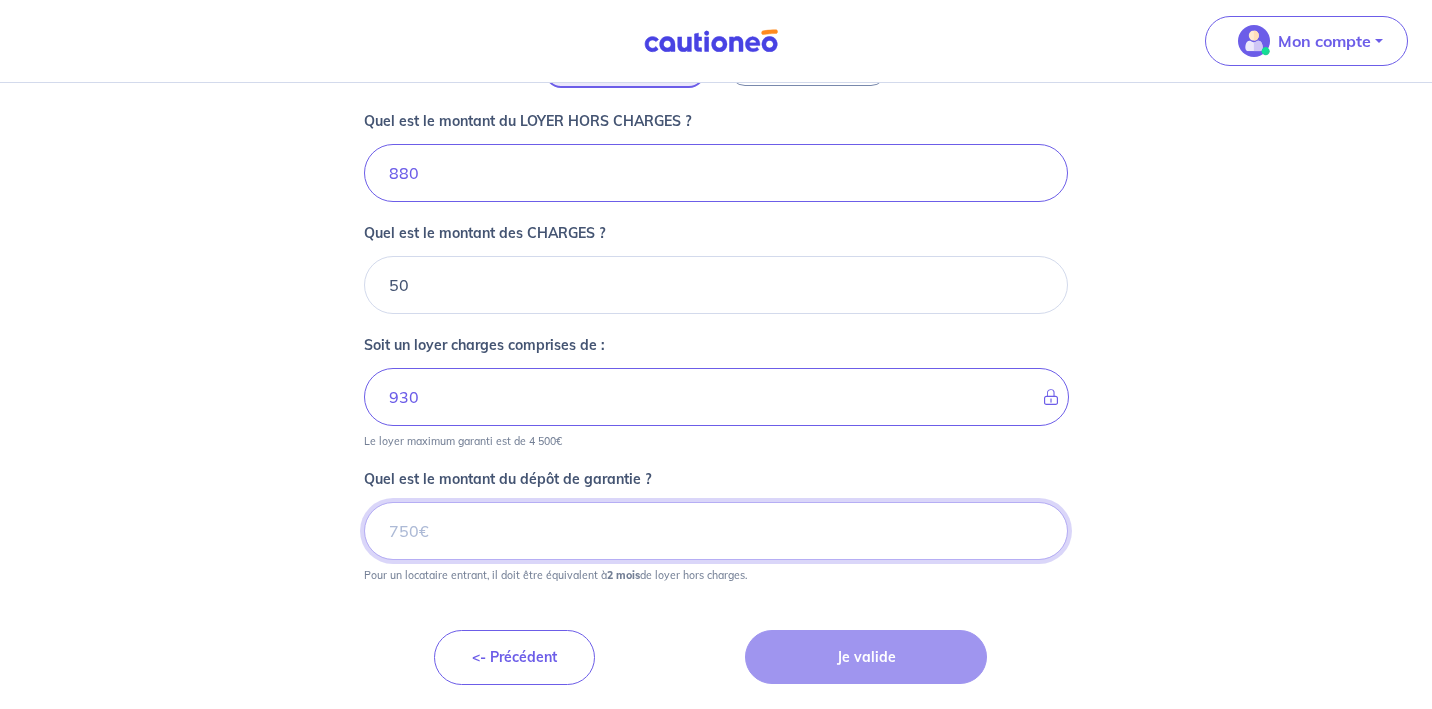 click on "Quel est le montant du dépôt de garantie ?" at bounding box center (716, 531) 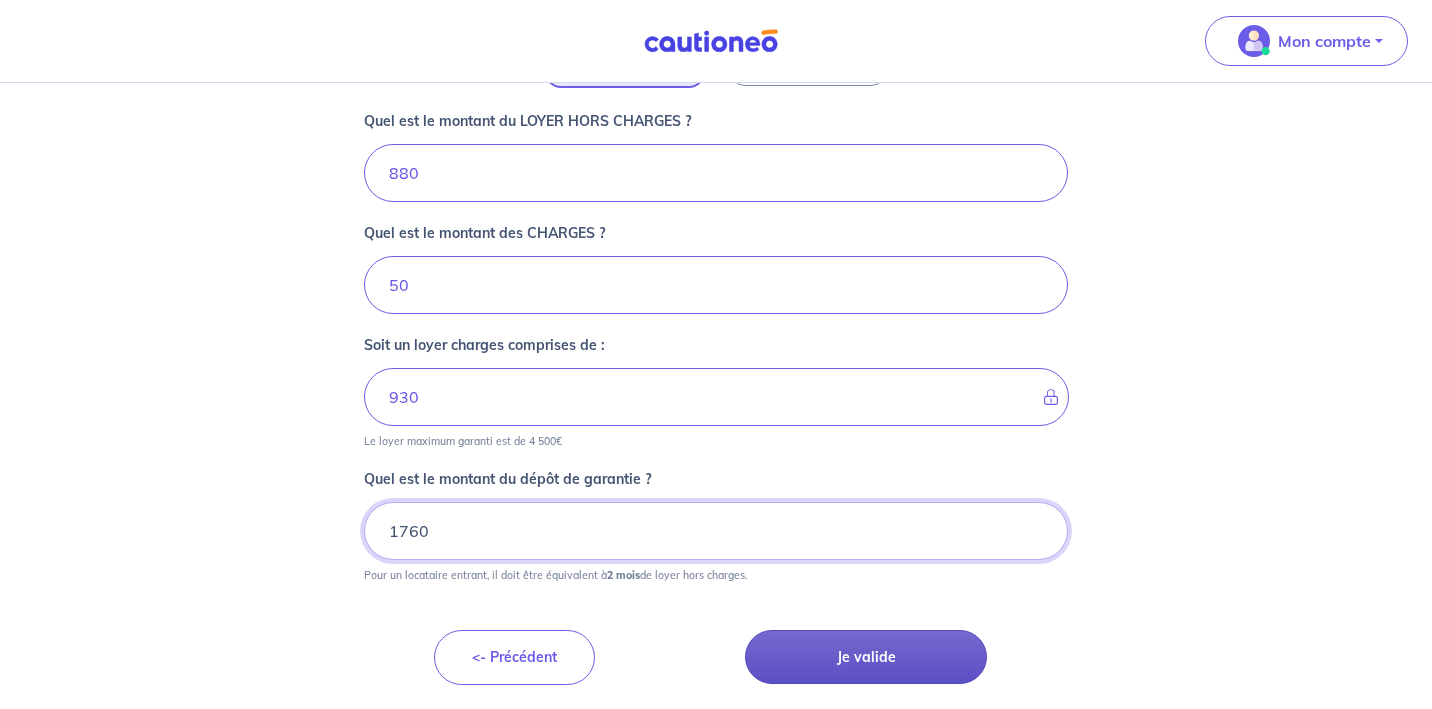 type on "1760" 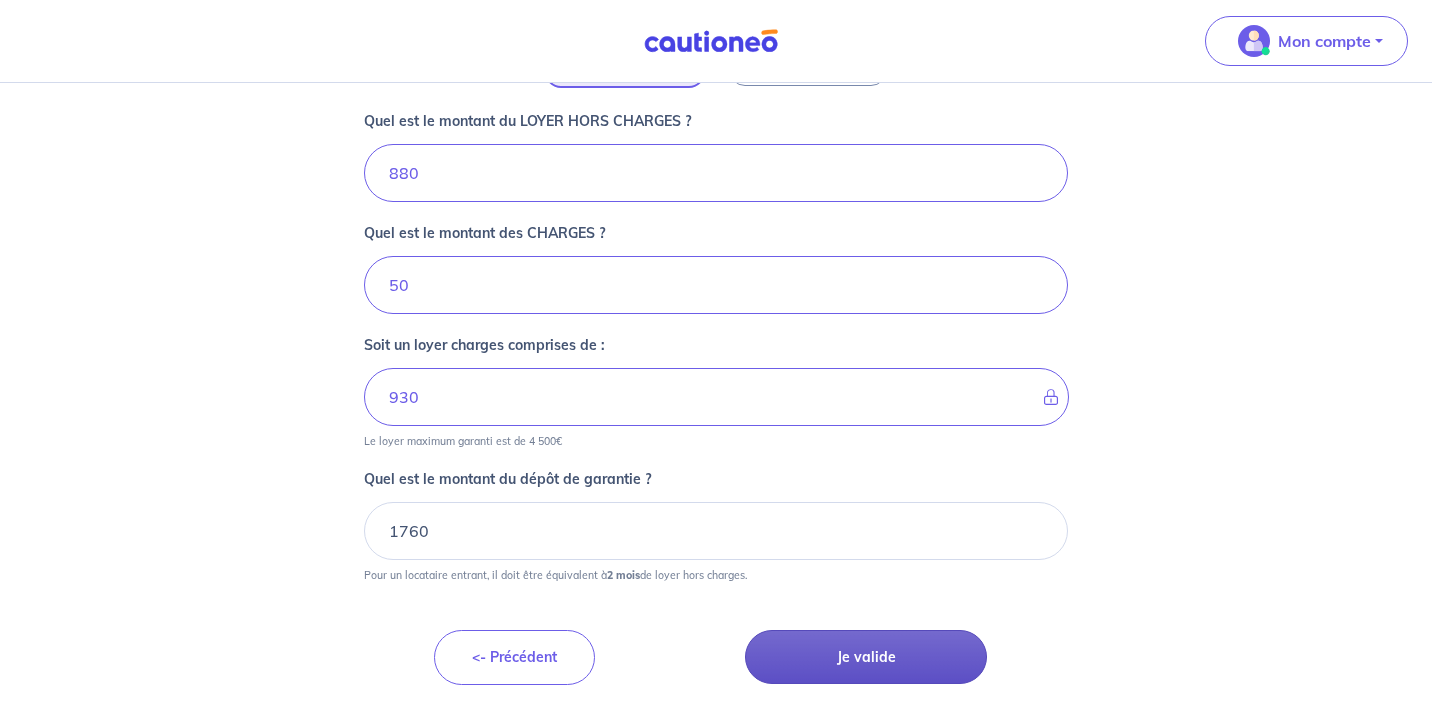 click on "Je valide" at bounding box center (866, 657) 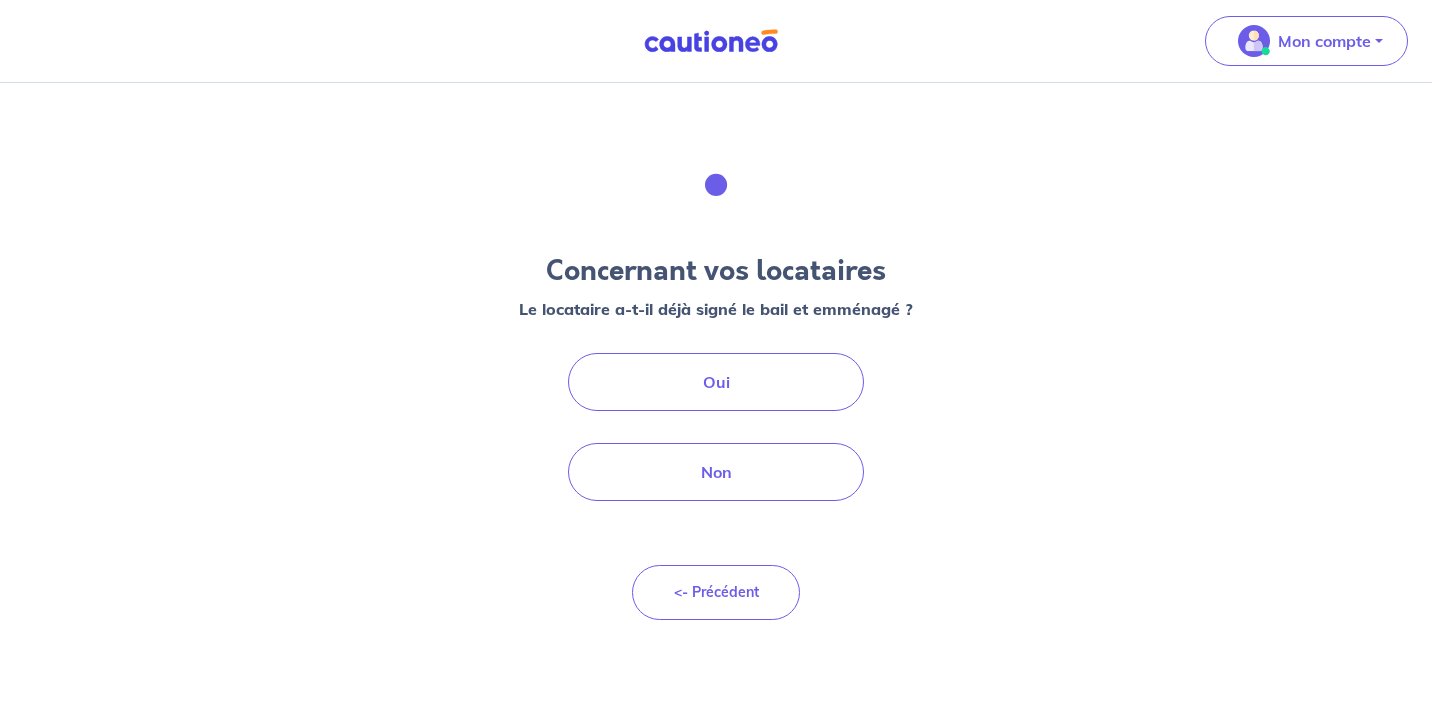 scroll, scrollTop: 0, scrollLeft: 0, axis: both 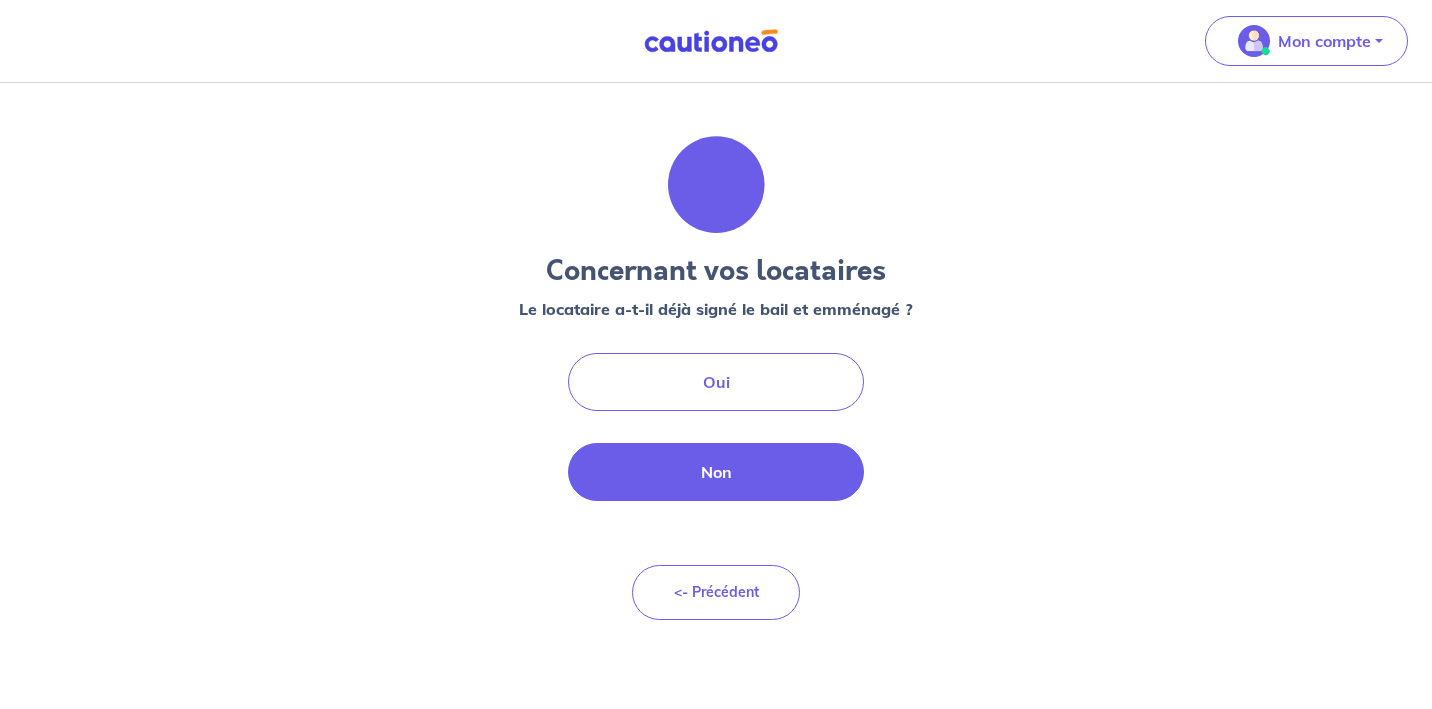 click on "Non" at bounding box center [716, 472] 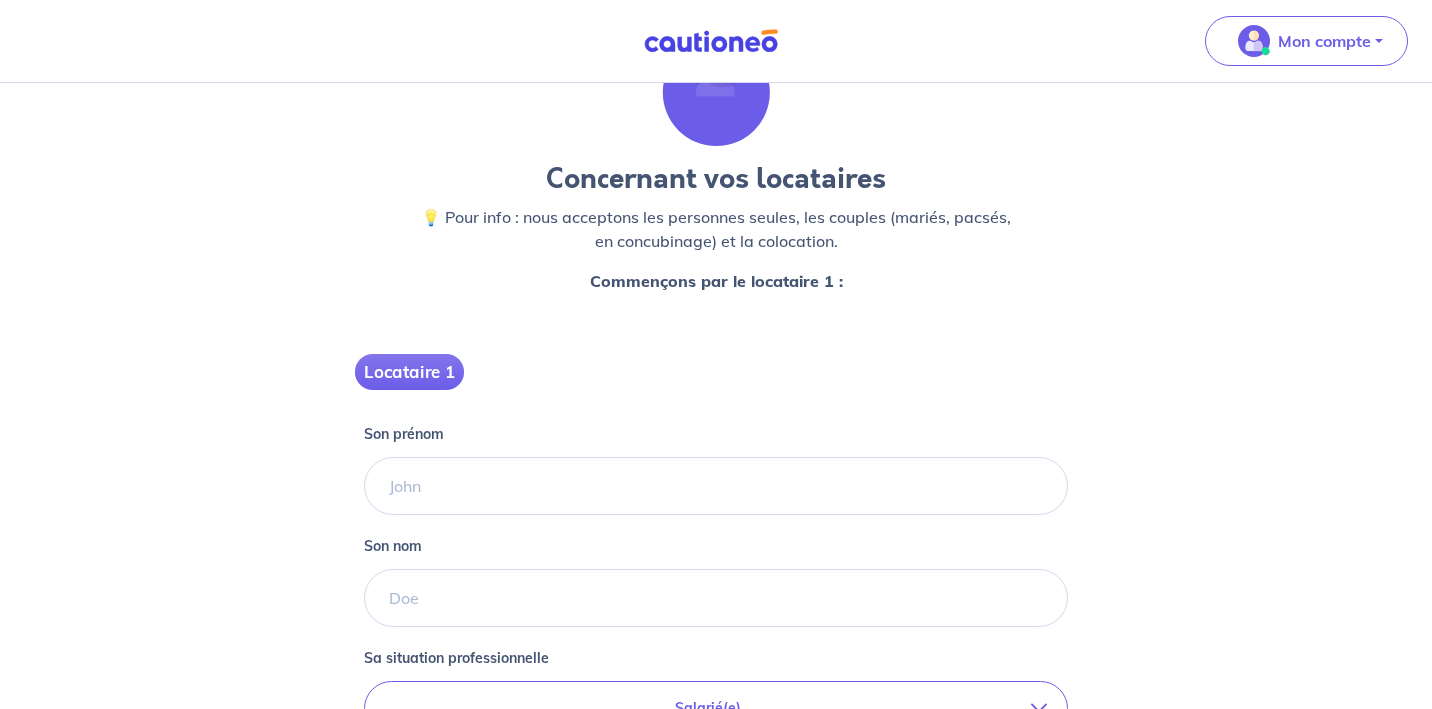 scroll, scrollTop: 95, scrollLeft: 0, axis: vertical 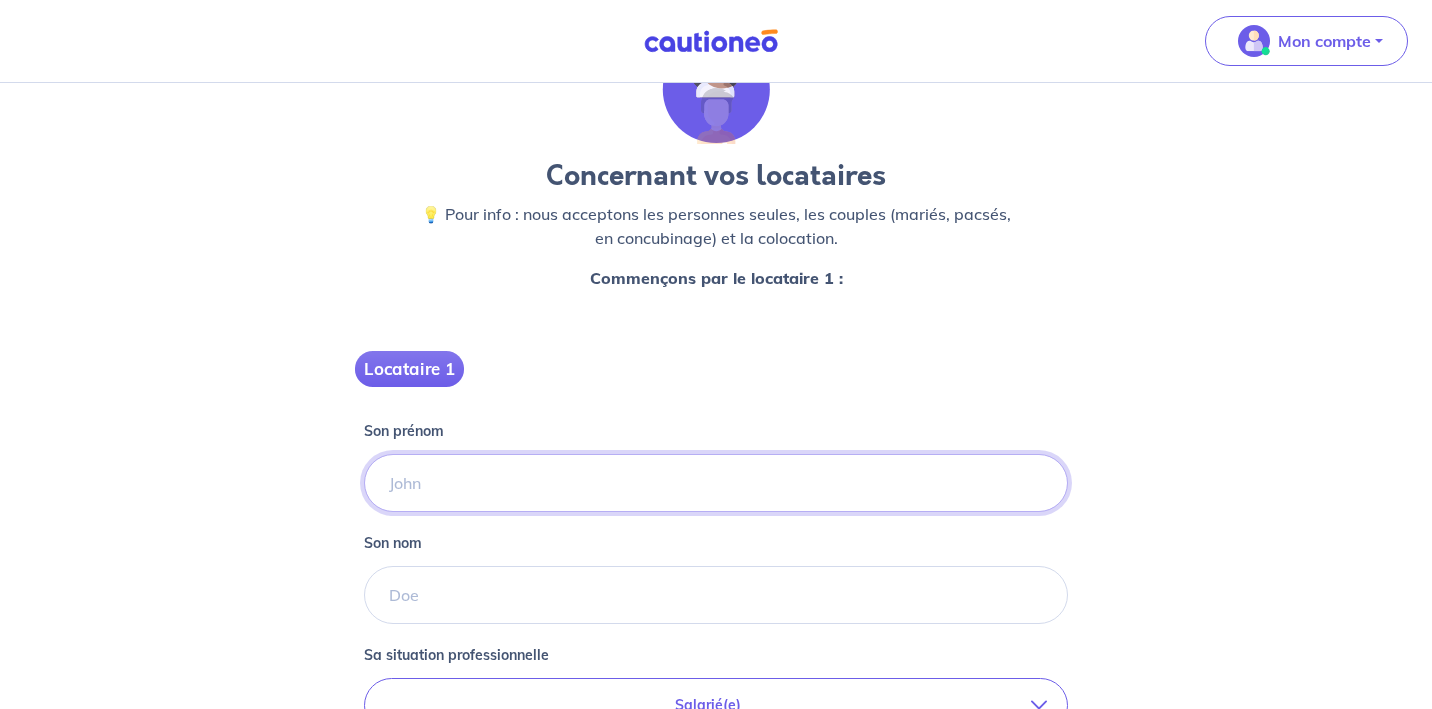 click on "Son prénom" at bounding box center (716, 483) 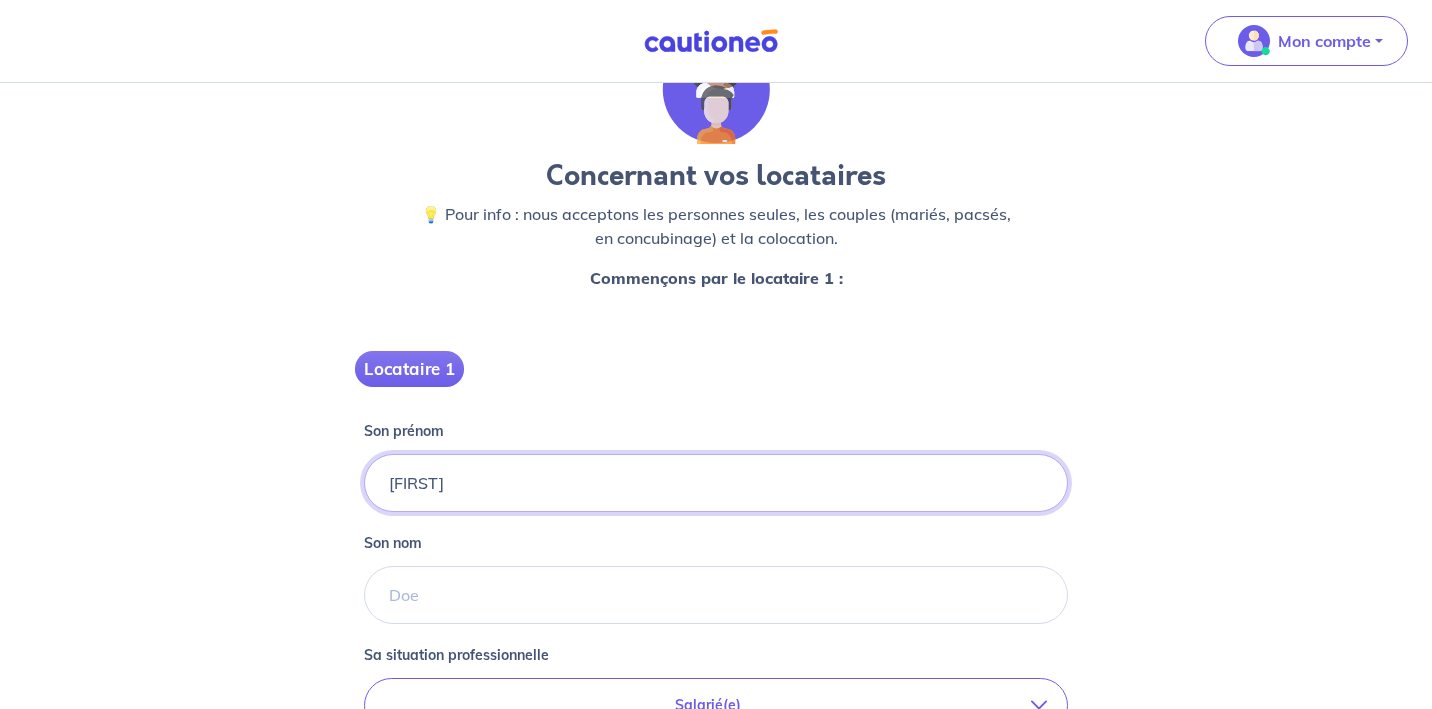 type on "[FIRST]" 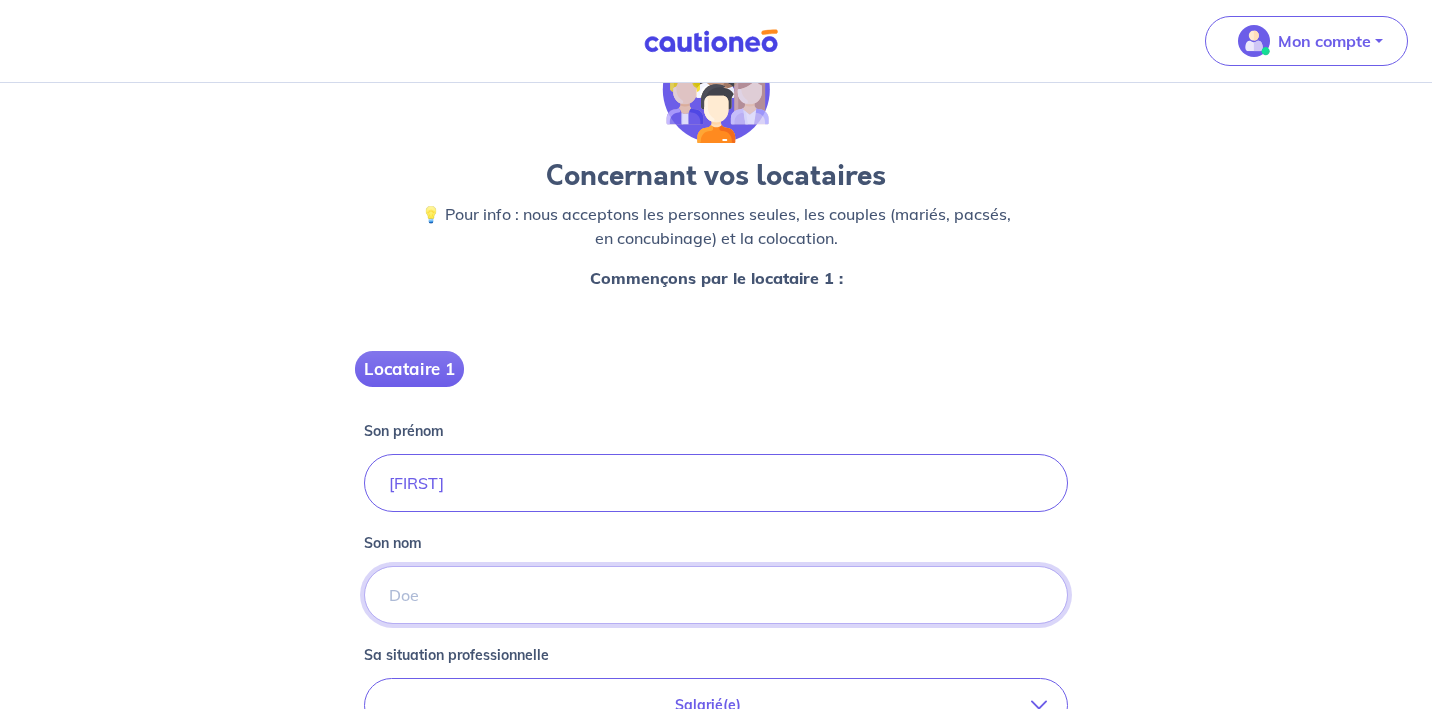 click on "Son nom" at bounding box center (716, 595) 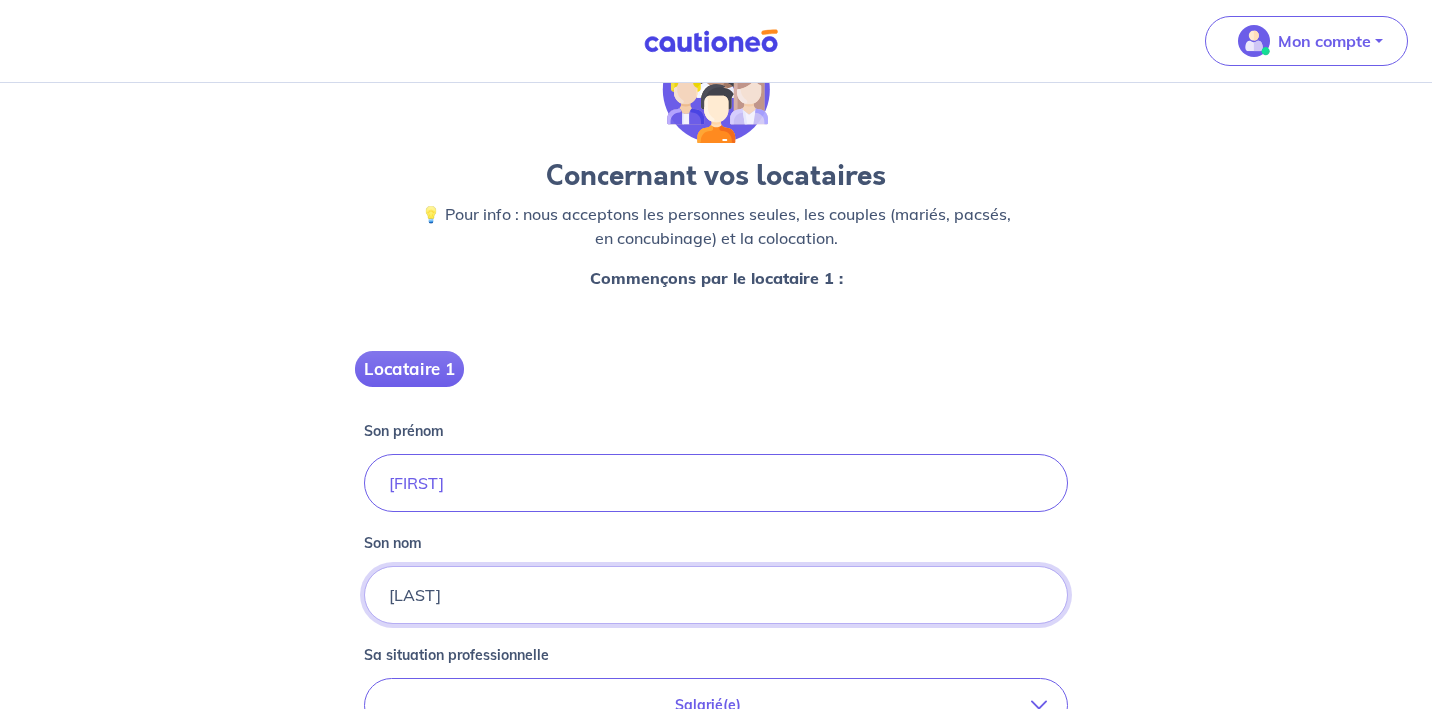 type on "[LAST]" 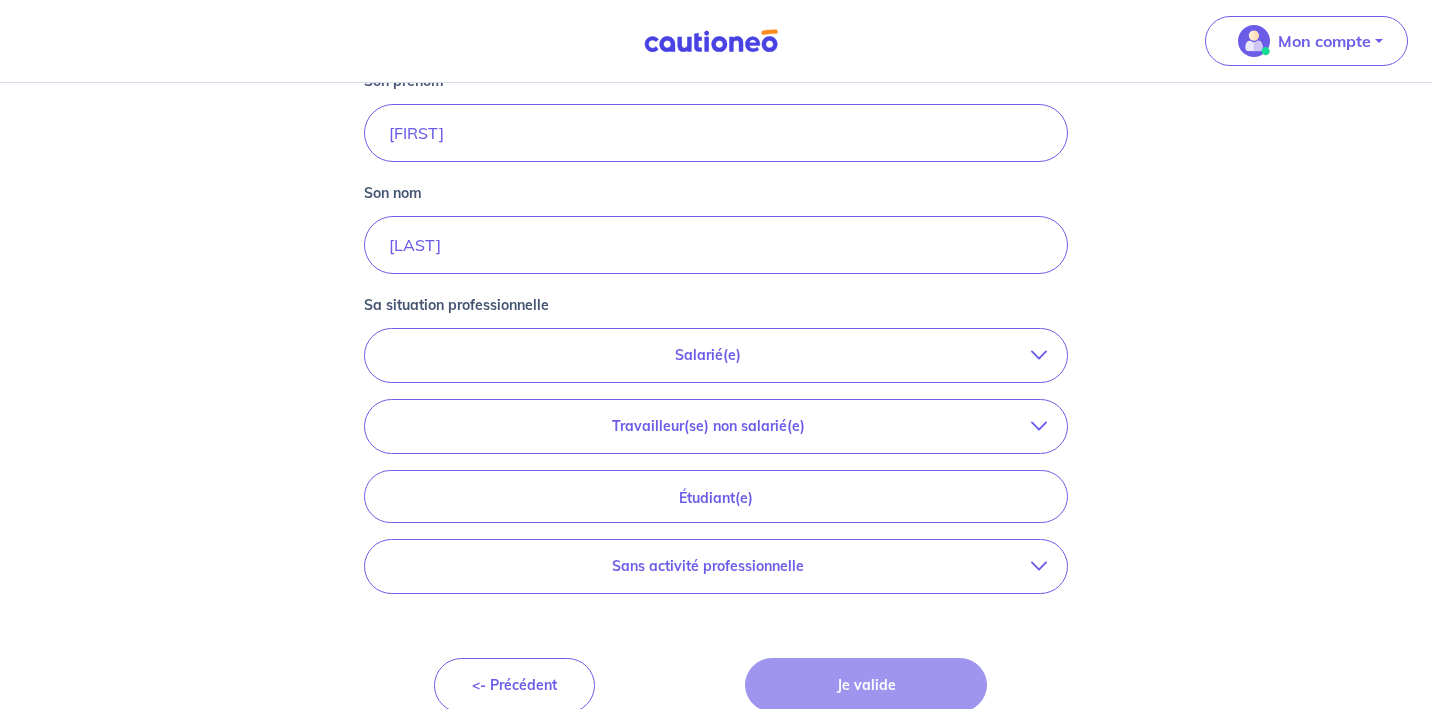 scroll, scrollTop: 448, scrollLeft: 0, axis: vertical 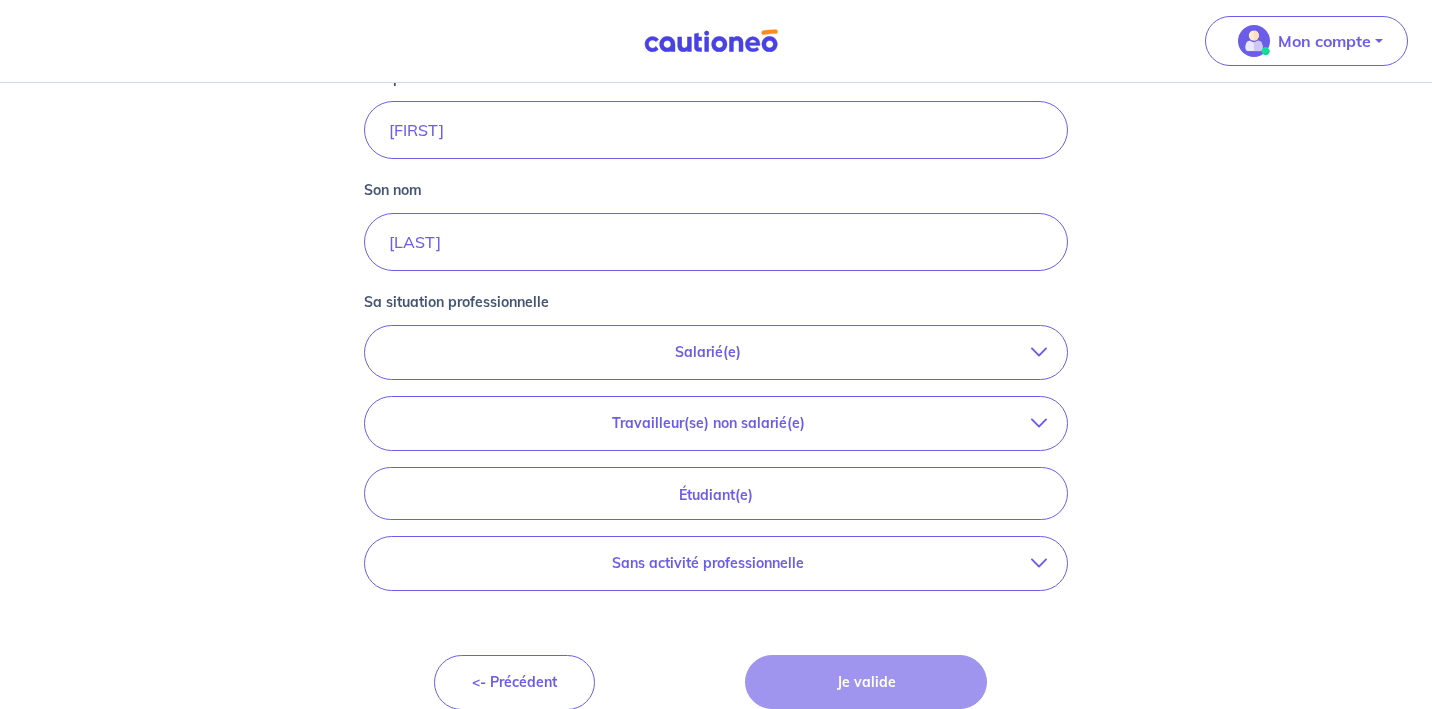 click on "Salarié(e)" at bounding box center [708, 352] 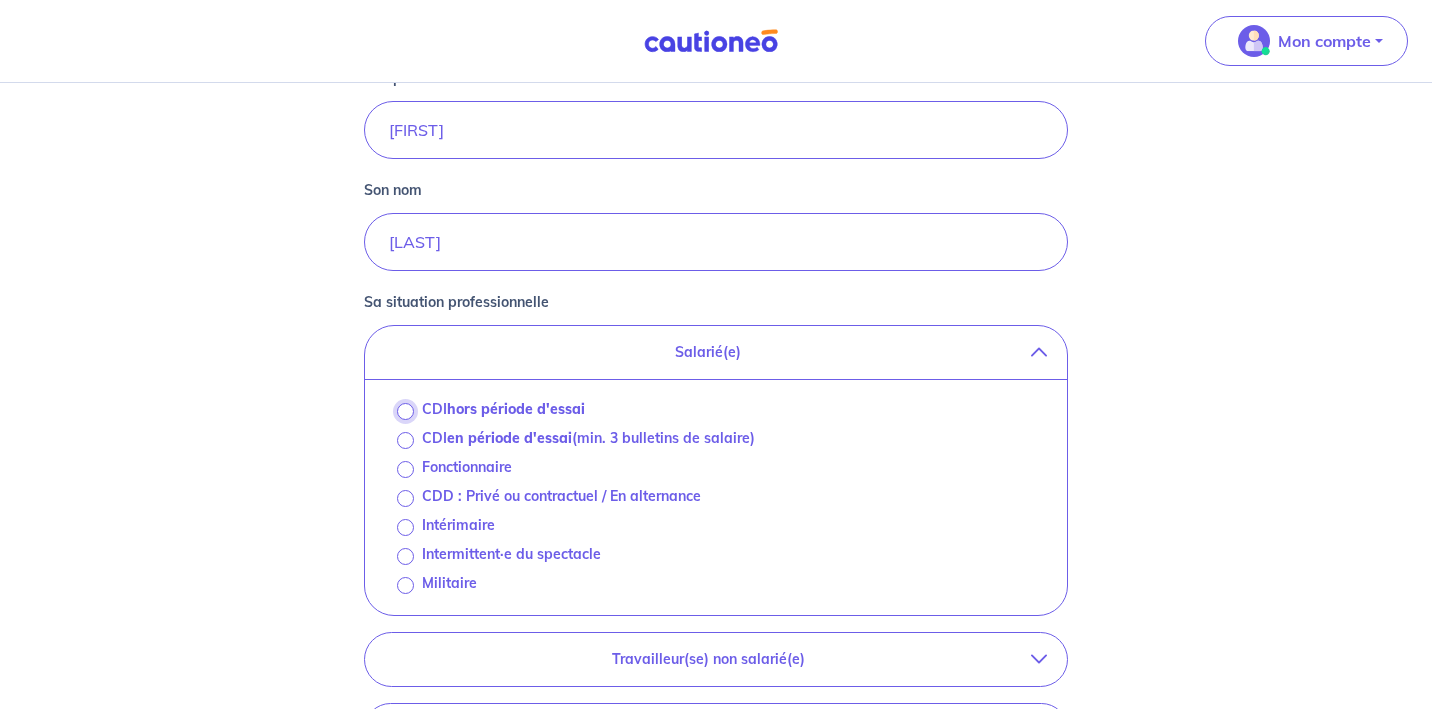 click on "CDI  hors période d'essai" at bounding box center [405, 411] 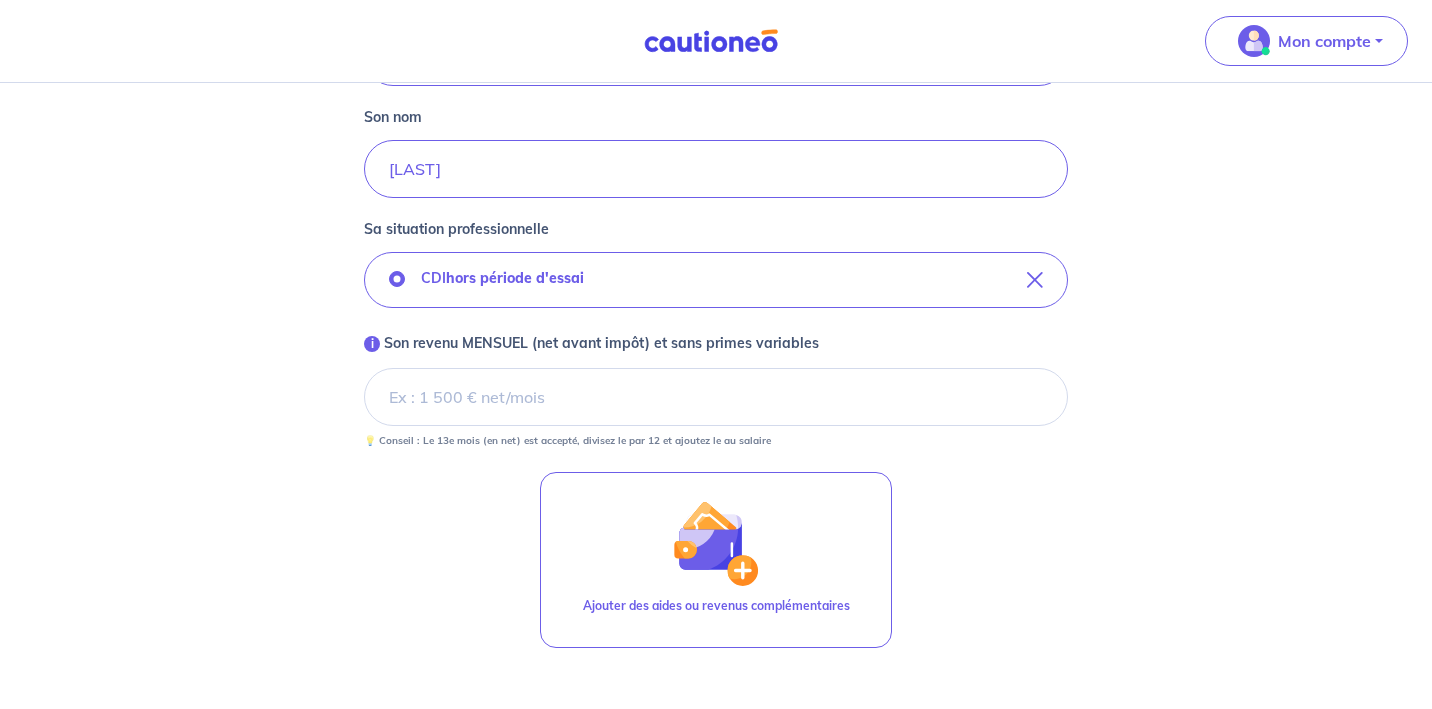 scroll, scrollTop: 522, scrollLeft: 0, axis: vertical 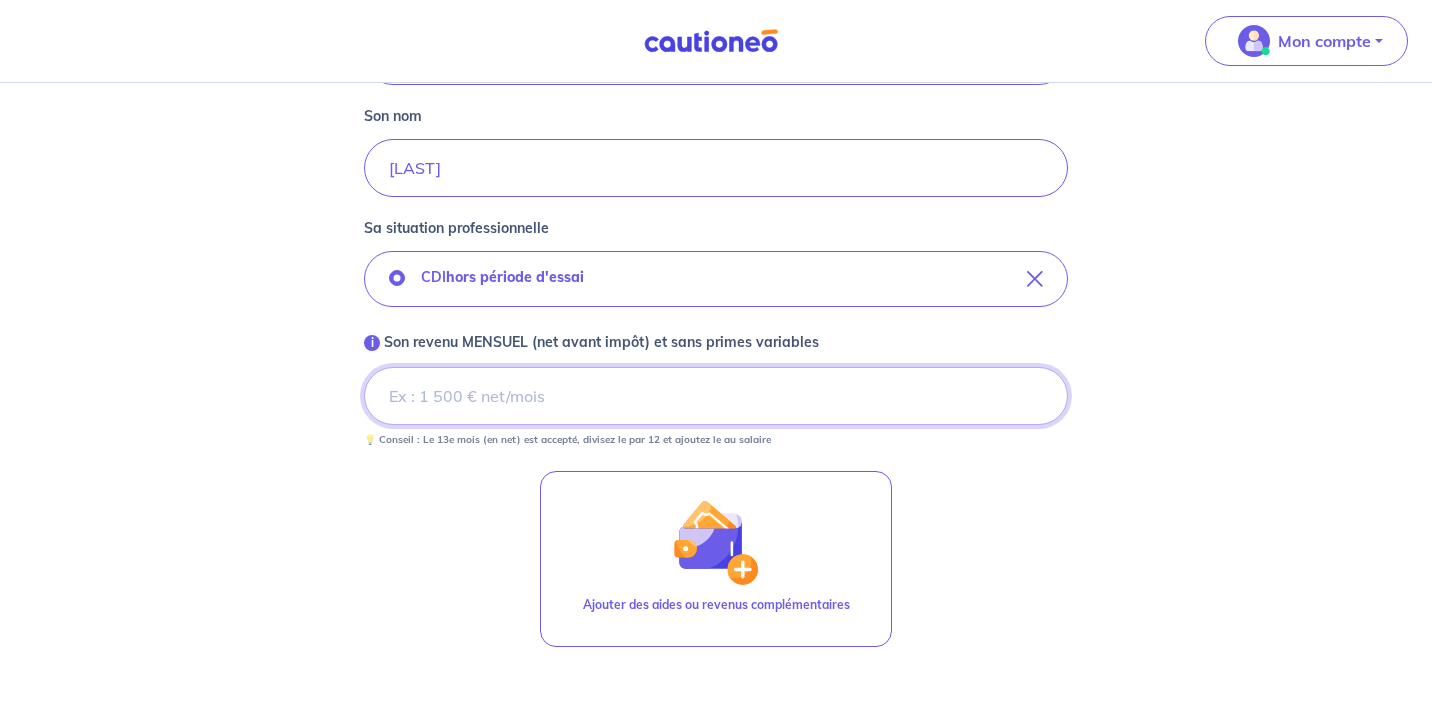 click on "i Son revenu MENSUEL (net avant impôt) et sans primes variables" at bounding box center [716, 396] 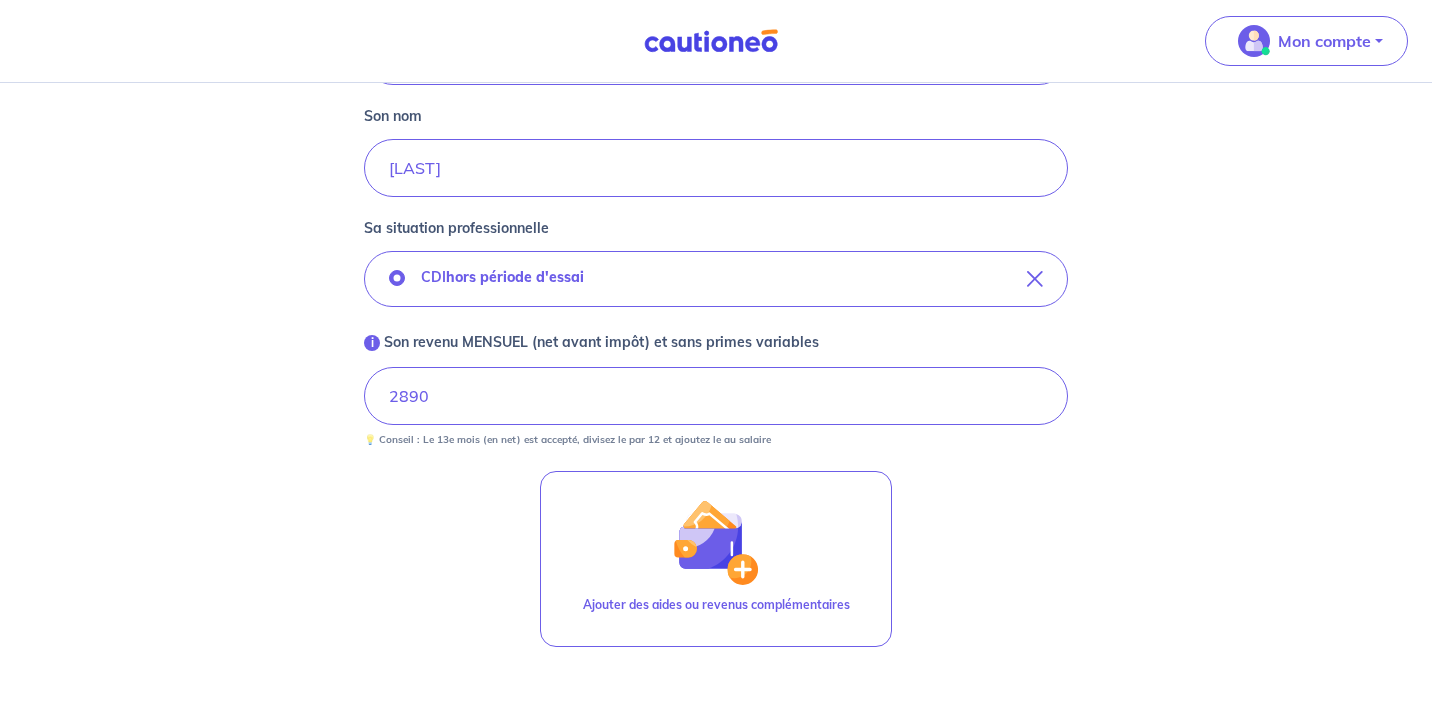 click on "Concernant vos locataires 💡 Pour info : nous acceptons les personnes seules, les couples (mariés, pacsés, en concubinage) et la colocation. Commençons par le locataire 1 : Locataire 1 Son prénom [FIRST] Son nom [LAST] Sa situation professionnelle CDI hors période d'essai i Son revenu MENSUEL (net avant impôt) et sans primes variables 2890 💡 Conseil : Le 13e mois (en net) est accepté, divisez le par 12 et ajoutez le au salaire Ajouter des aides ou revenus complémentaires <- Précédent Je valide" at bounding box center (716, 180) 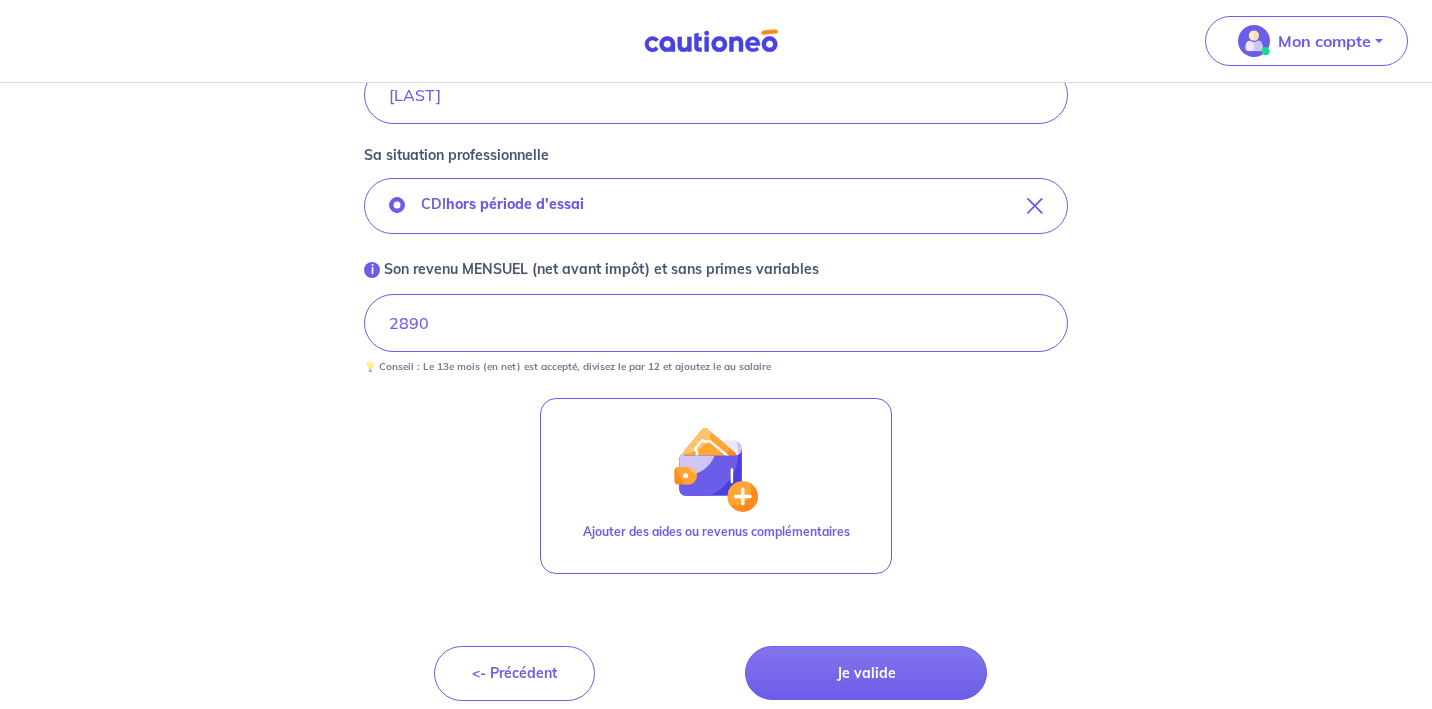 scroll, scrollTop: 611, scrollLeft: 0, axis: vertical 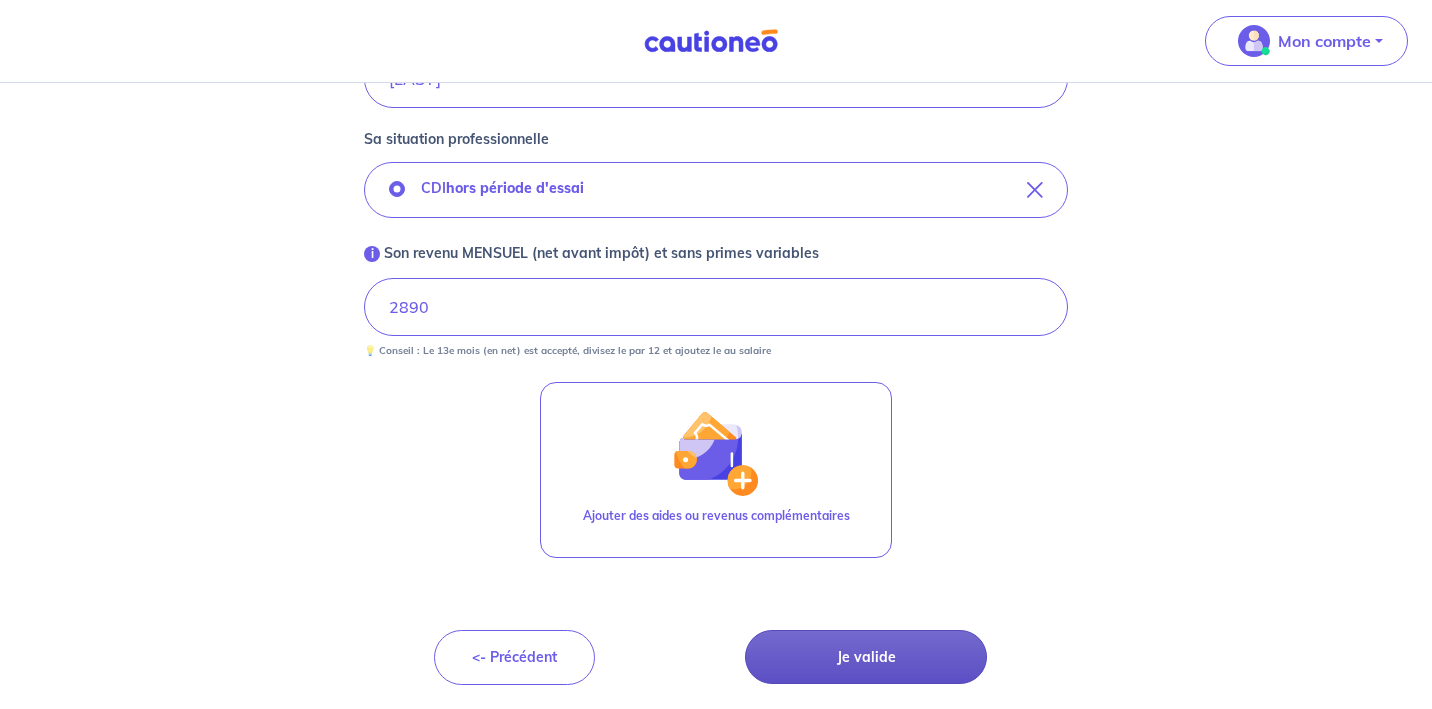 click on "Je valide" at bounding box center [866, 657] 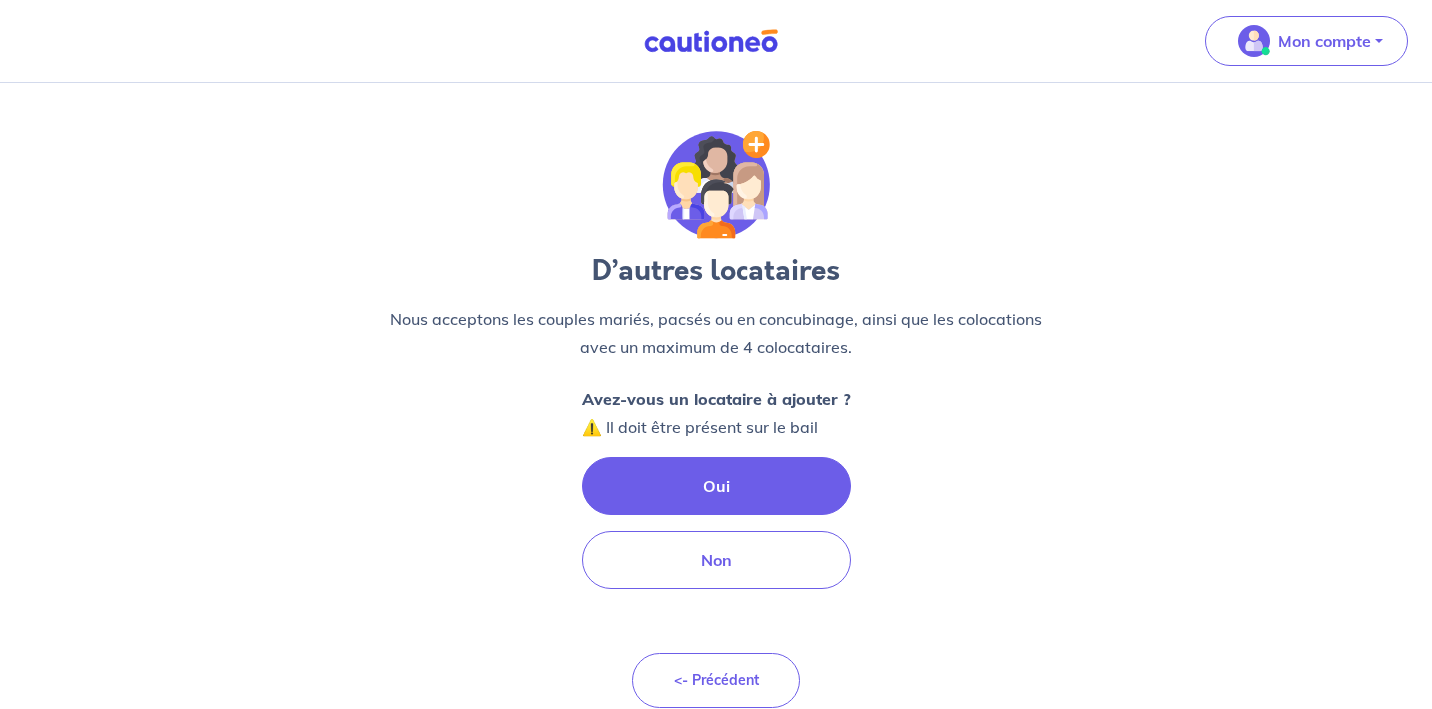 click on "Oui" at bounding box center (716, 486) 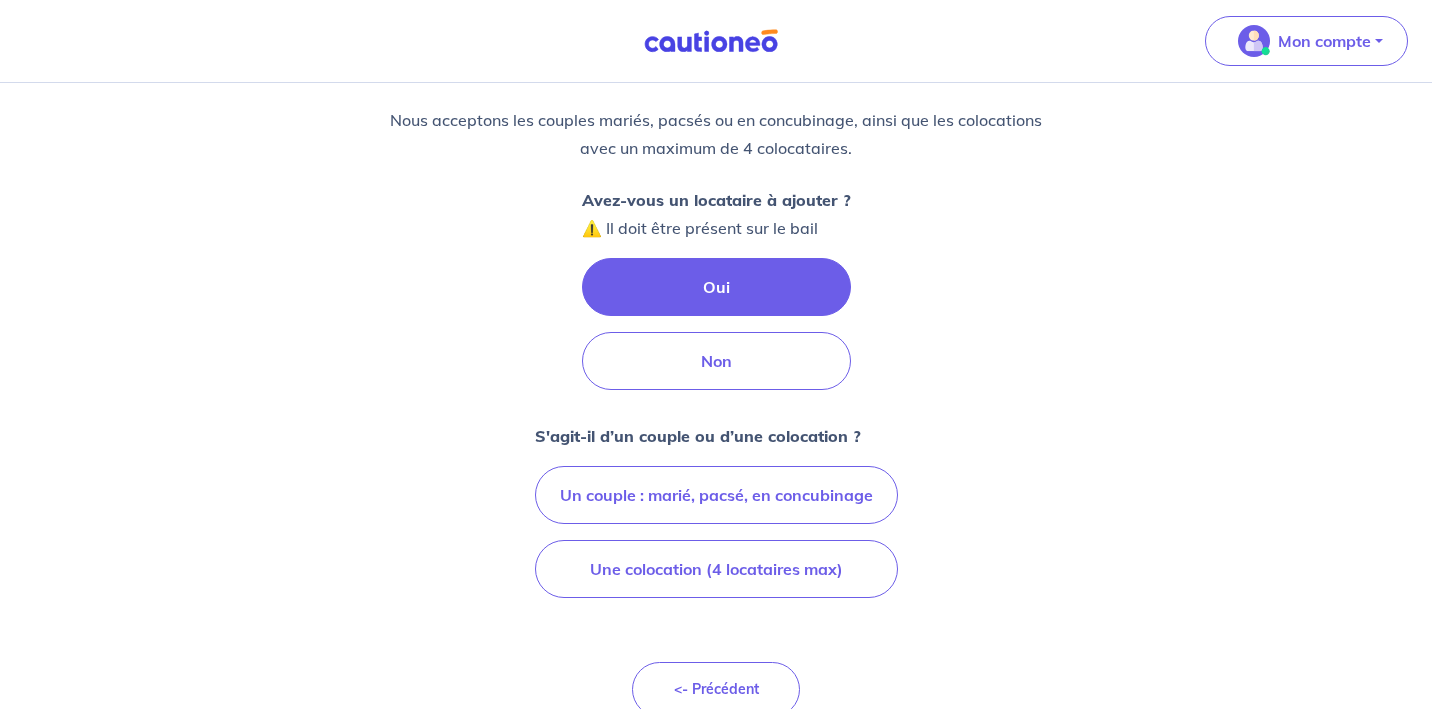 scroll, scrollTop: 204, scrollLeft: 0, axis: vertical 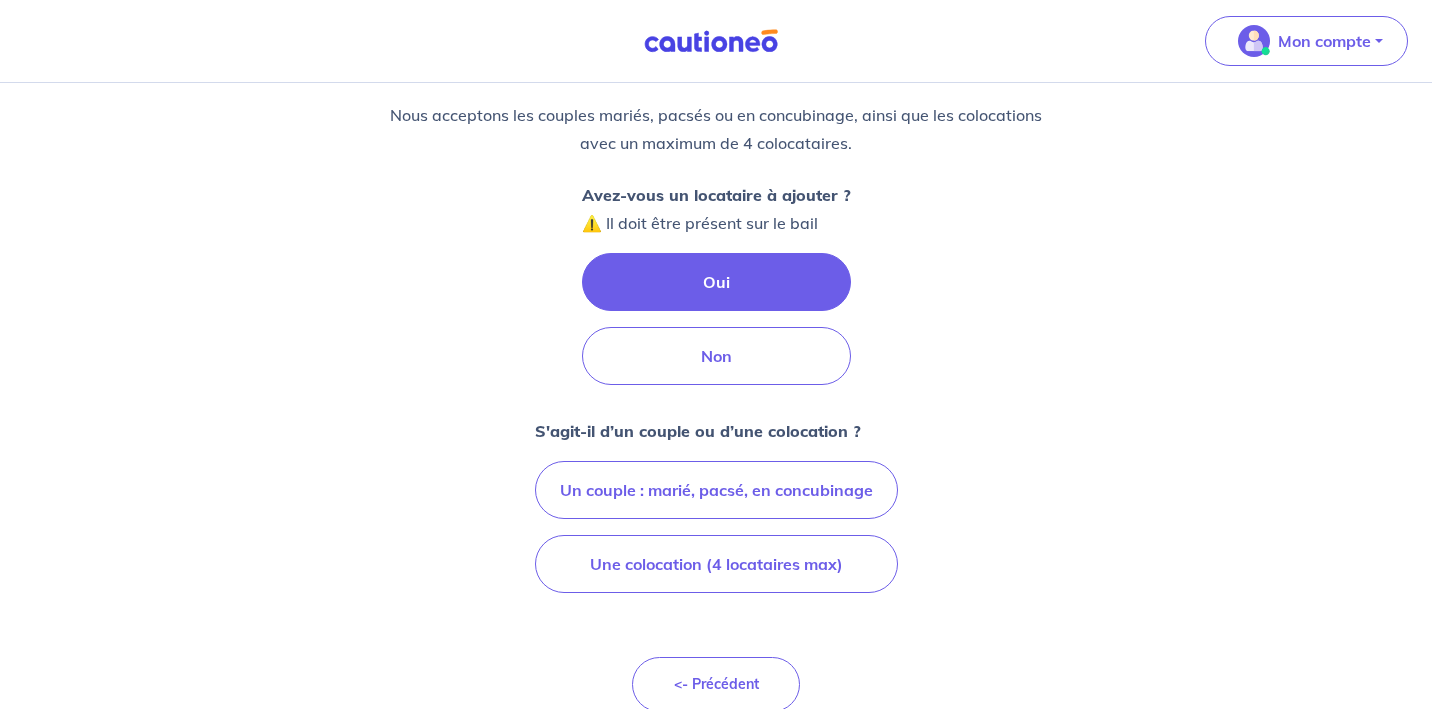 click on "Un couple : marié, pacsé, en concubinage" at bounding box center (716, 490) 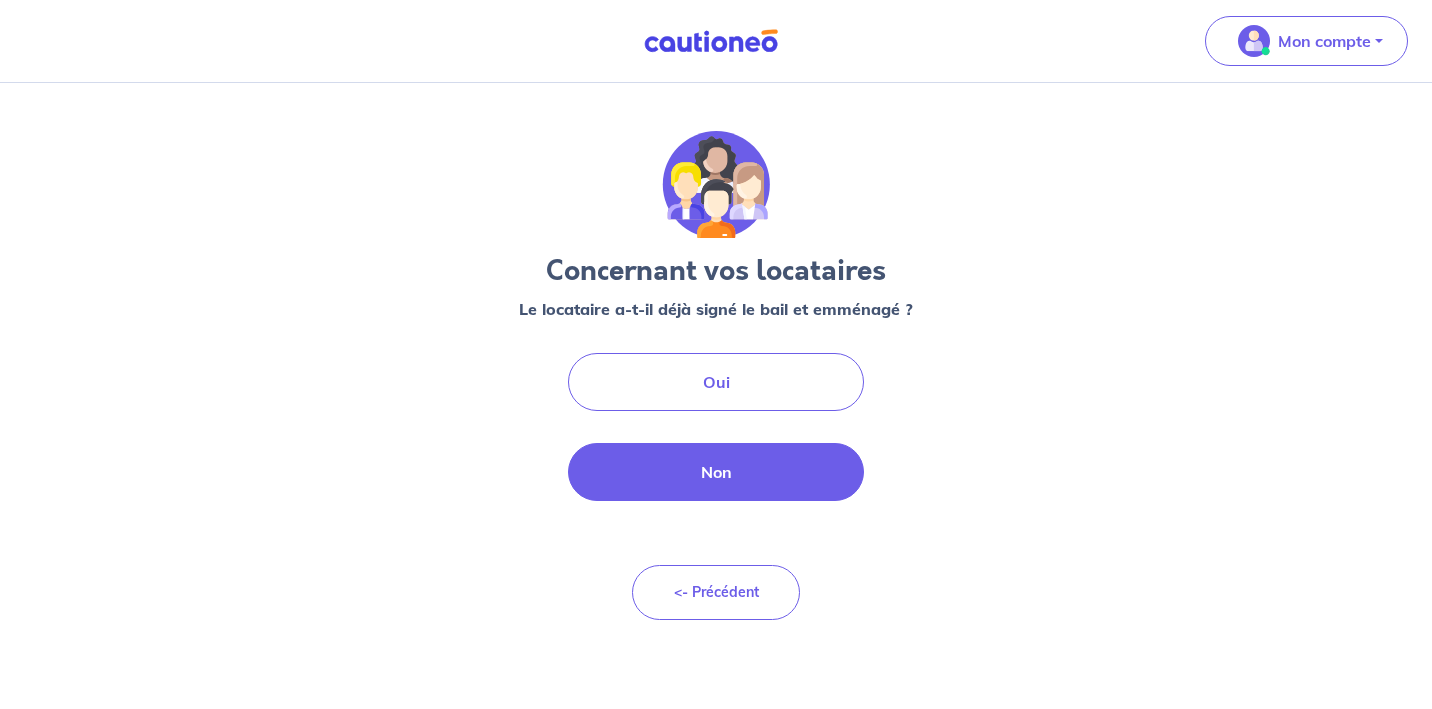 click on "Non" at bounding box center (716, 472) 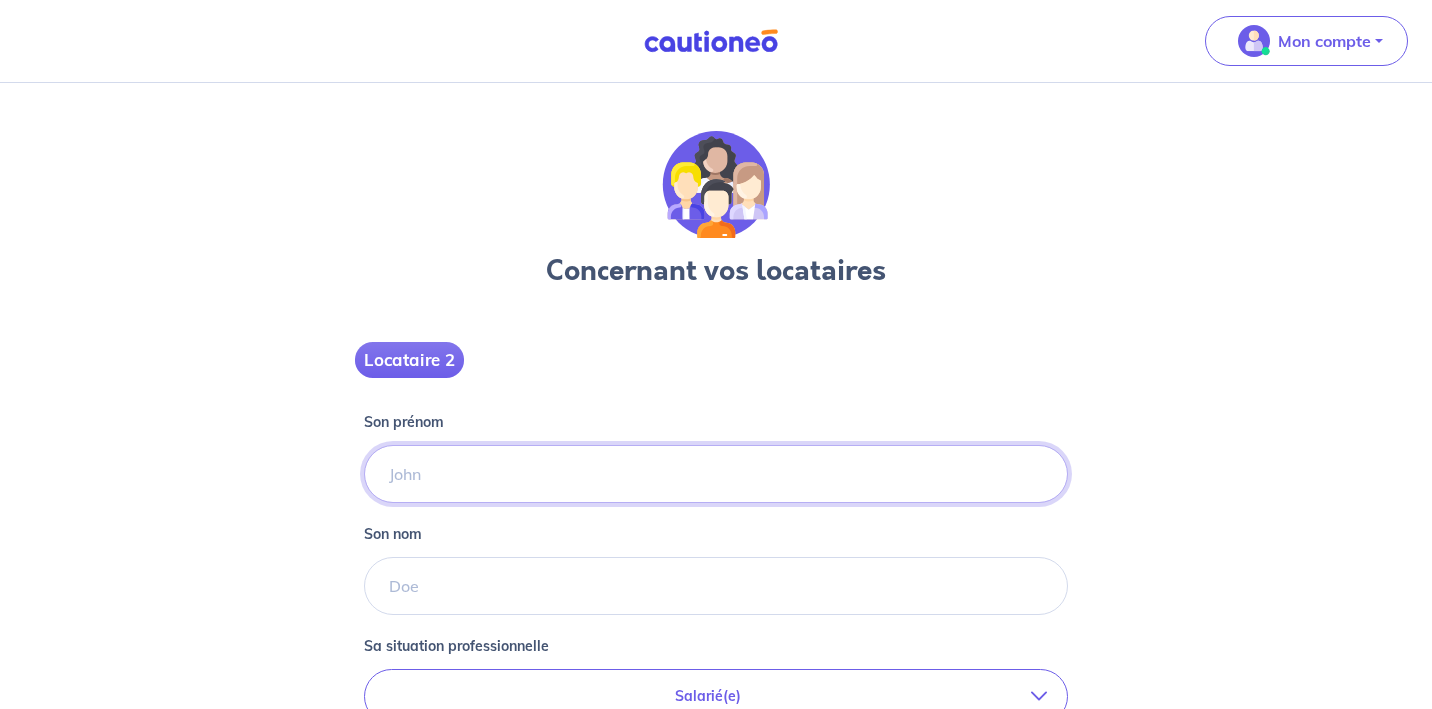 click on "Son prénom" at bounding box center (716, 474) 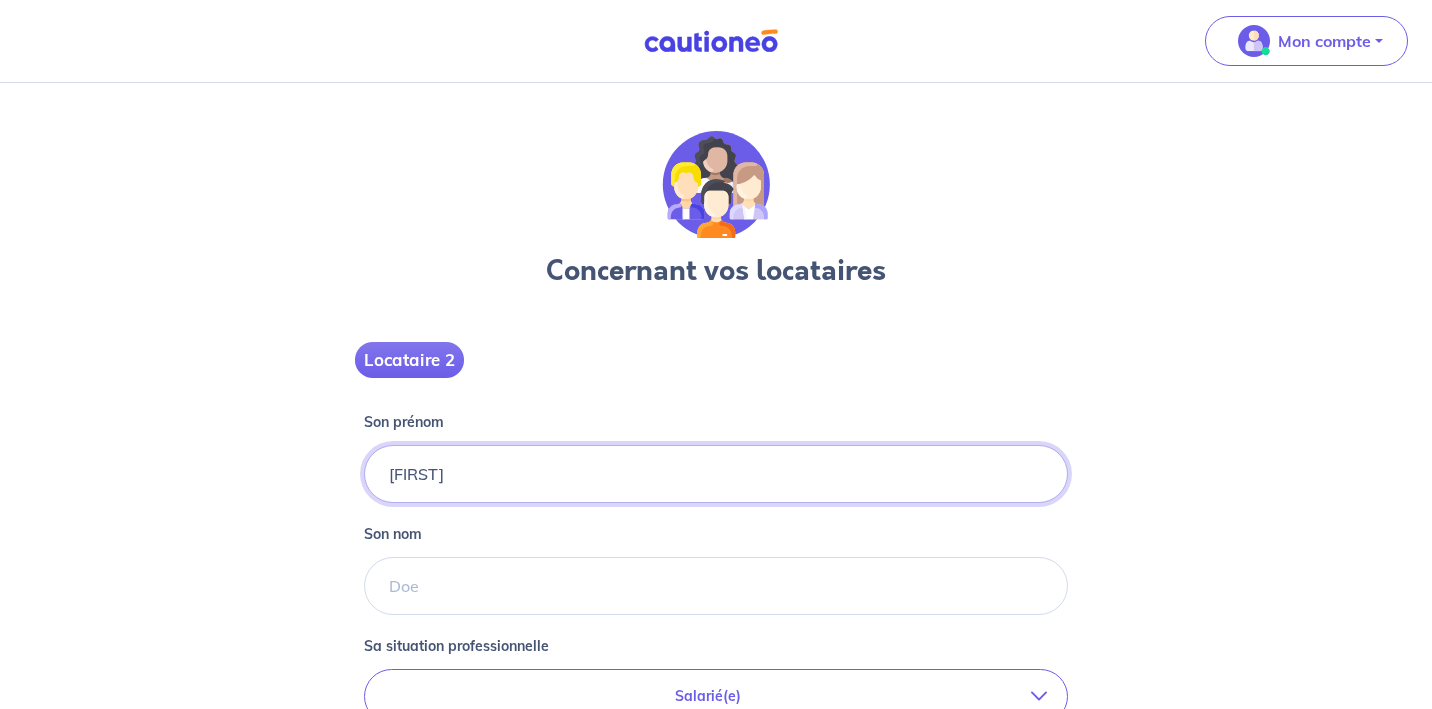 type on "[FIRST]" 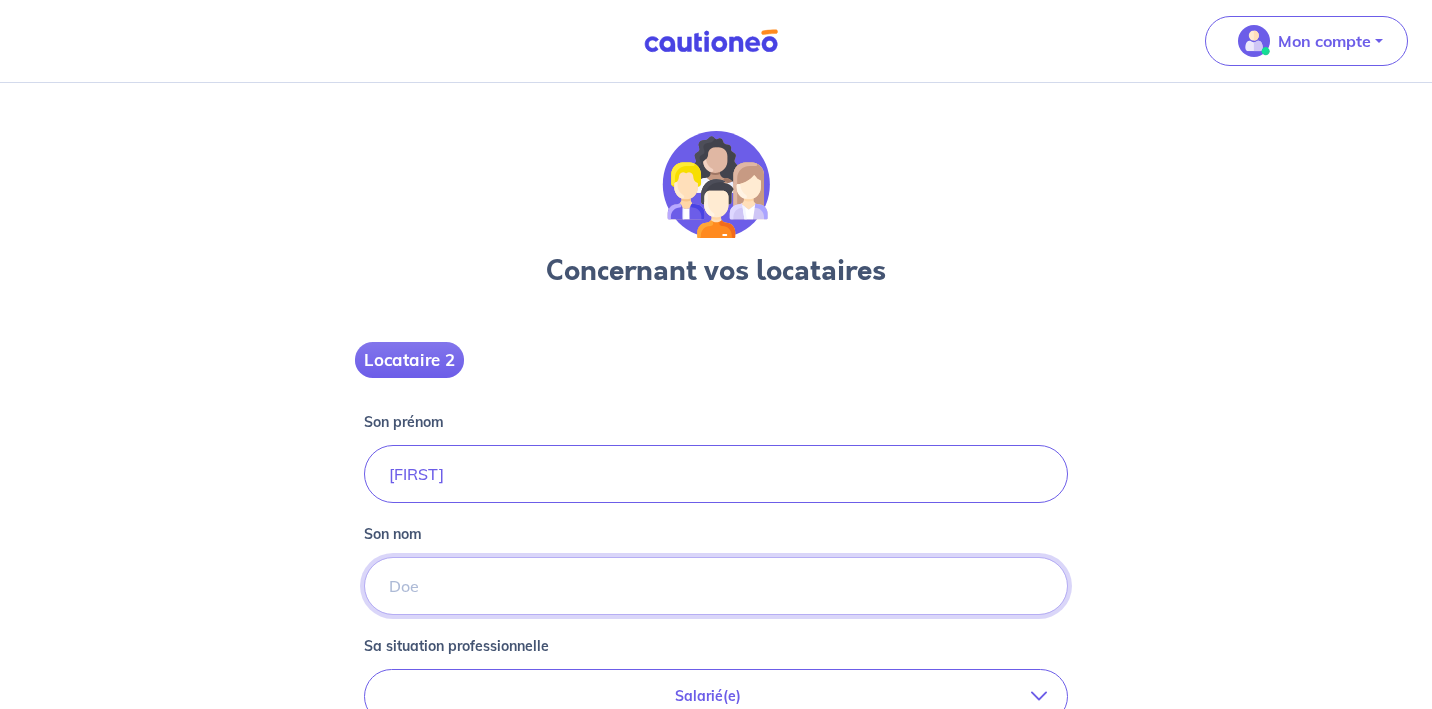 click on "Son nom" at bounding box center (716, 586) 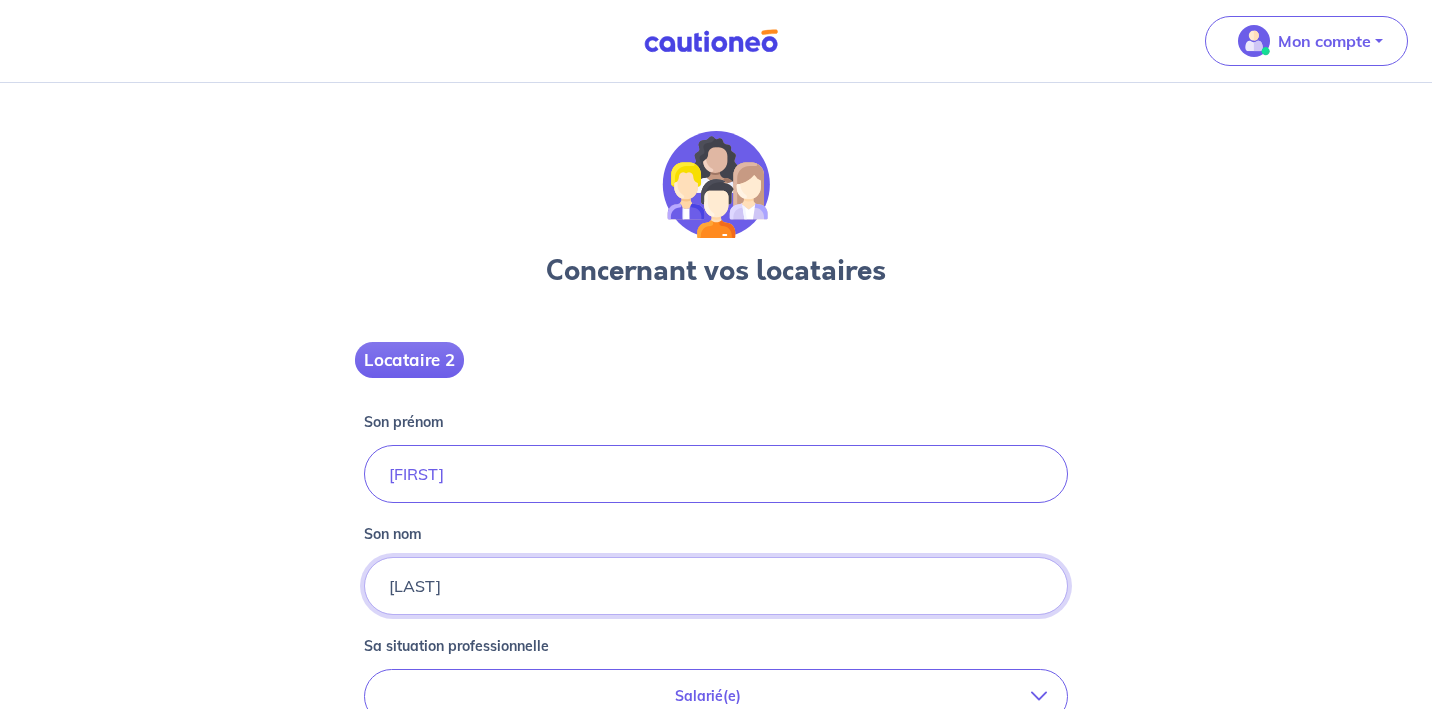 type on "[LAST]" 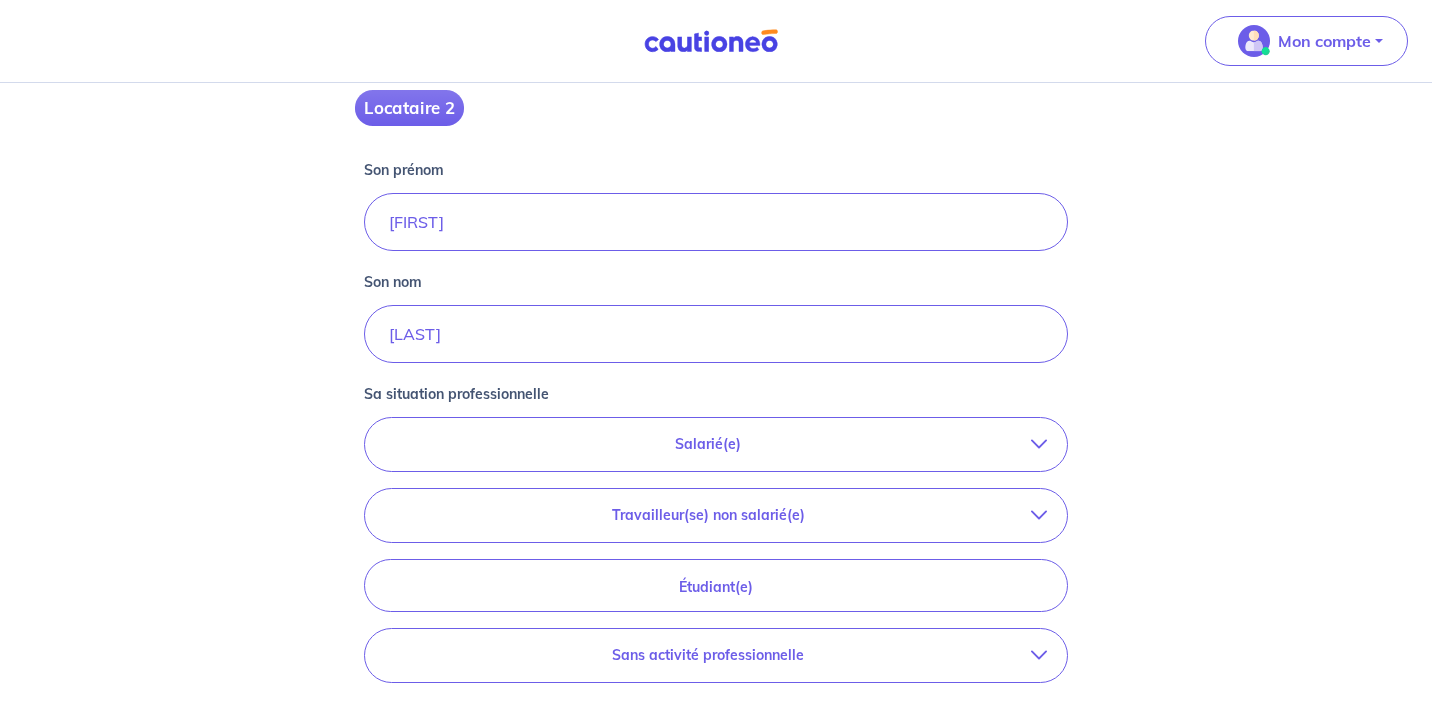 scroll, scrollTop: 265, scrollLeft: 0, axis: vertical 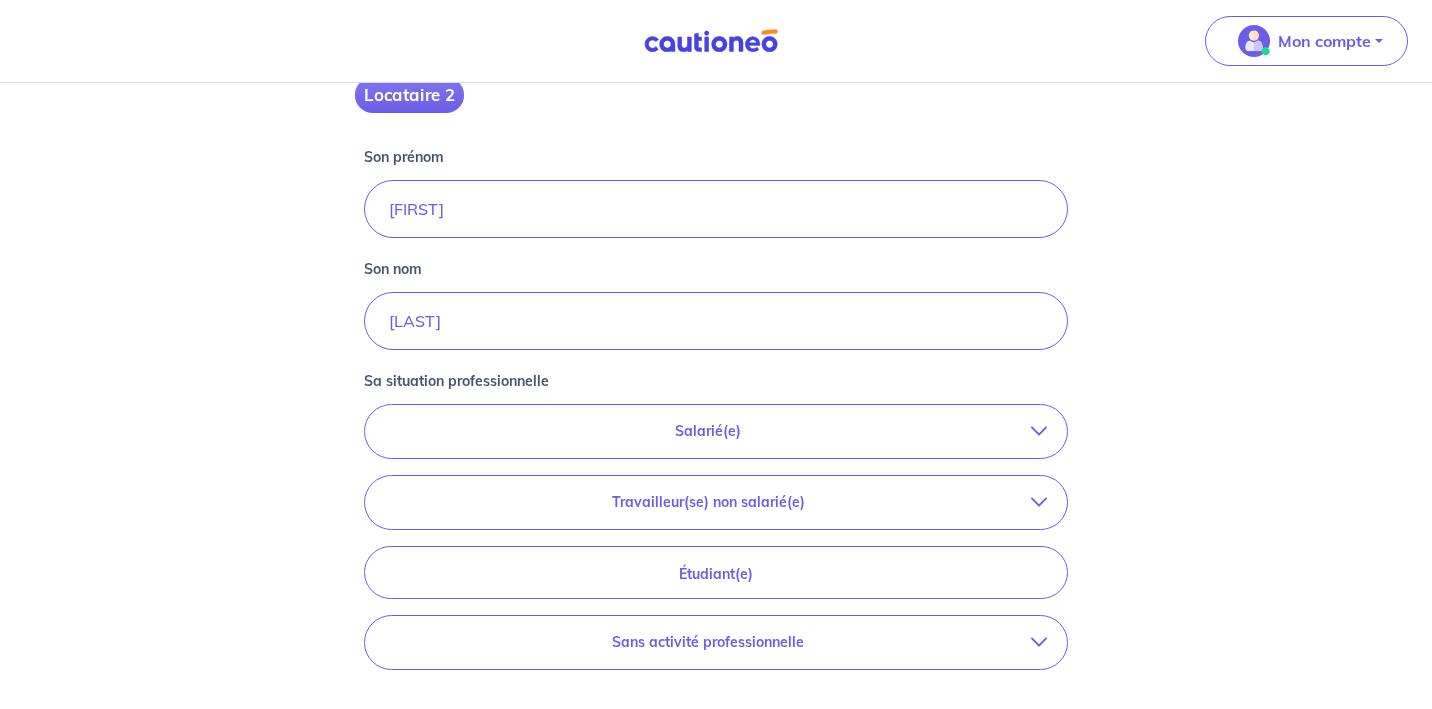 click on "Salarié(e)" at bounding box center (708, 431) 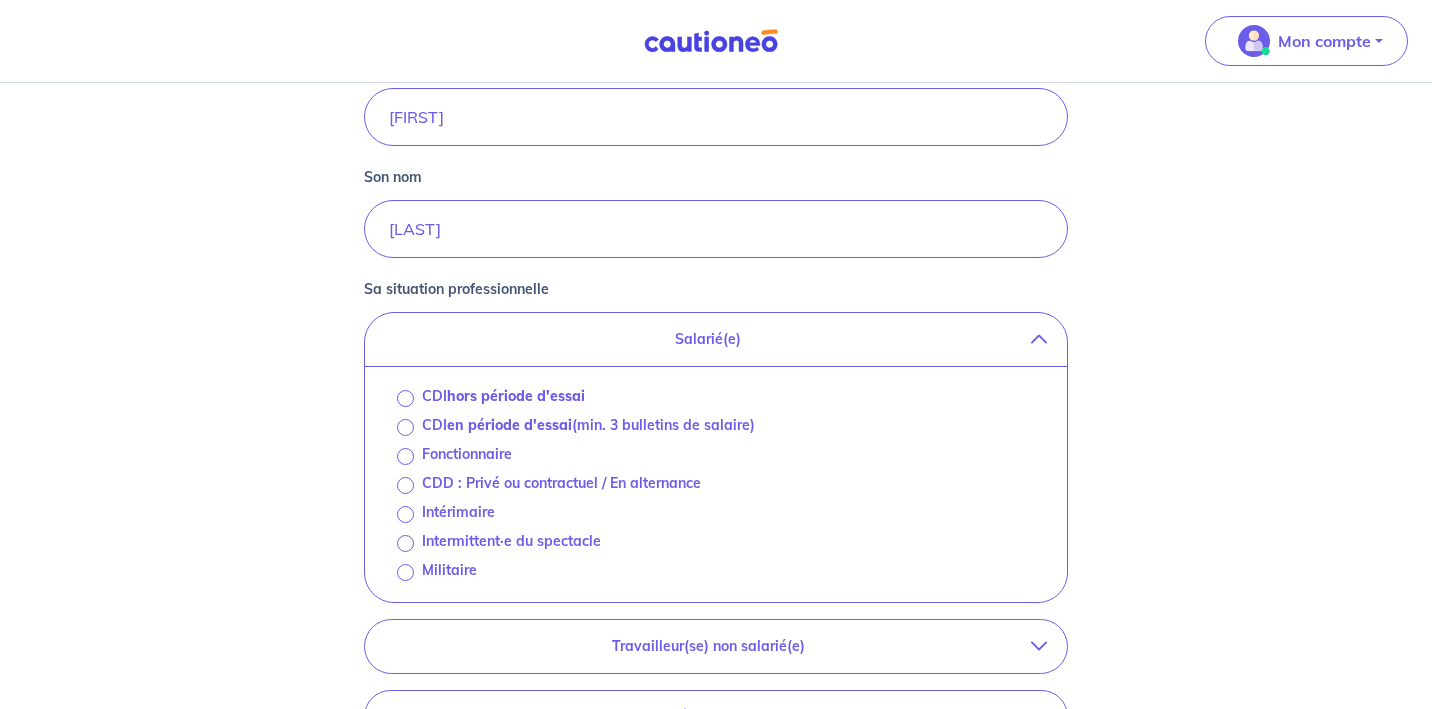 scroll, scrollTop: 361, scrollLeft: 0, axis: vertical 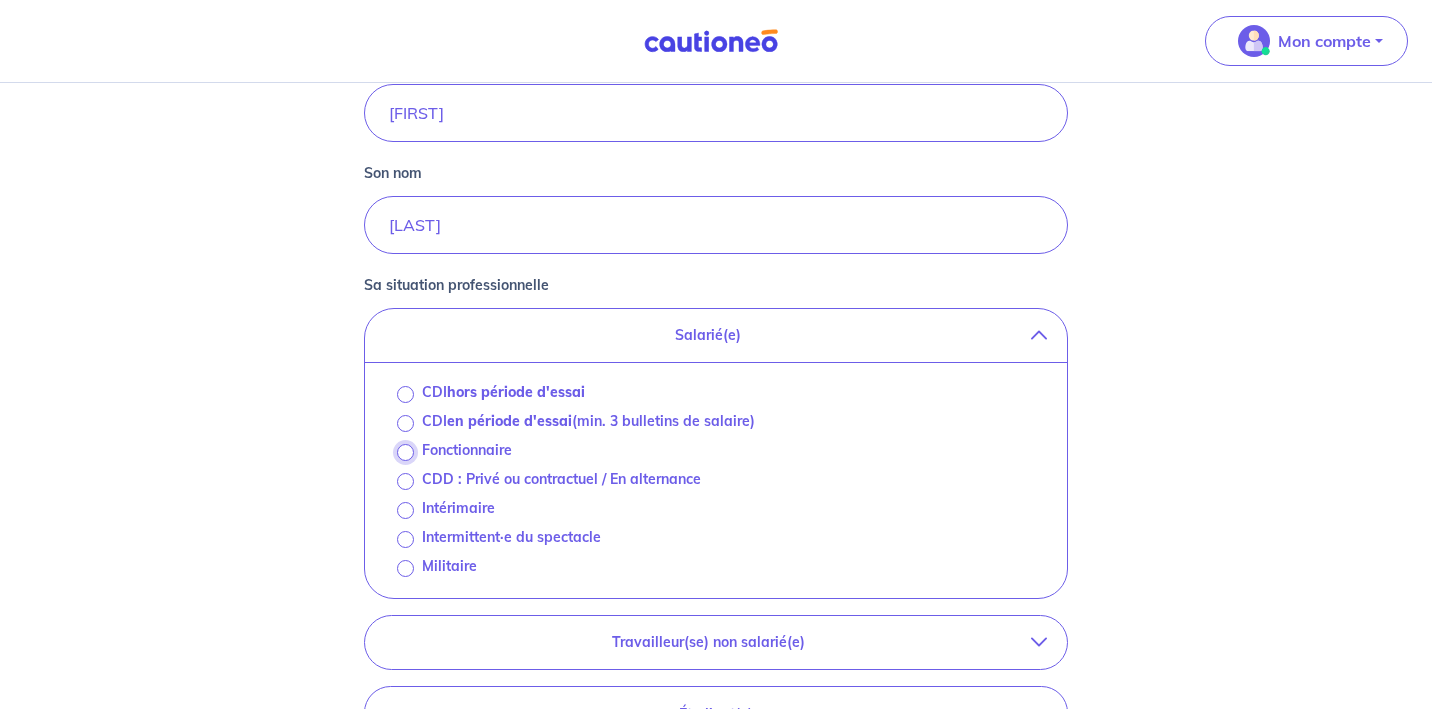 click on "Fonctionnaire" at bounding box center [405, 452] 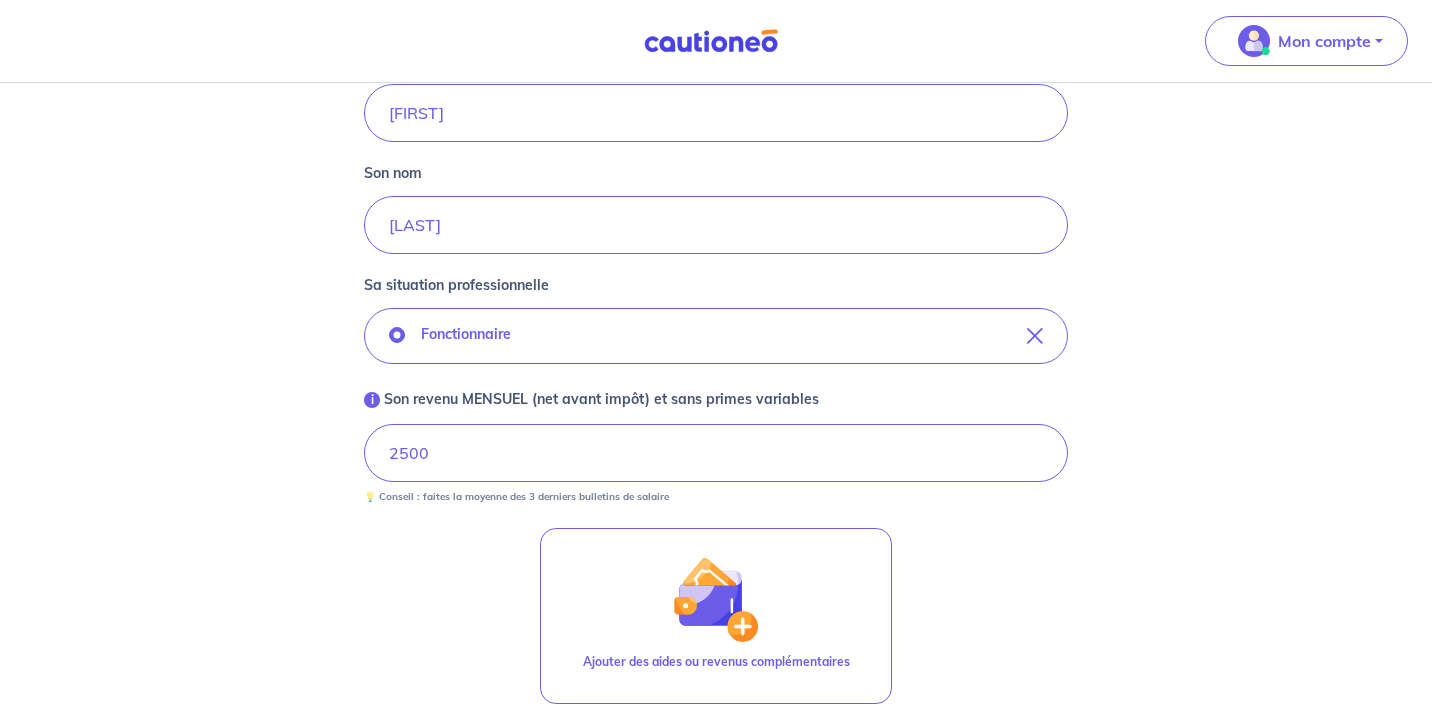 scroll, scrollTop: 507, scrollLeft: 0, axis: vertical 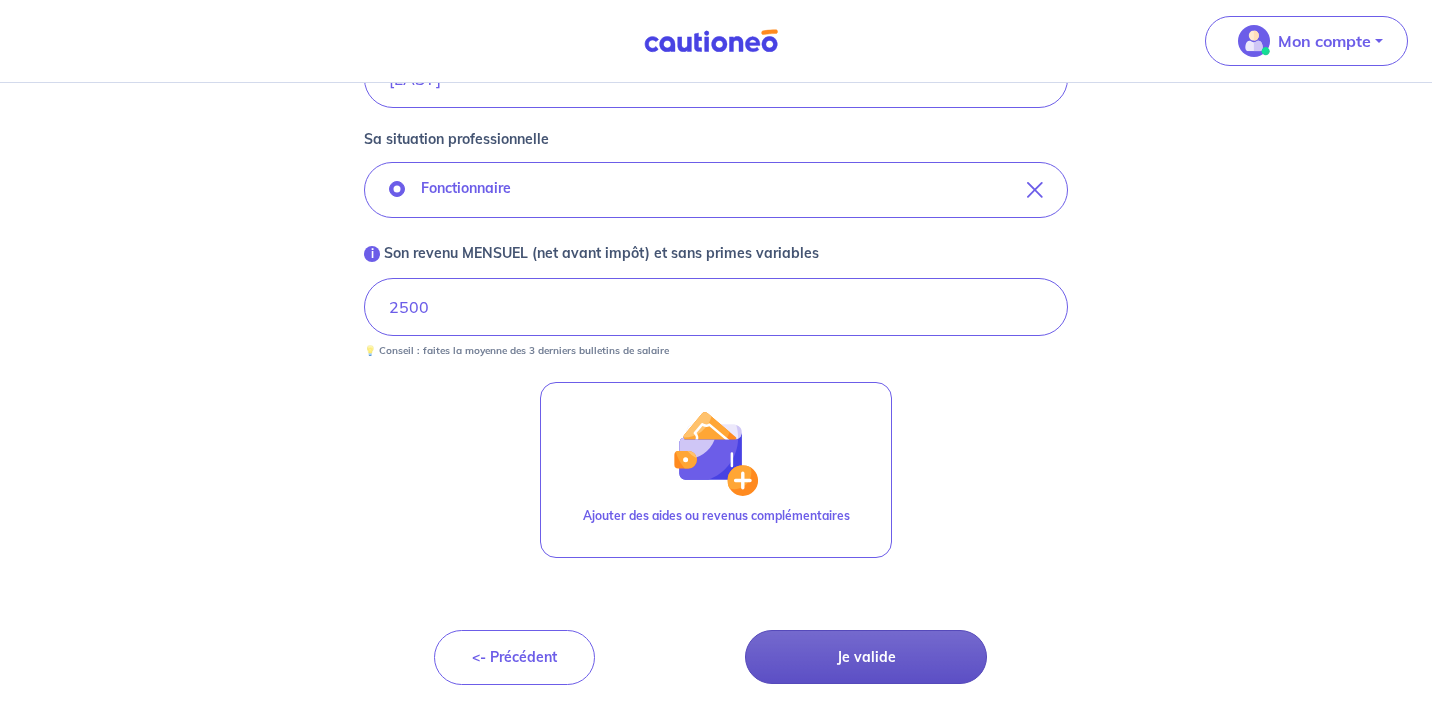 click on "Je valide" at bounding box center [866, 657] 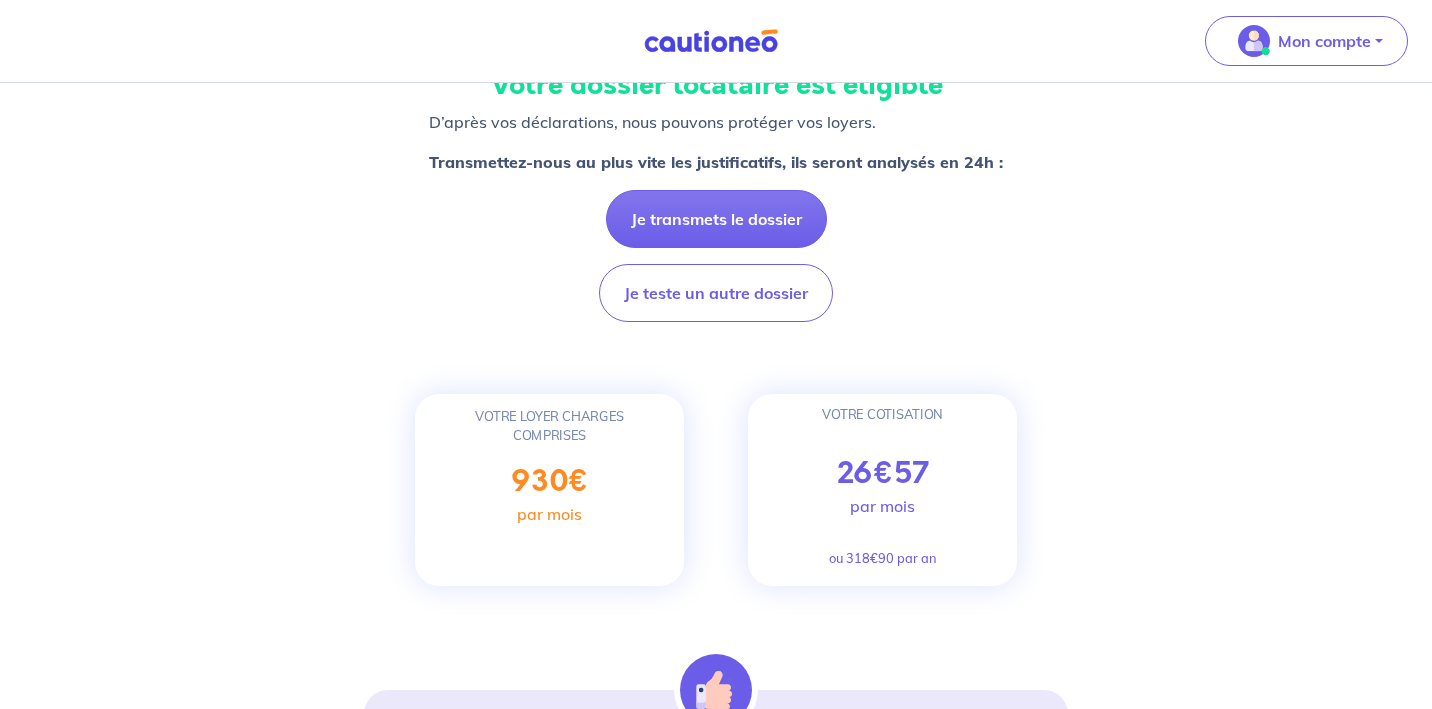 scroll, scrollTop: 232, scrollLeft: 0, axis: vertical 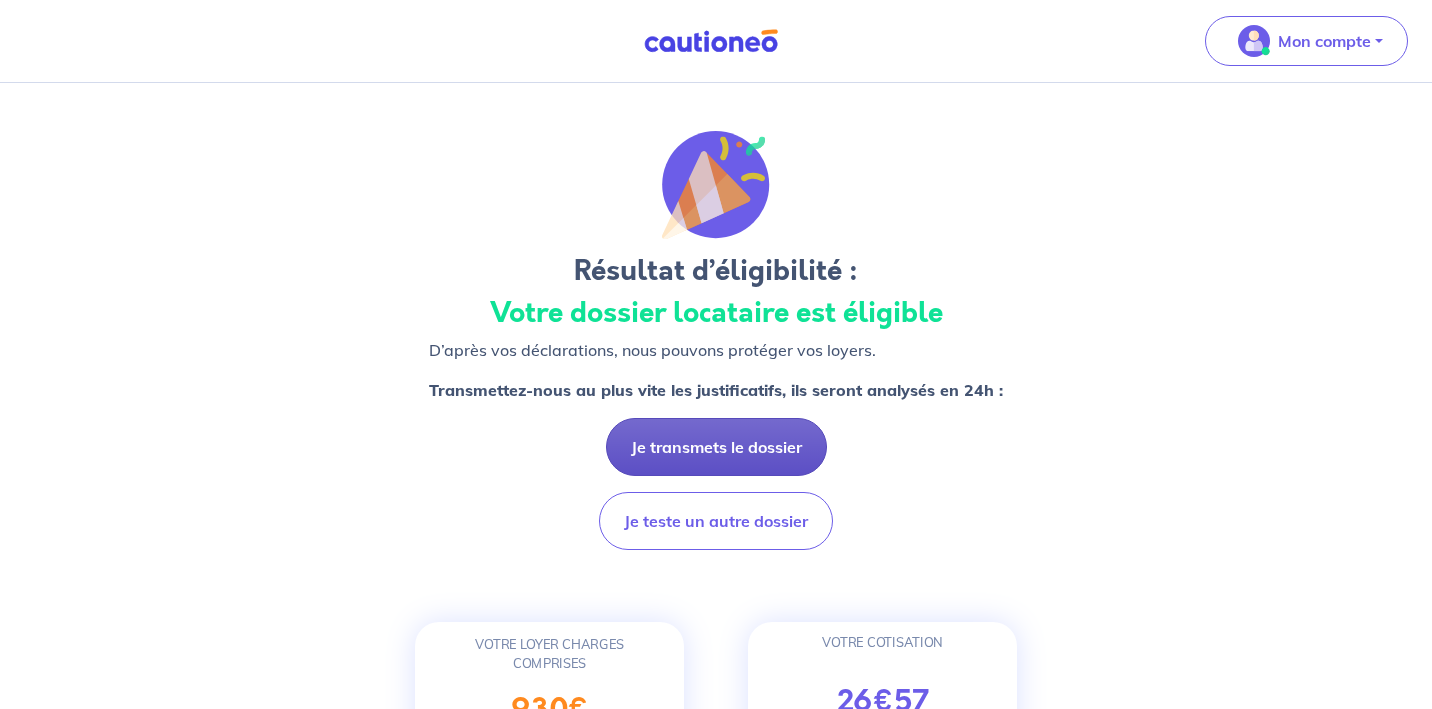 click on "Je transmets le dossier" at bounding box center (716, 447) 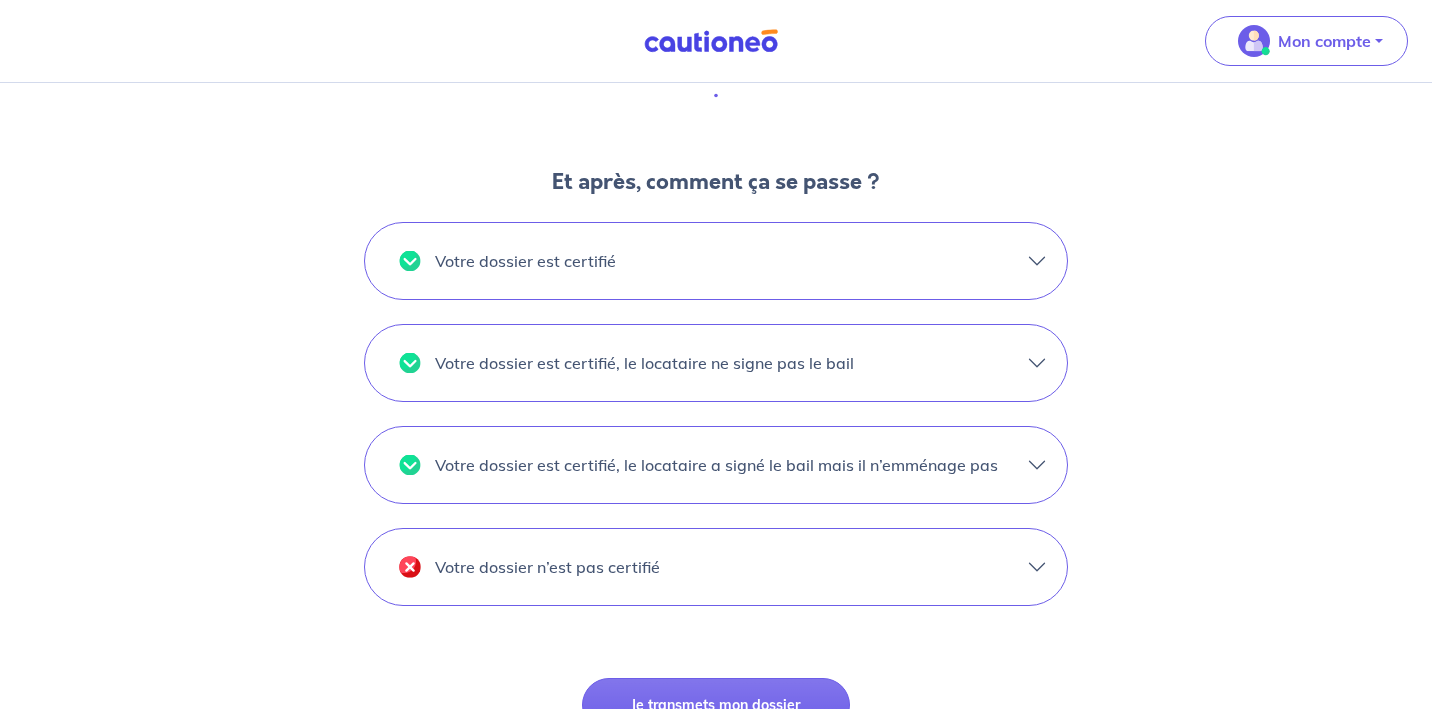 scroll, scrollTop: 1639, scrollLeft: 0, axis: vertical 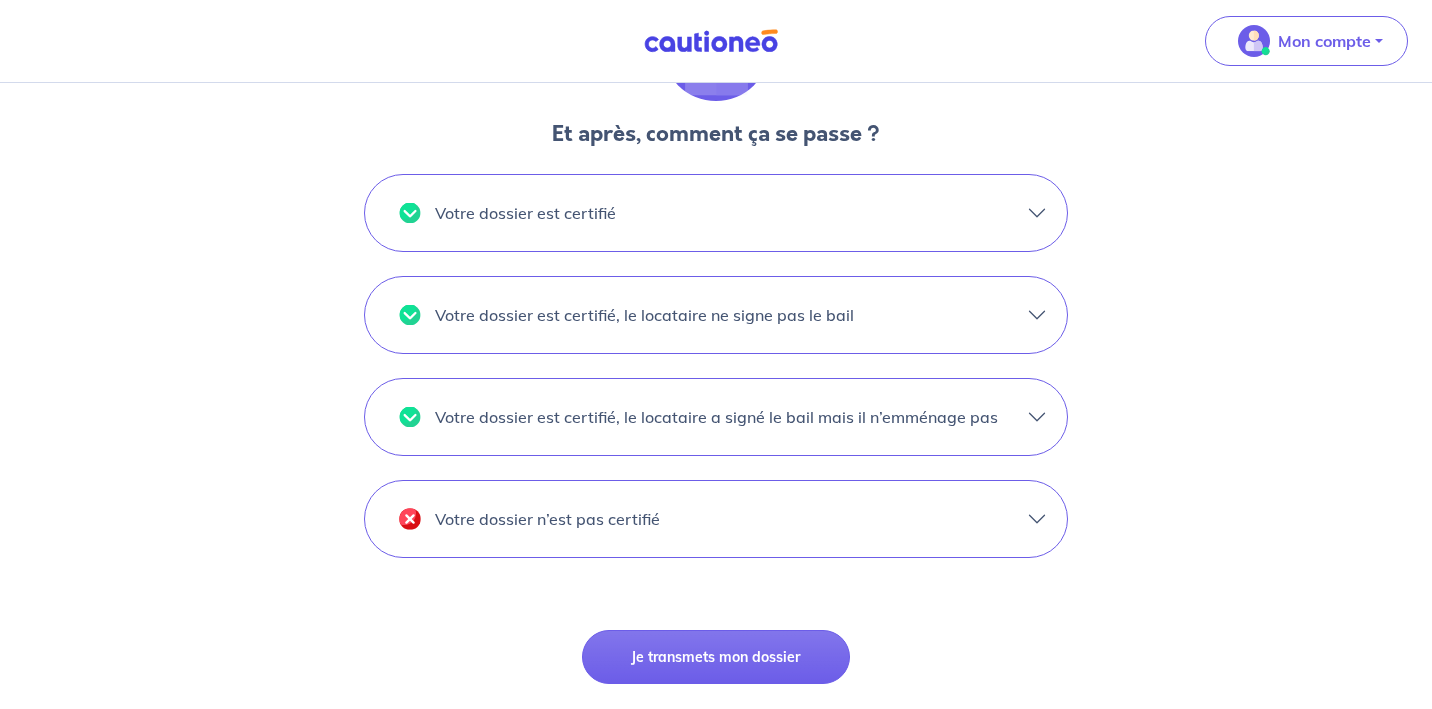 click on "Votre dossier est certifié, le locataire ne signe pas le bail" at bounding box center (716, 213) 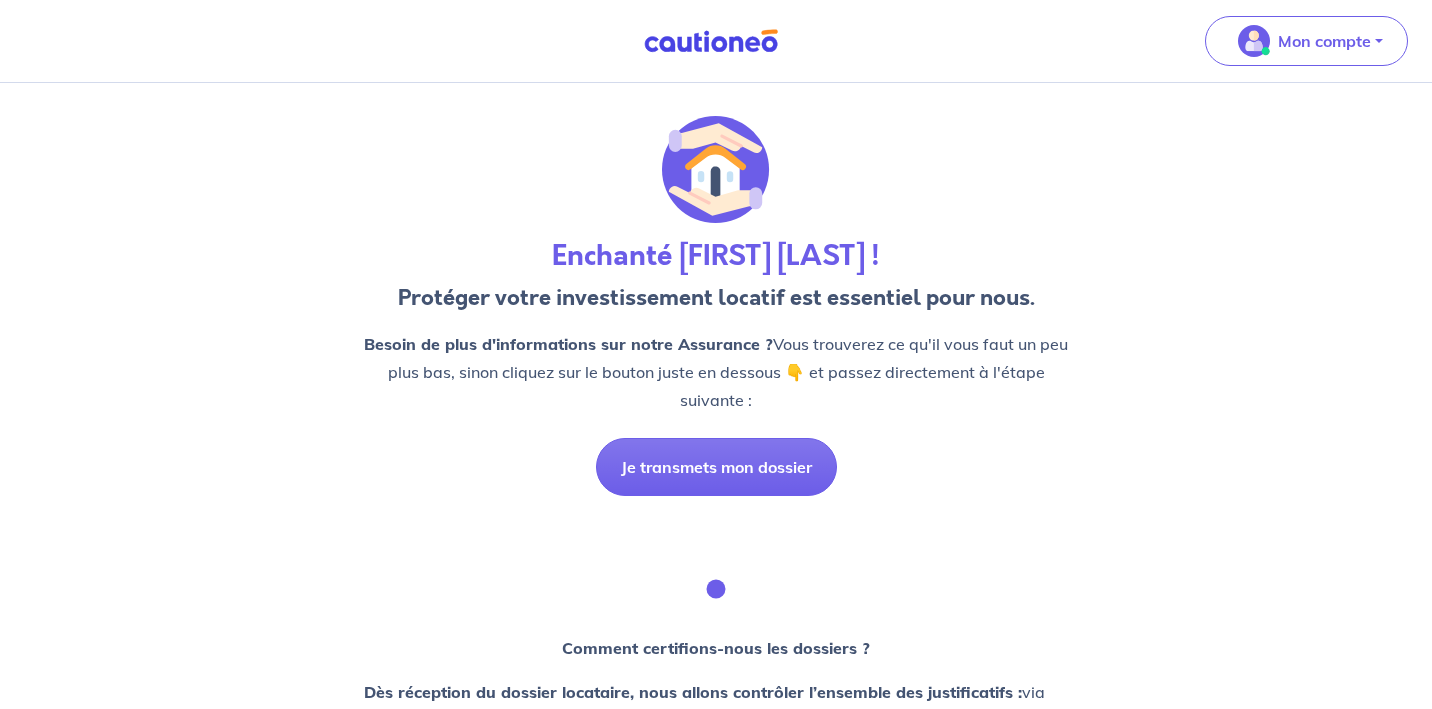 scroll, scrollTop: 0, scrollLeft: 0, axis: both 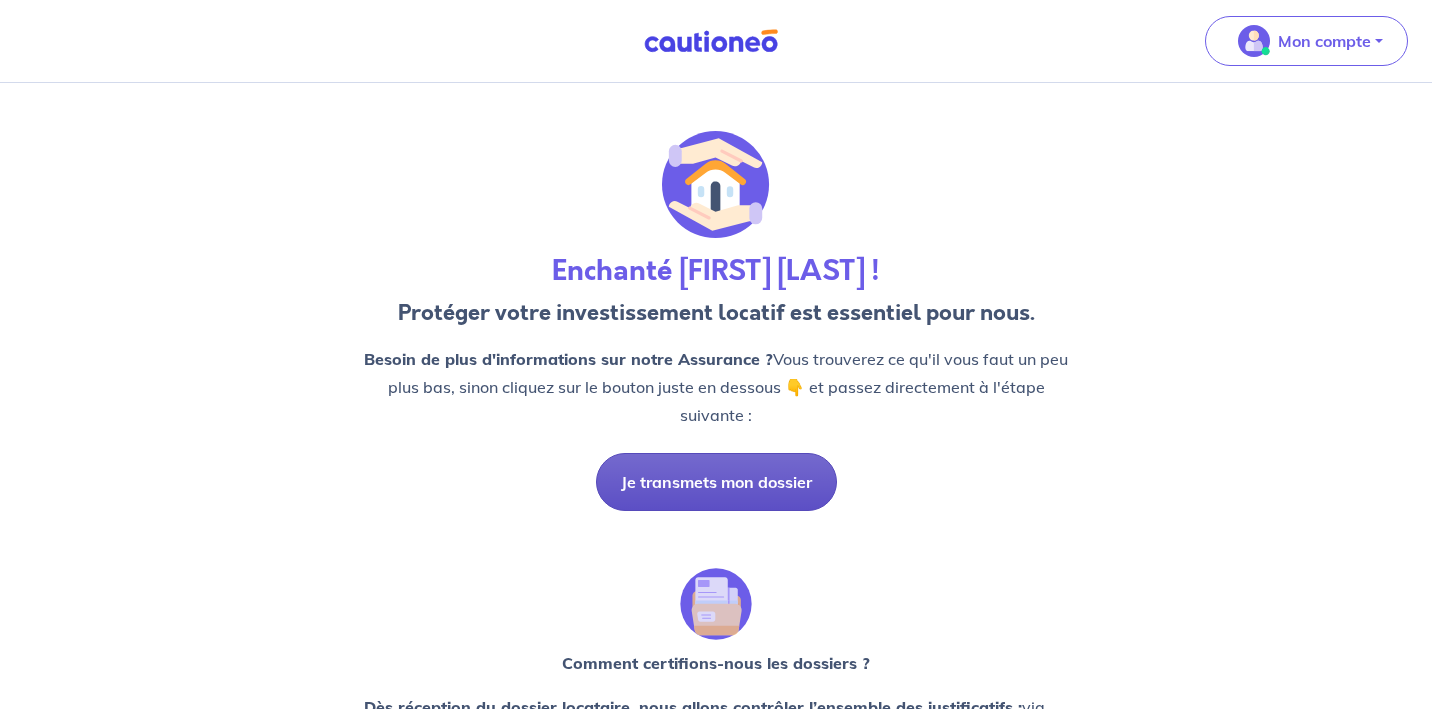 click on "Je transmets mon dossier" at bounding box center (716, 482) 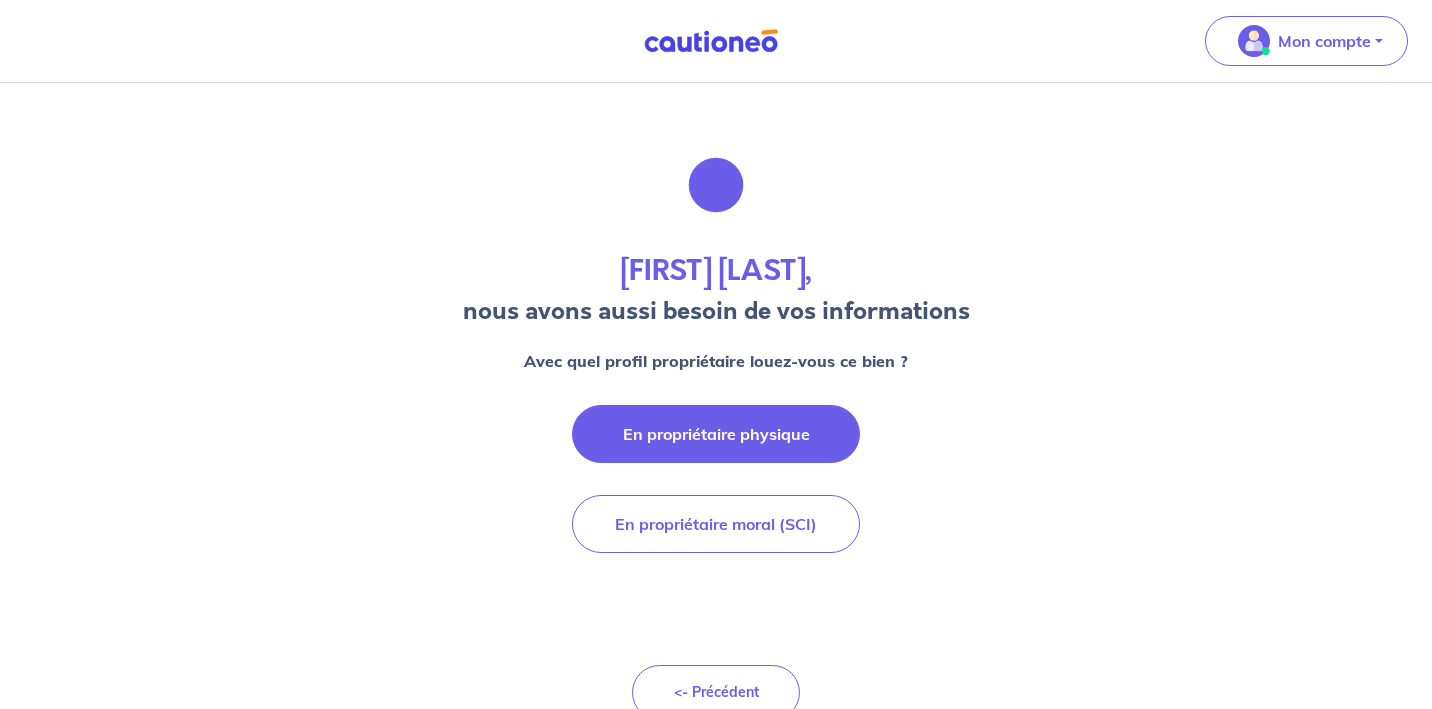 click on "En propriétaire physique" at bounding box center [716, 434] 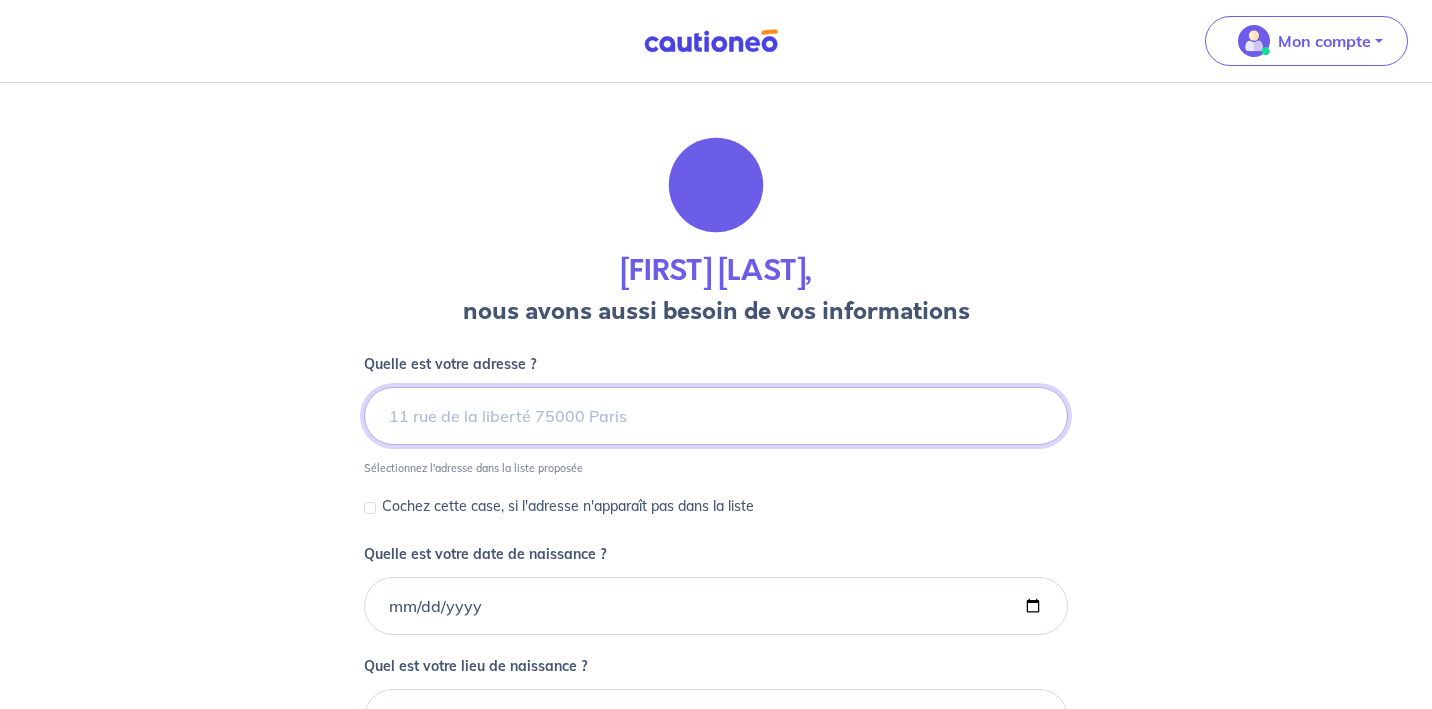 click at bounding box center [716, 416] 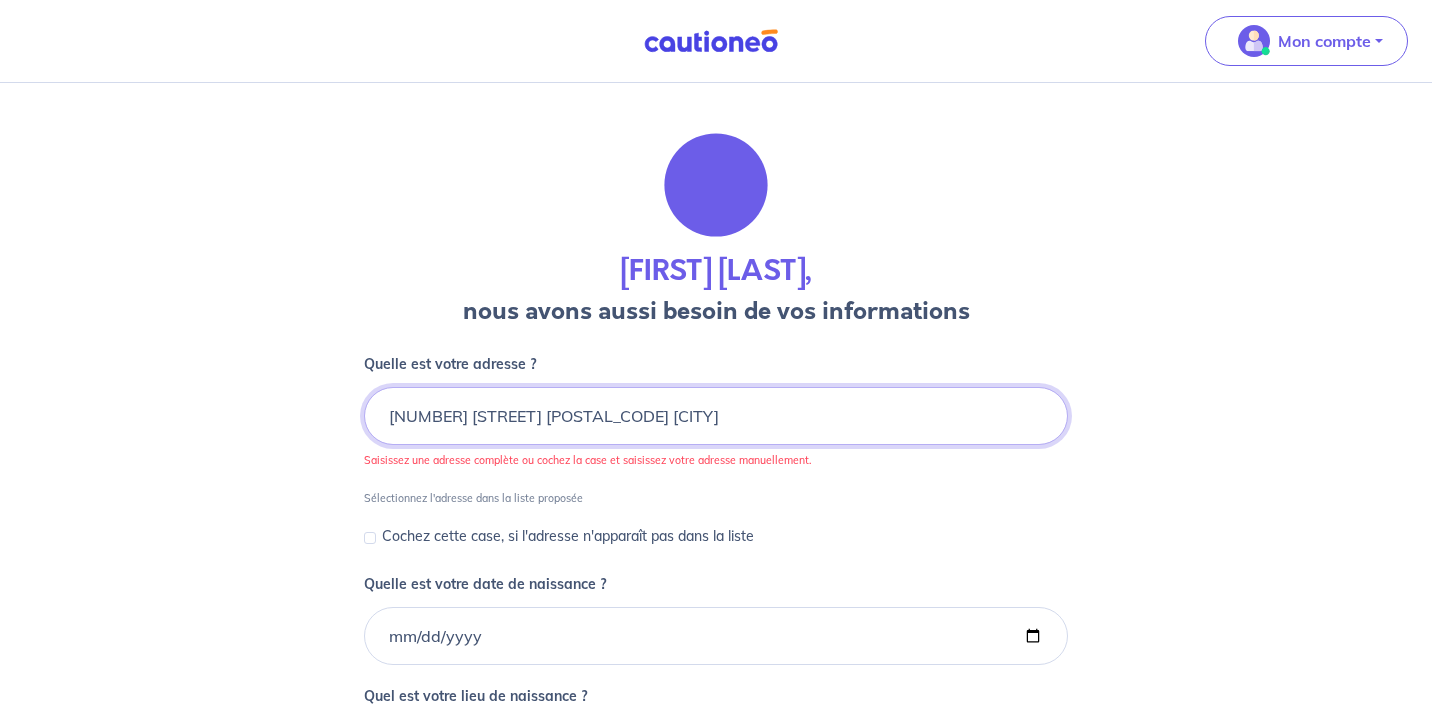 type on "[NUMBER] [STREET] [POSTAL_CODE] [CITY]" 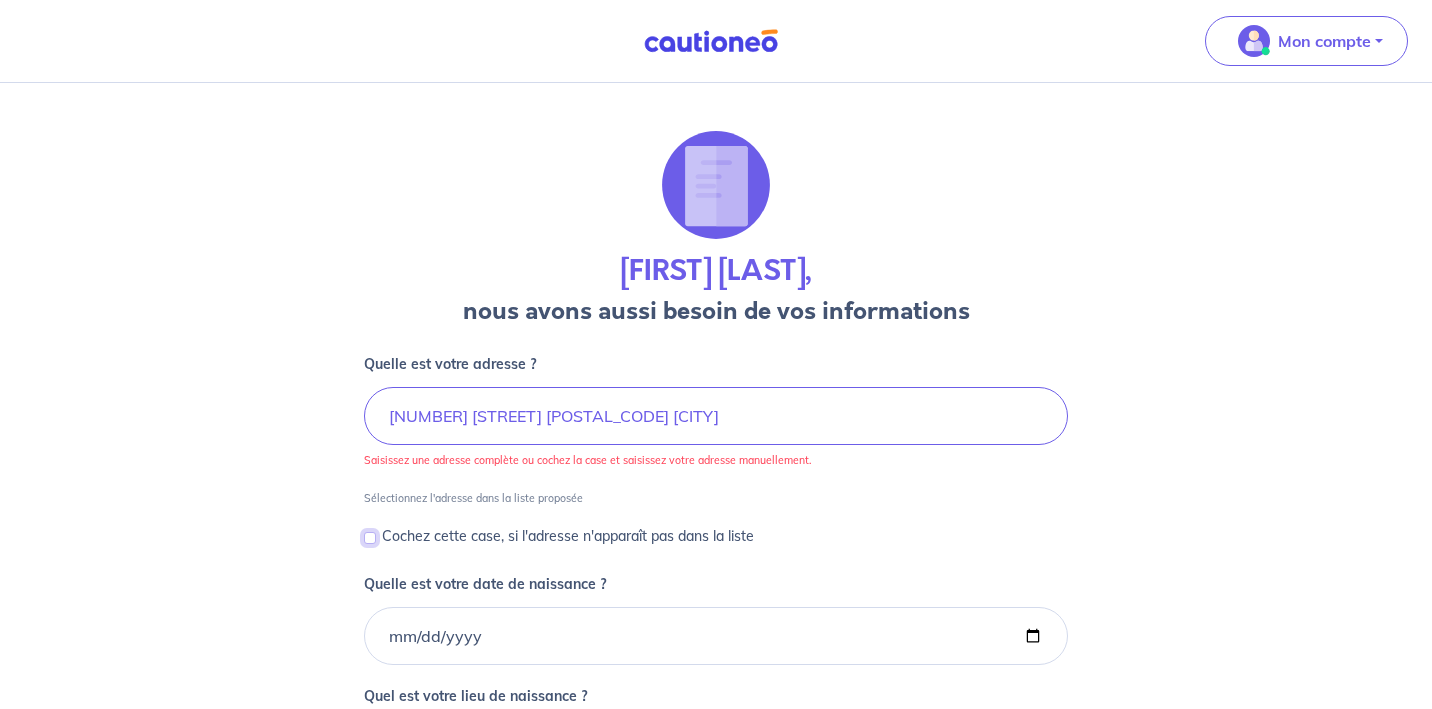 click on "Cochez cette case, si l'adresse n'apparaît pas dans la liste" at bounding box center [370, 538] 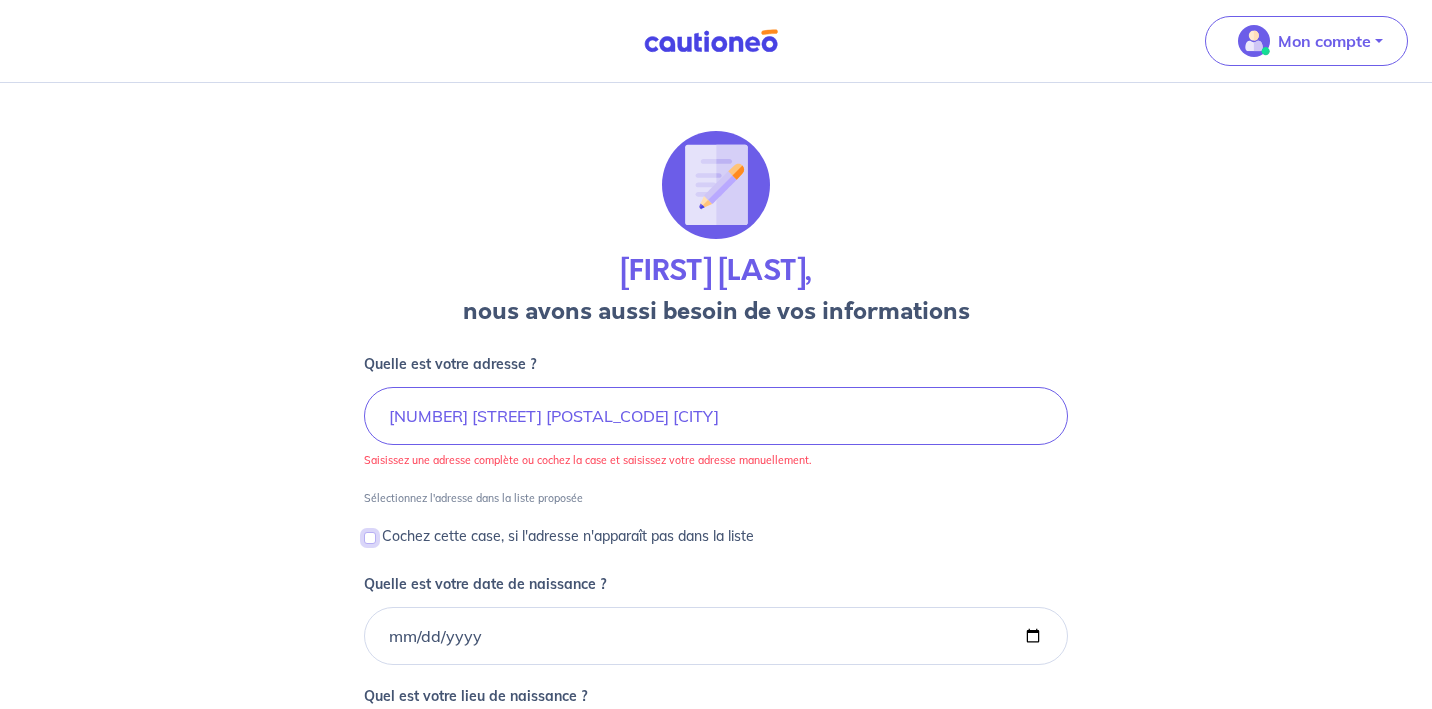 checkbox on "true" 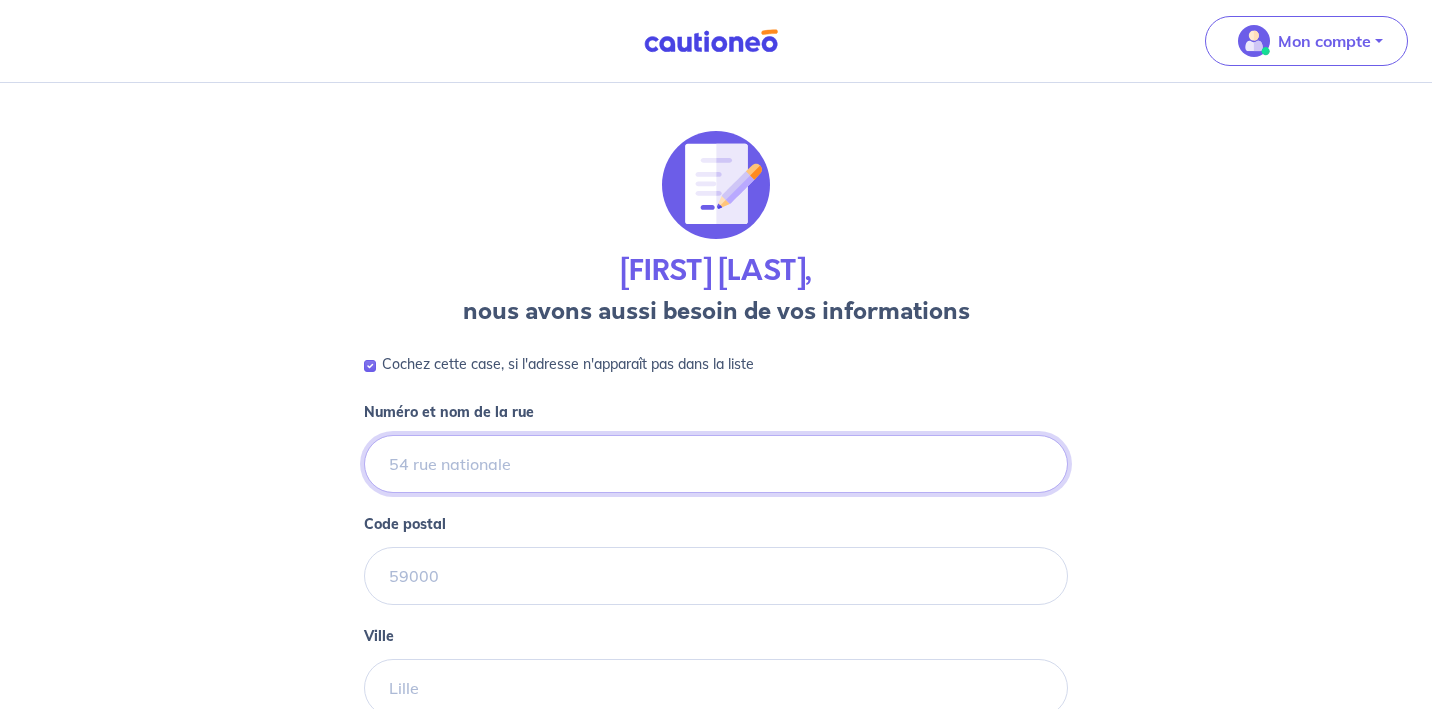 click on "Numéro et nom de la rue" at bounding box center (716, 464) 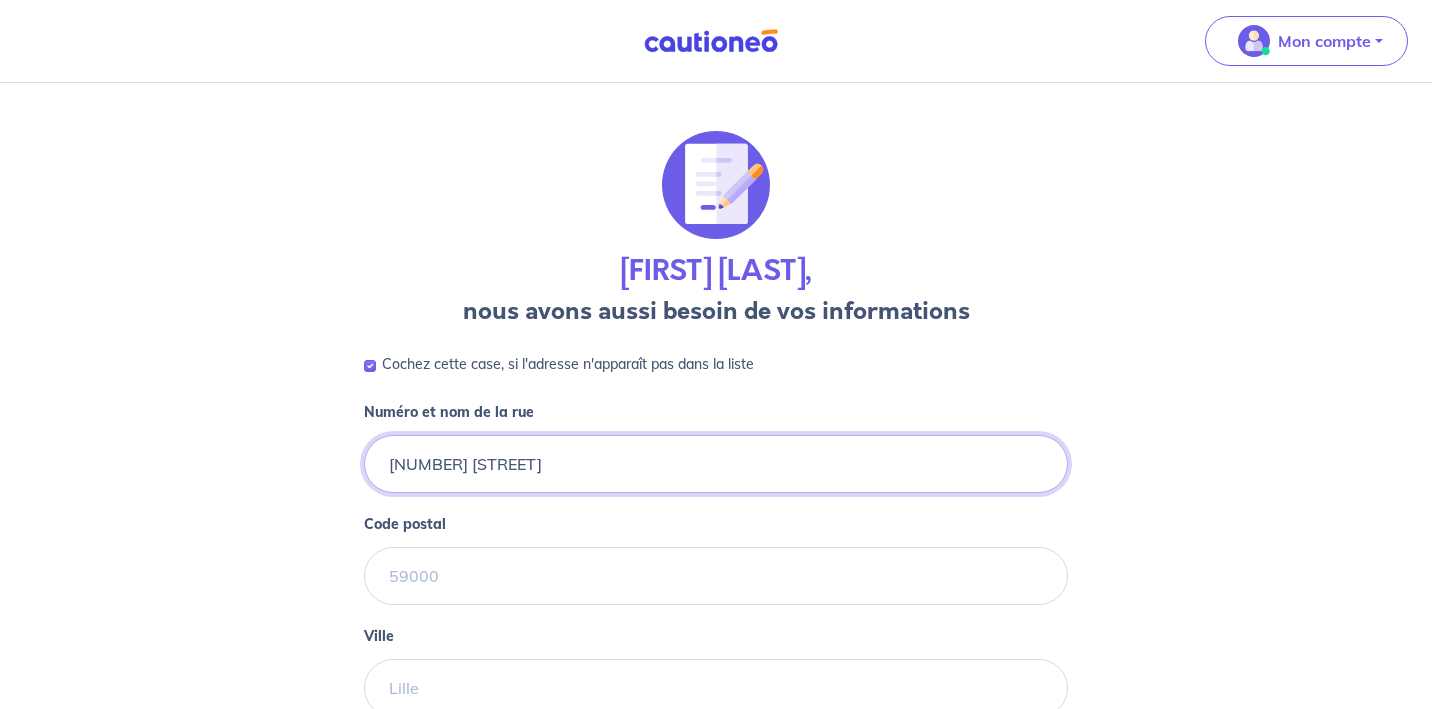 type on "[NUMBER] [STREET]" 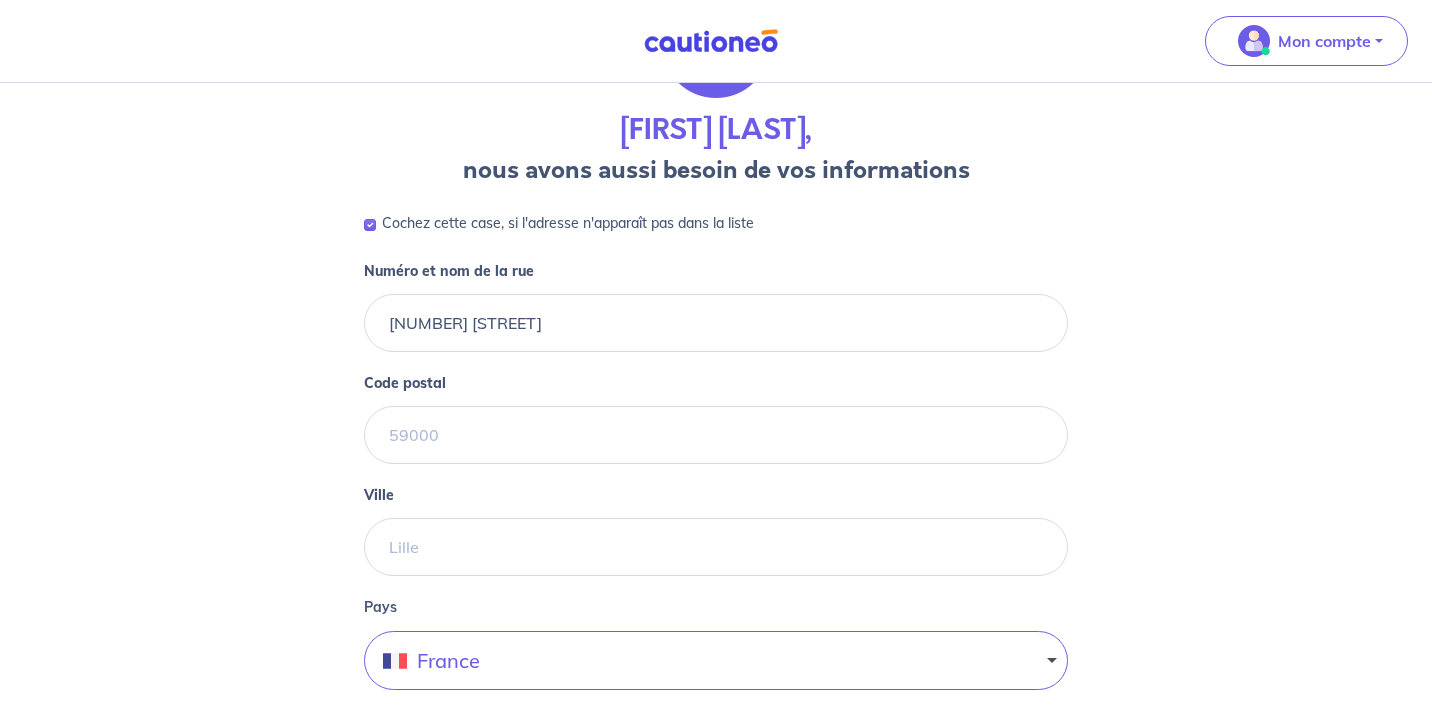 scroll, scrollTop: 176, scrollLeft: 0, axis: vertical 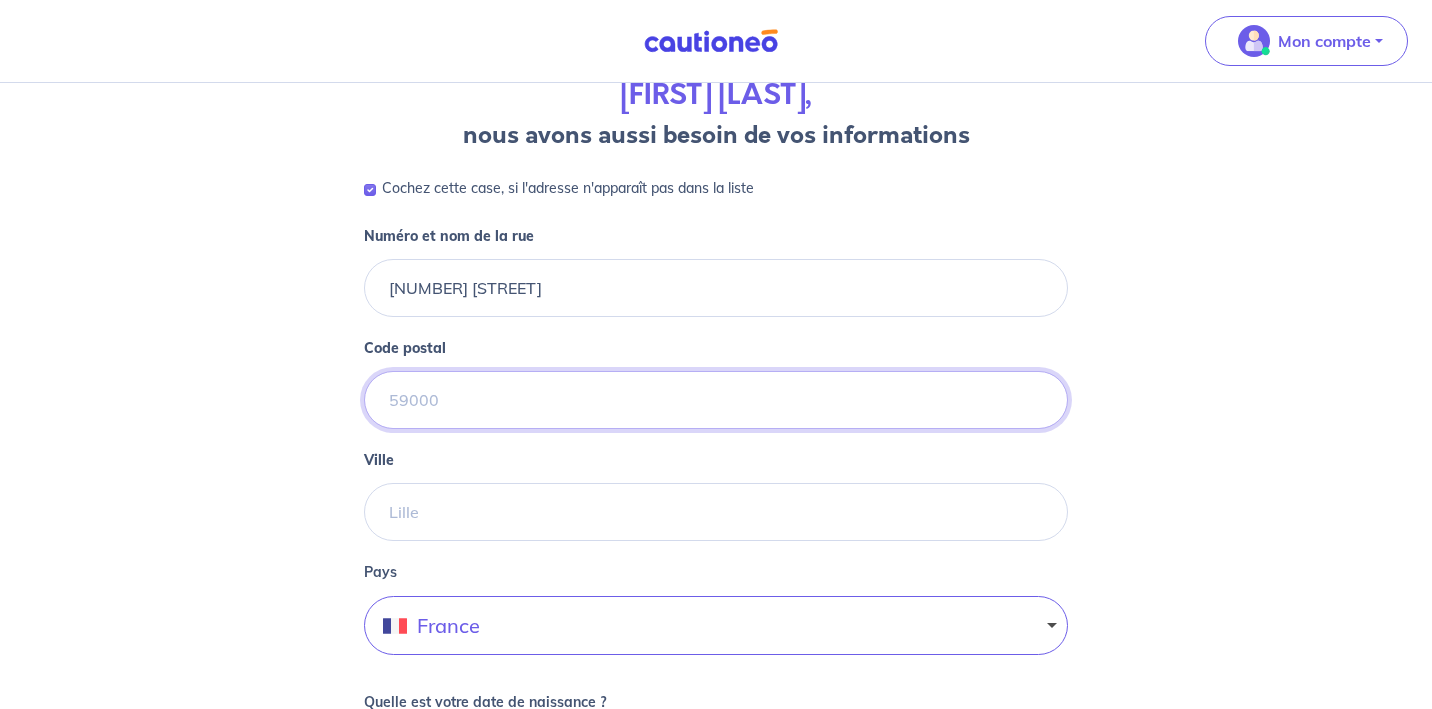 click on "Code postal" at bounding box center [716, 400] 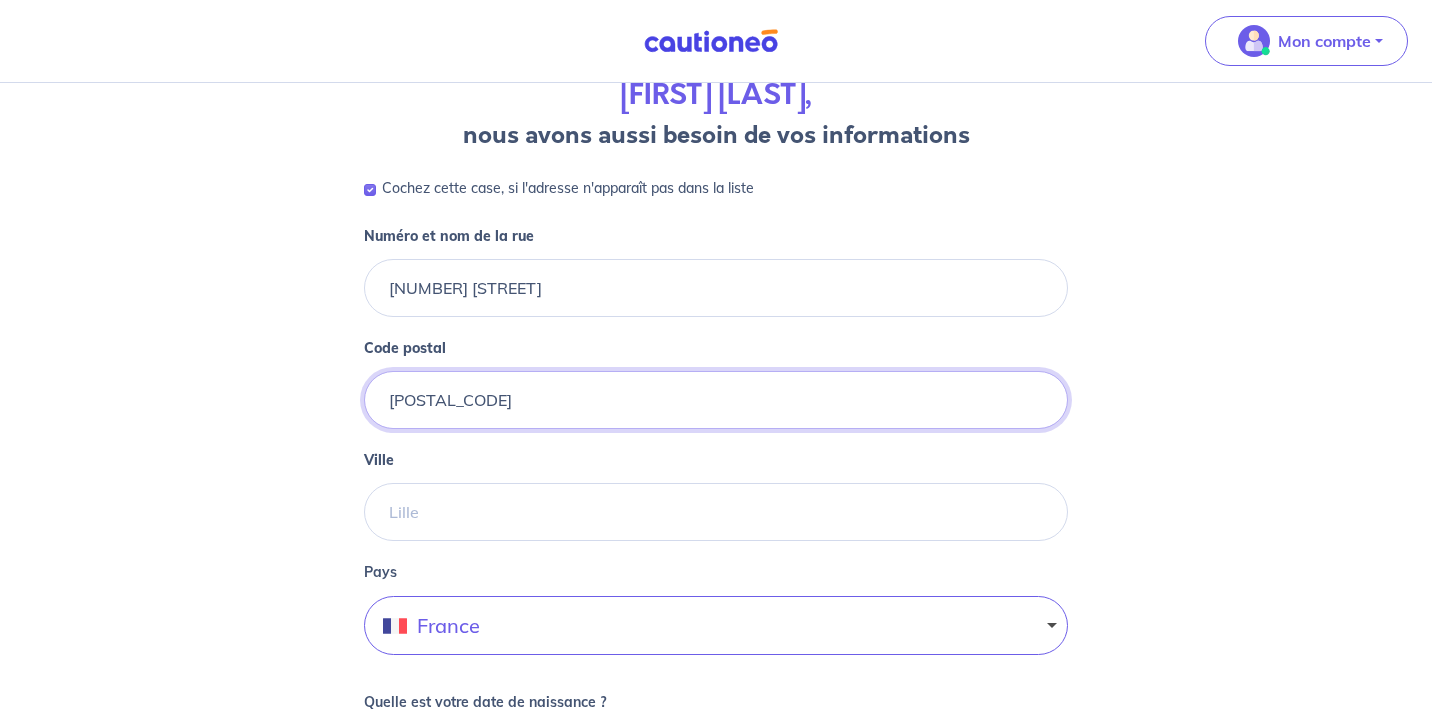 type on "[POSTAL_CODE]" 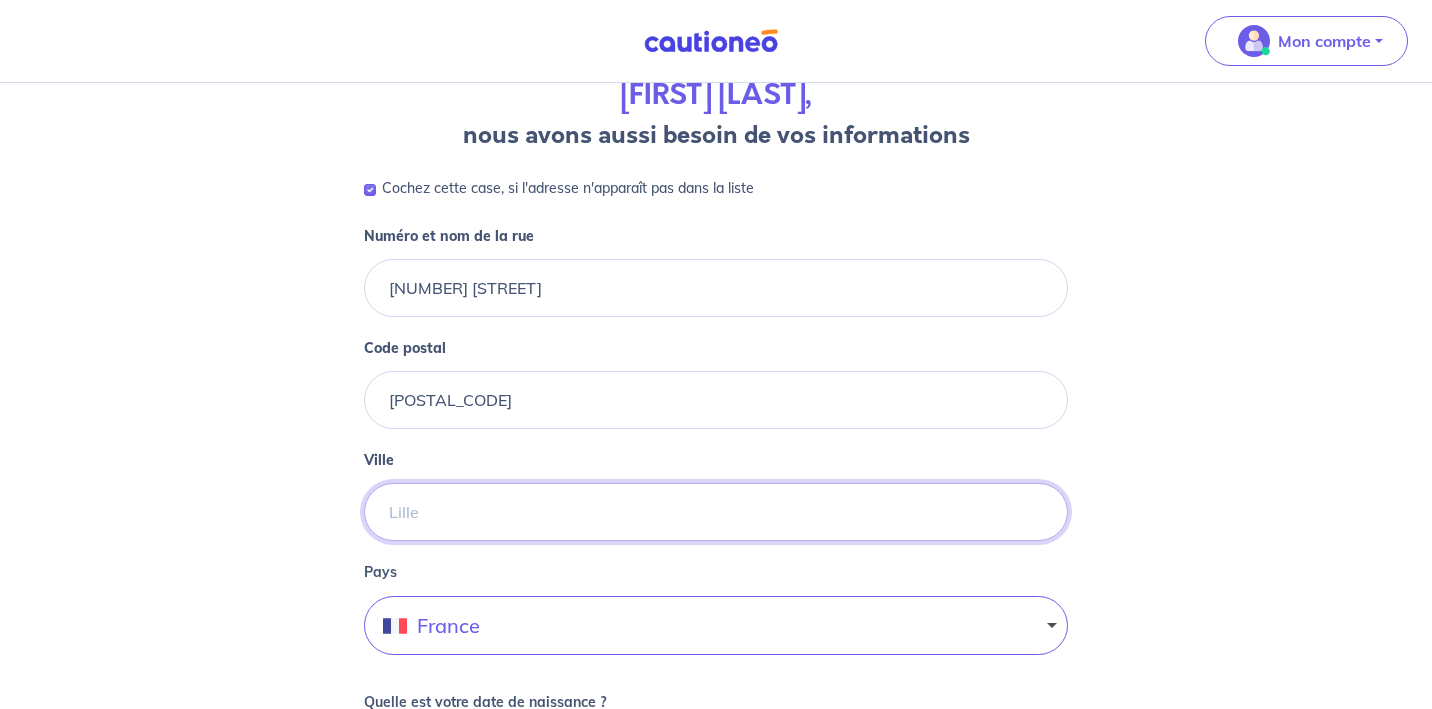 click on "Ville" at bounding box center (716, 512) 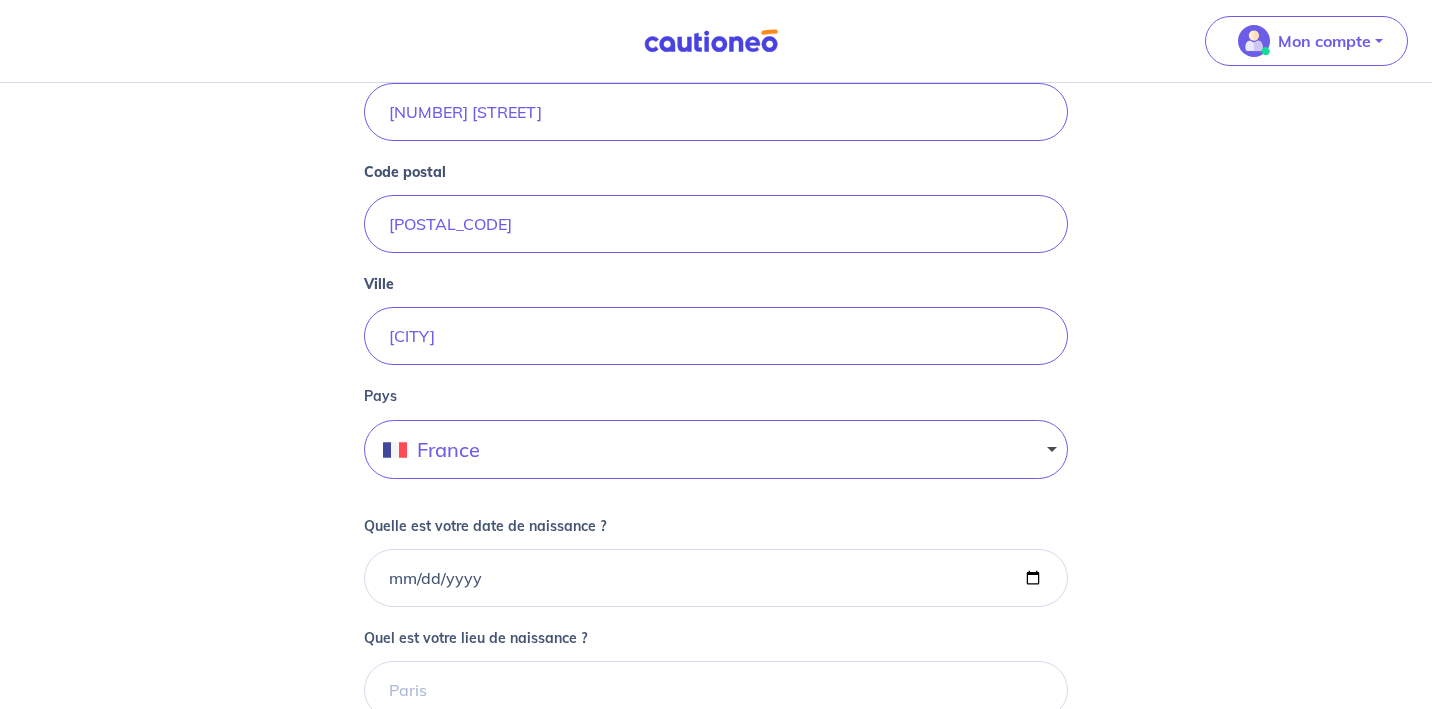 scroll, scrollTop: 373, scrollLeft: 0, axis: vertical 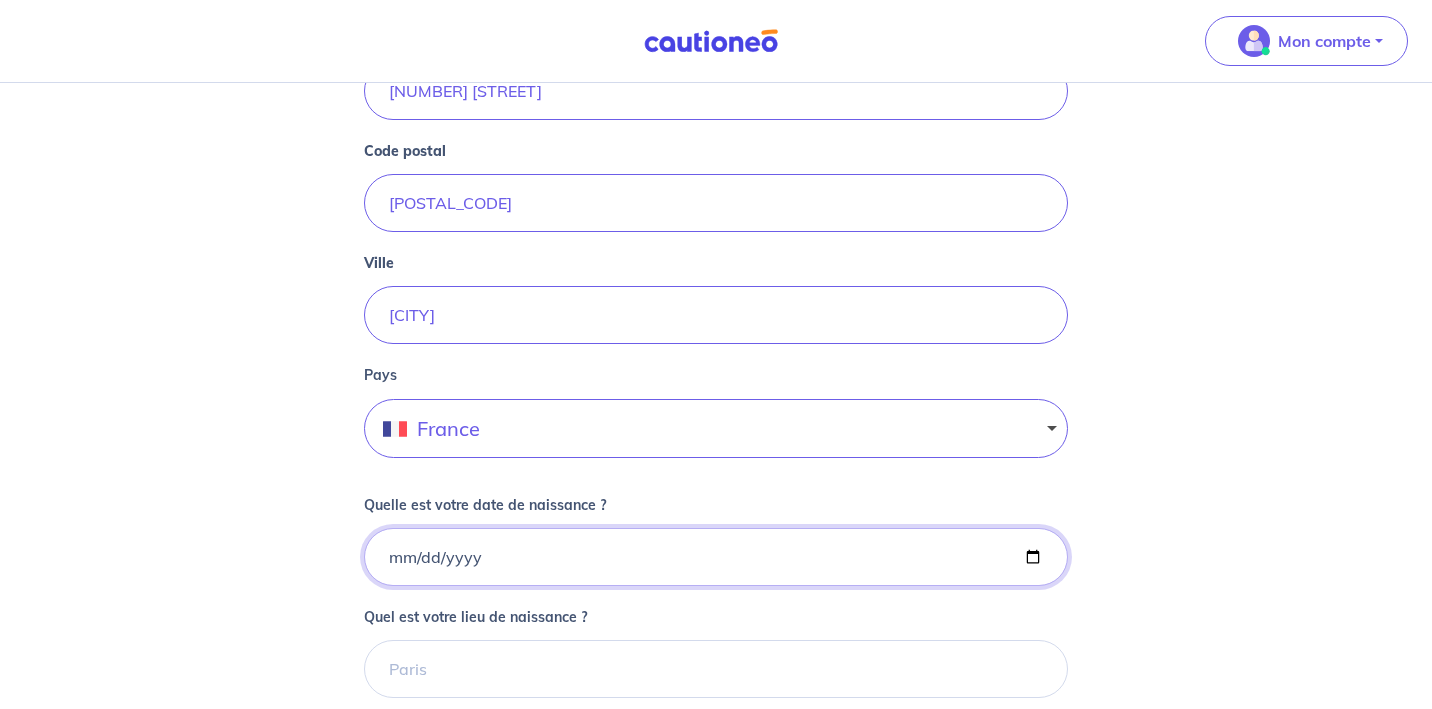 click on "Quelle est votre date de naissance ?" at bounding box center (716, 557) 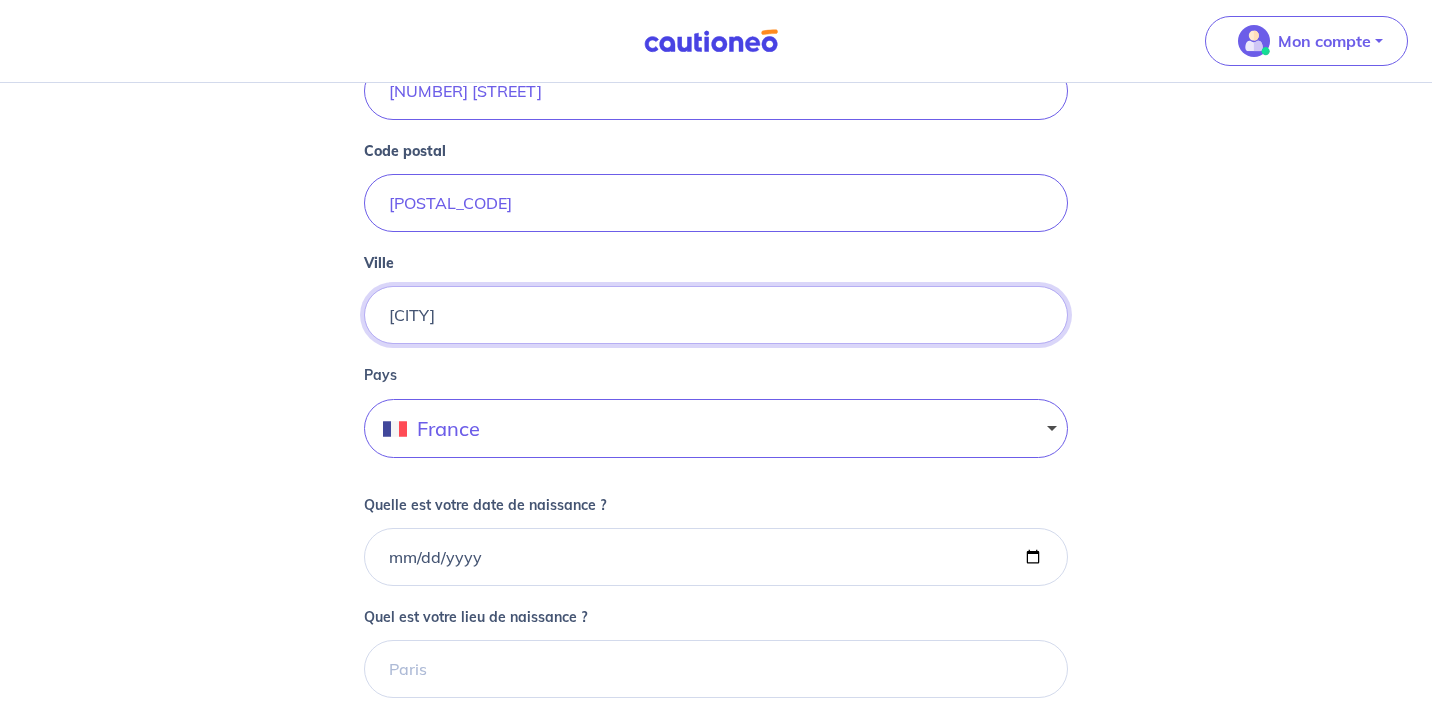 click on "[CITY]" at bounding box center [716, 315] 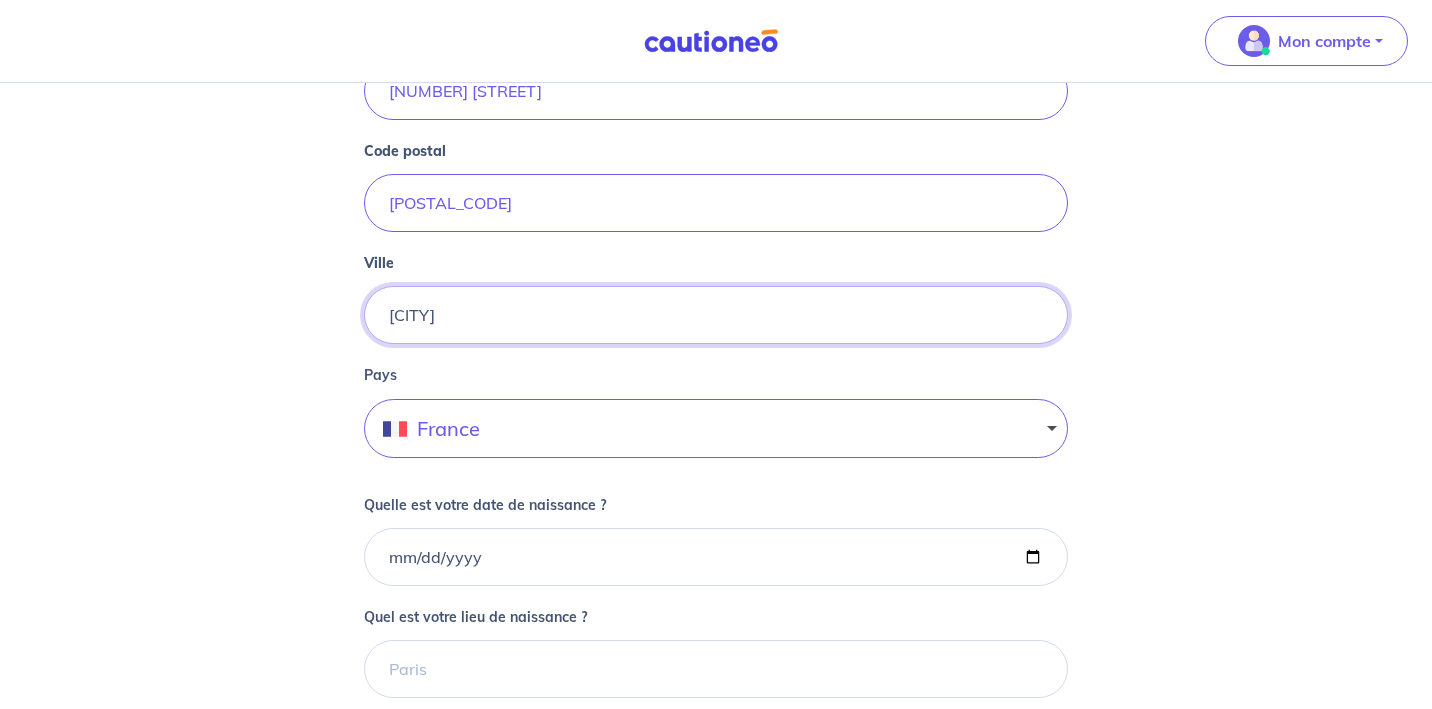 type on "[CITY]" 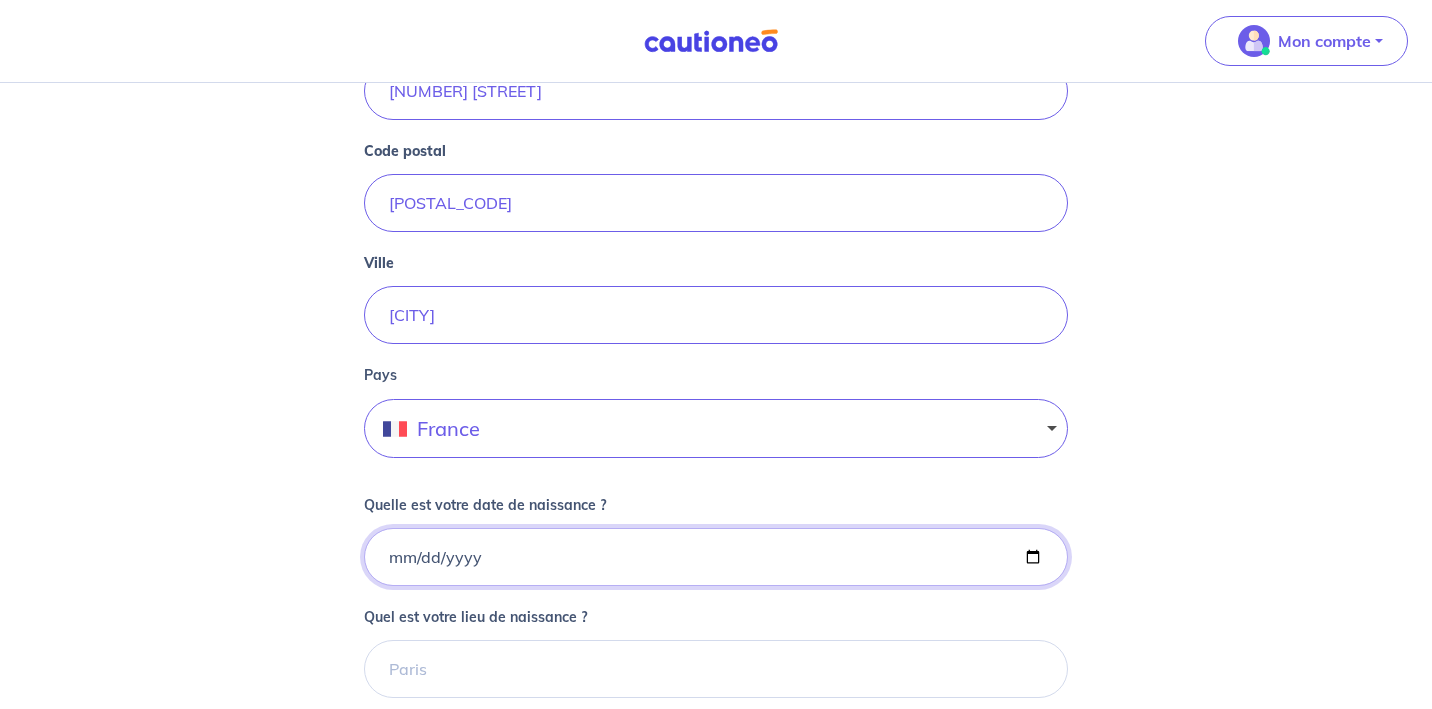 click on "Quelle est votre date de naissance ?" at bounding box center [716, 557] 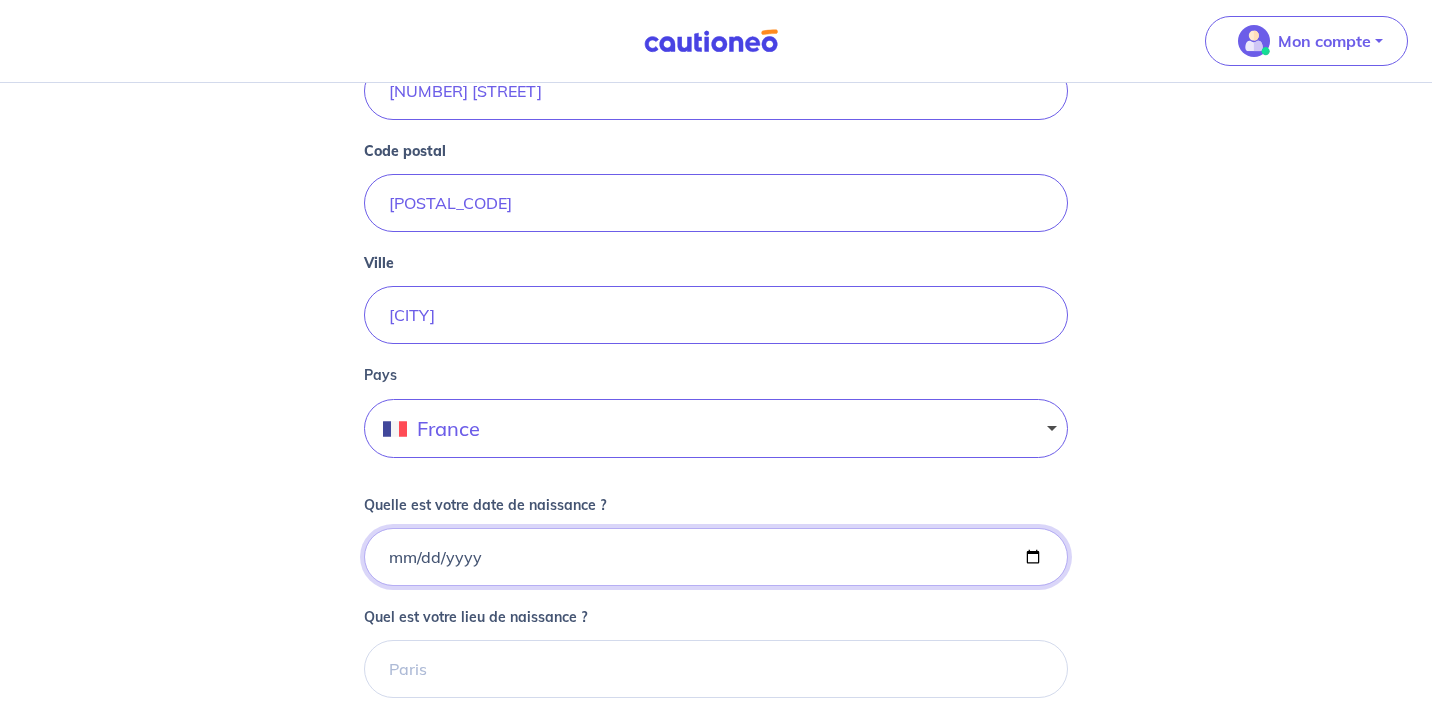 type on "[YEAR]-[MONTH]-[DAY]" 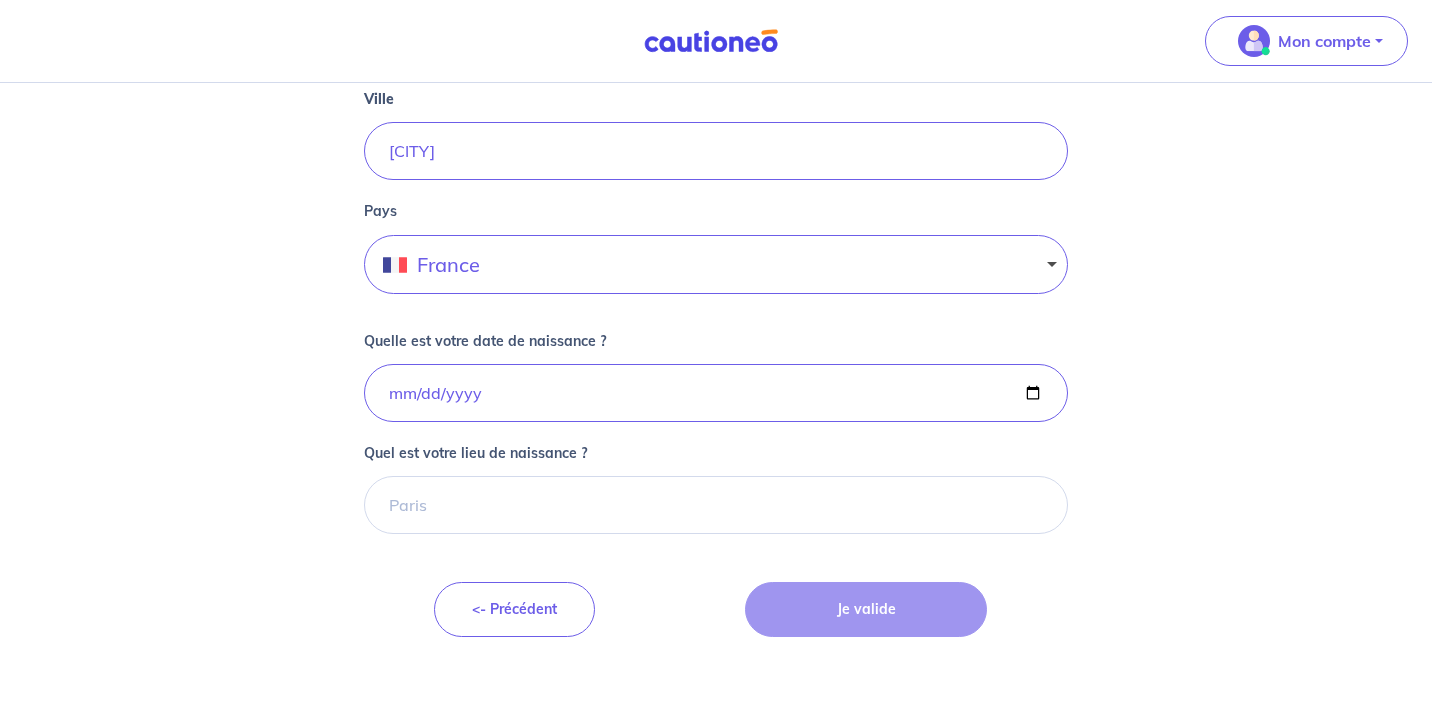 scroll, scrollTop: 576, scrollLeft: 0, axis: vertical 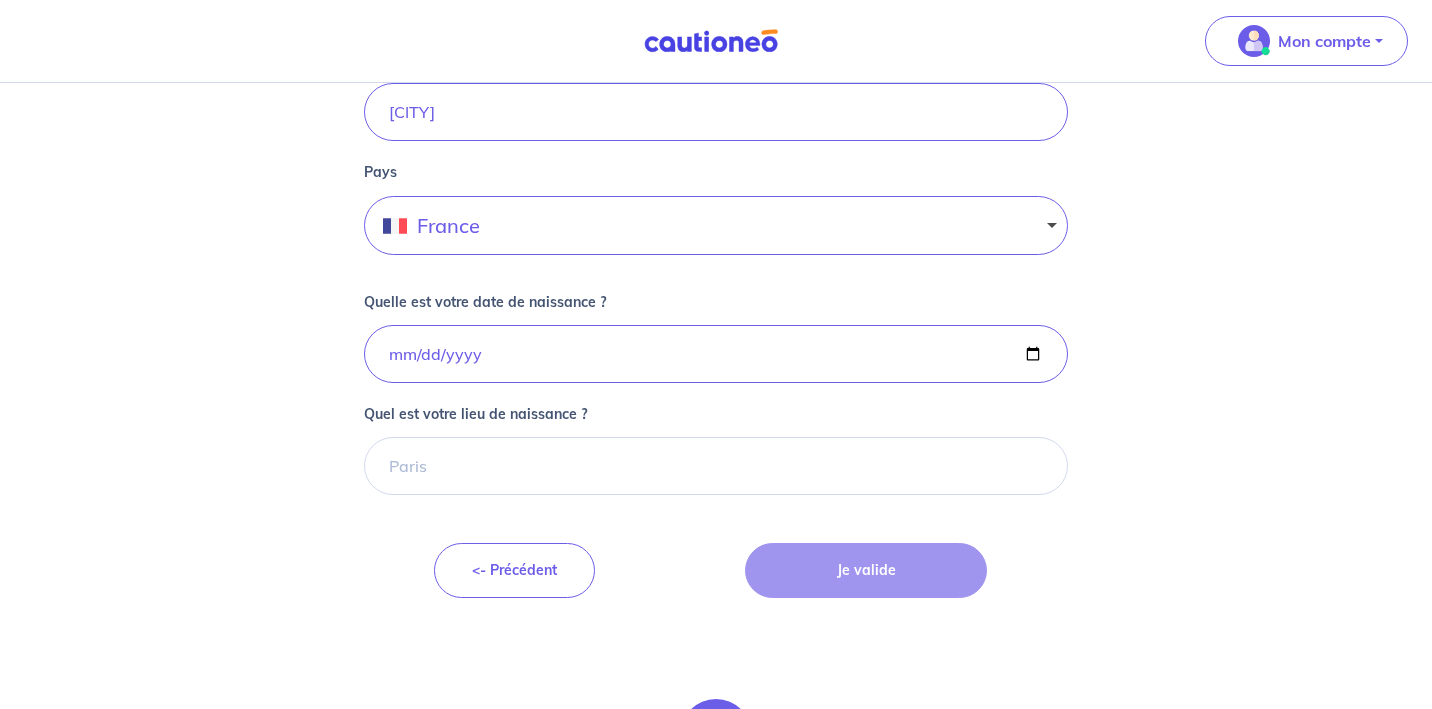 click on "Quel est votre lieu de naissance ?" at bounding box center (716, 451) 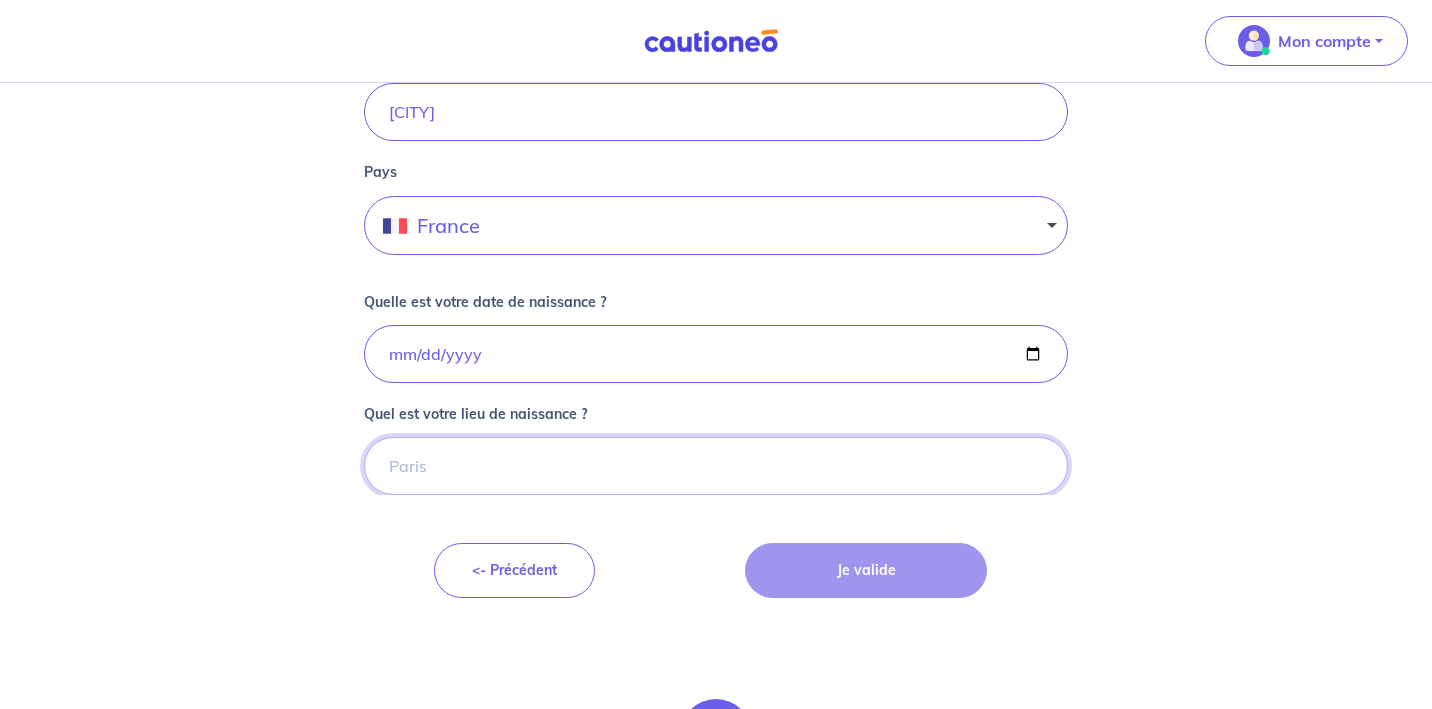 click on "Quel est votre lieu de naissance ?" at bounding box center [716, 466] 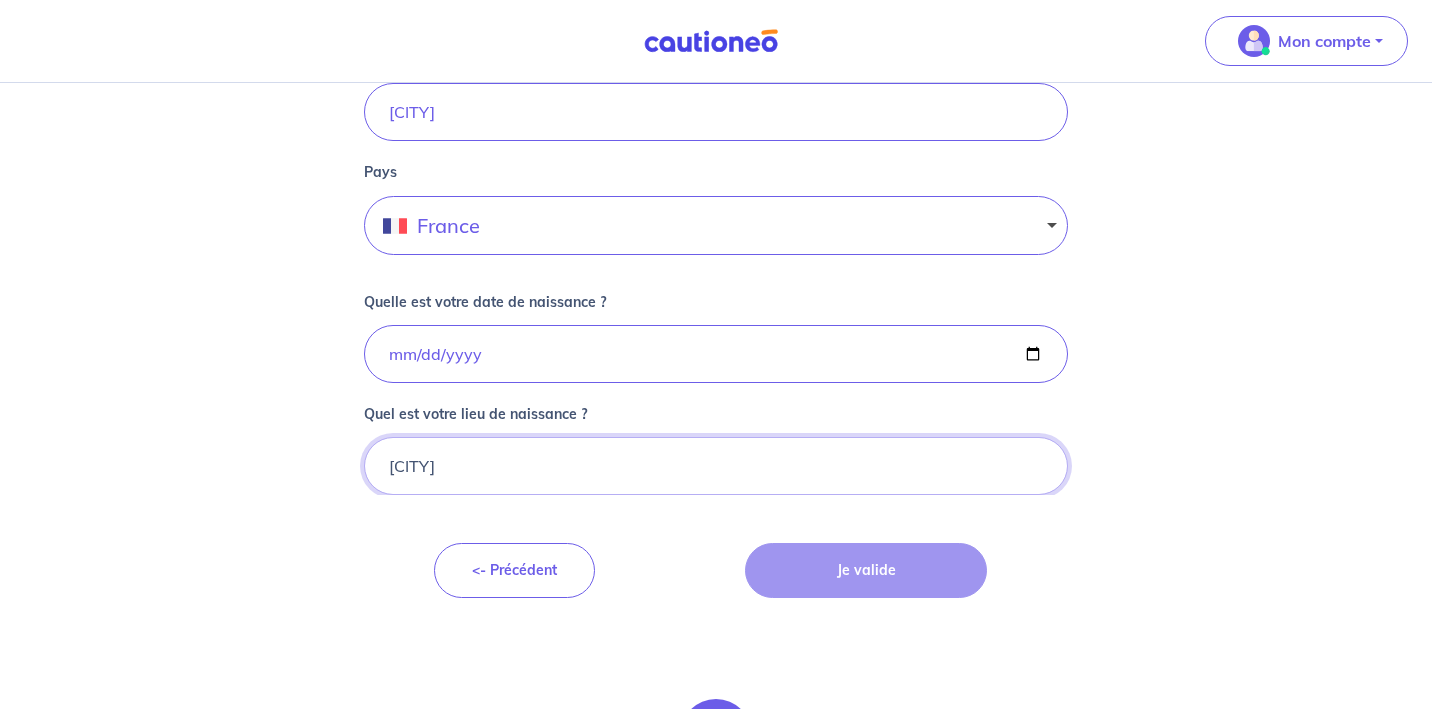 type on "[CITY]" 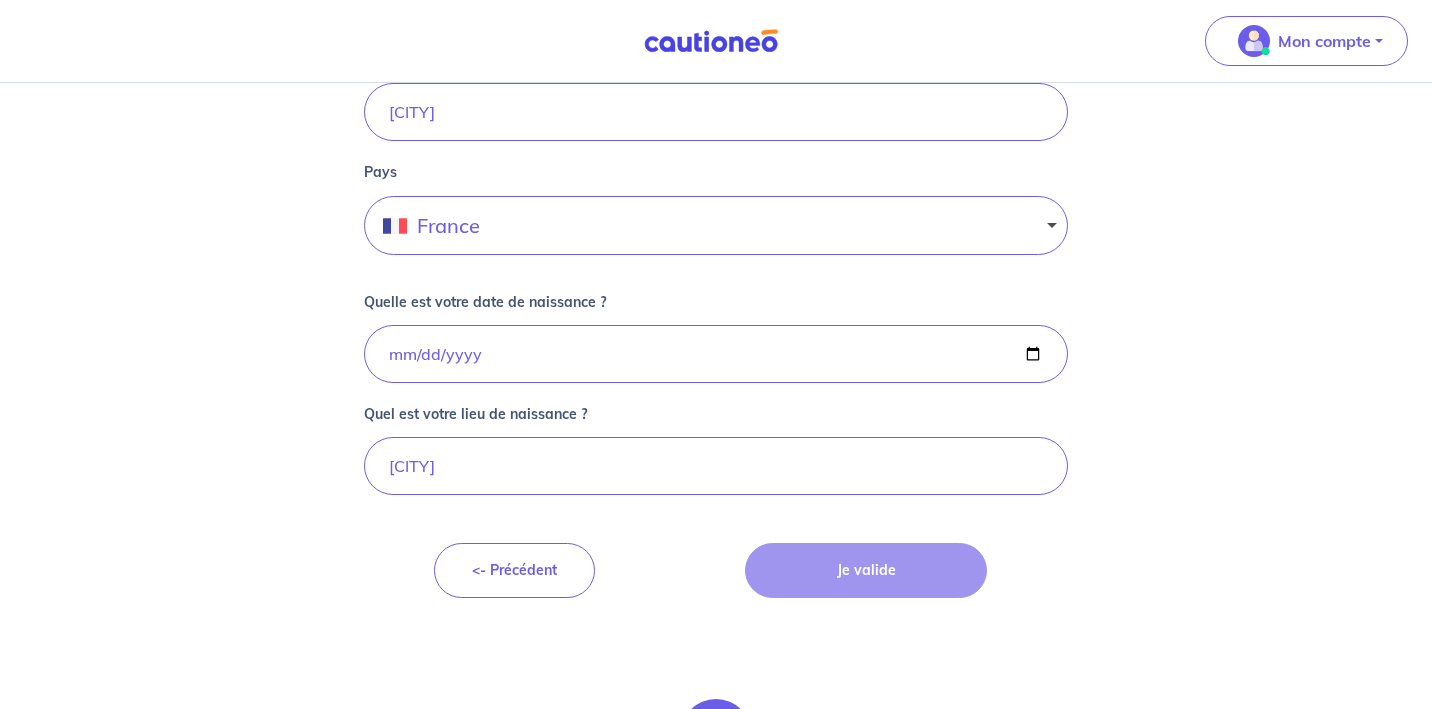click on "Cochez cette case, si l'adresse n'apparaît pas dans la liste Numéro et nom de la rue [NUMBER] [STREET] Code postal [POSTAL_CODE] Ville [CITY] Pays [COUNTRY] Quelle est votre date de naissance ? [DATE] Quel est votre lieu de naissance ? [CITY] <- Précédent Je valide À SAVOIR Actuellement, nous ne pouvons inscrire qu'un seul propriétaire sur le contrat. Si vous n'êtes pas le seul propriétaire du logement, rassurez-vous le bien est tout autant garanti." at bounding box center (716, 278) 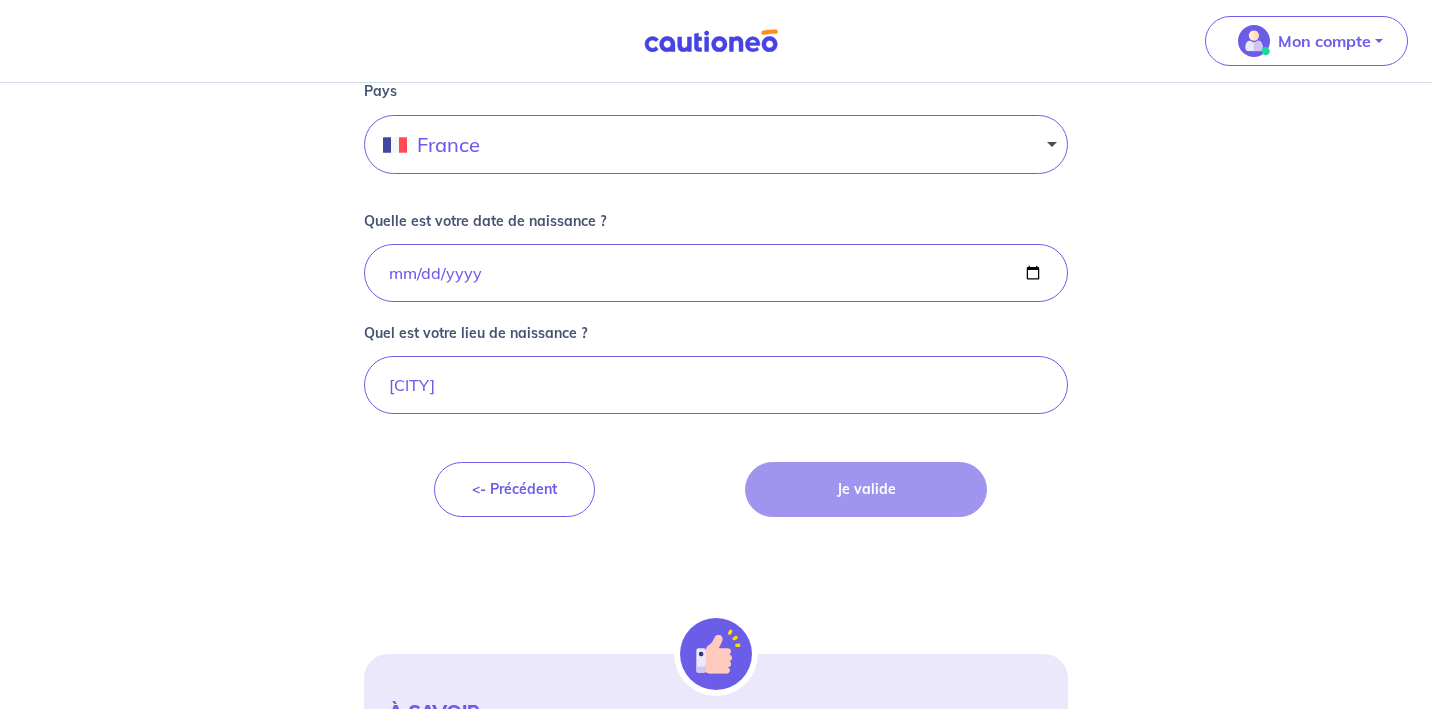 scroll, scrollTop: 687, scrollLeft: 0, axis: vertical 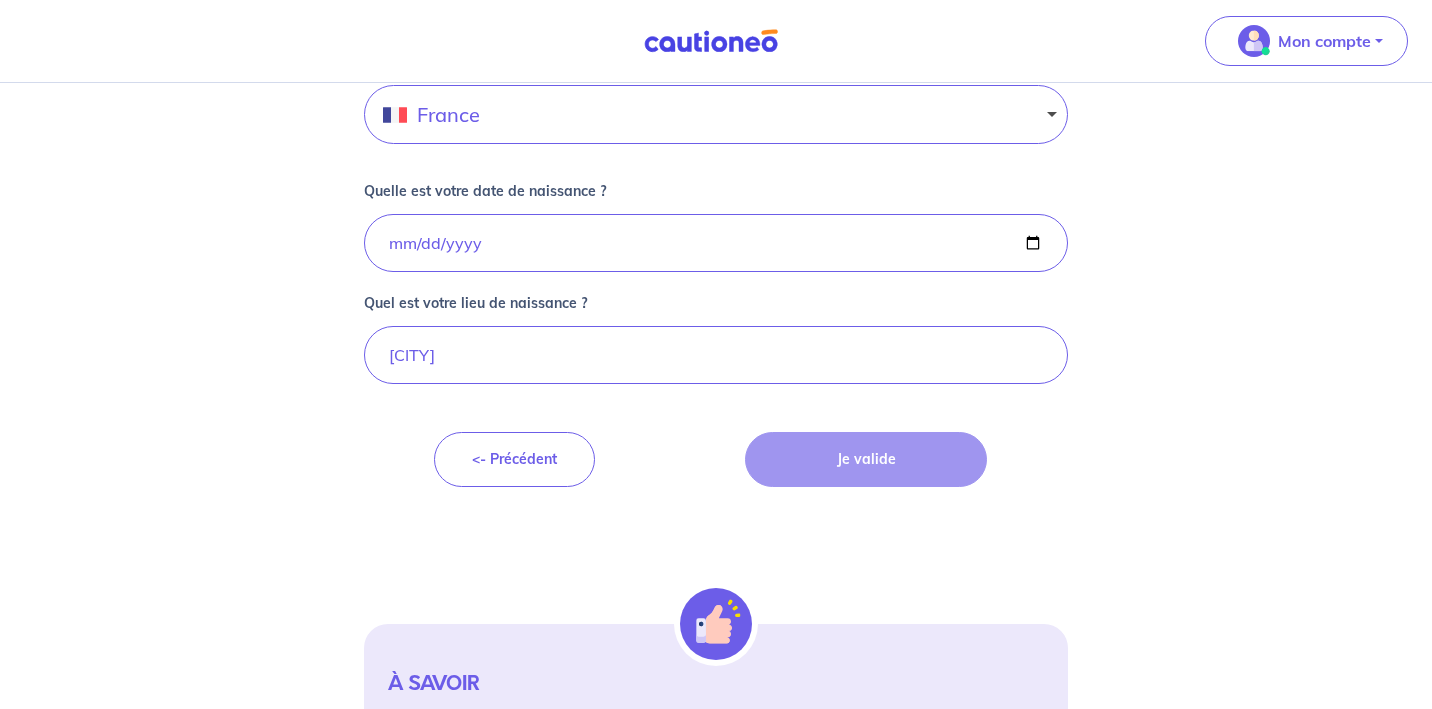 click on "Cochez cette case, si l'adresse n'apparaît pas dans la liste Numéro et nom de la rue [NUMBER] [STREET] Code postal [POSTAL_CODE] Ville [CITY] Pays [COUNTRY] Quelle est votre date de naissance ? [DATE] Quel est votre lieu de naissance ? [CITY] <- Précédent Je valide À SAVOIR Actuellement, nous ne pouvons inscrire qu'un seul propriétaire sur le contrat. Si vous n'êtes pas le seul propriétaire du logement, rassurez-vous le bien est tout autant garanti." at bounding box center [716, 167] 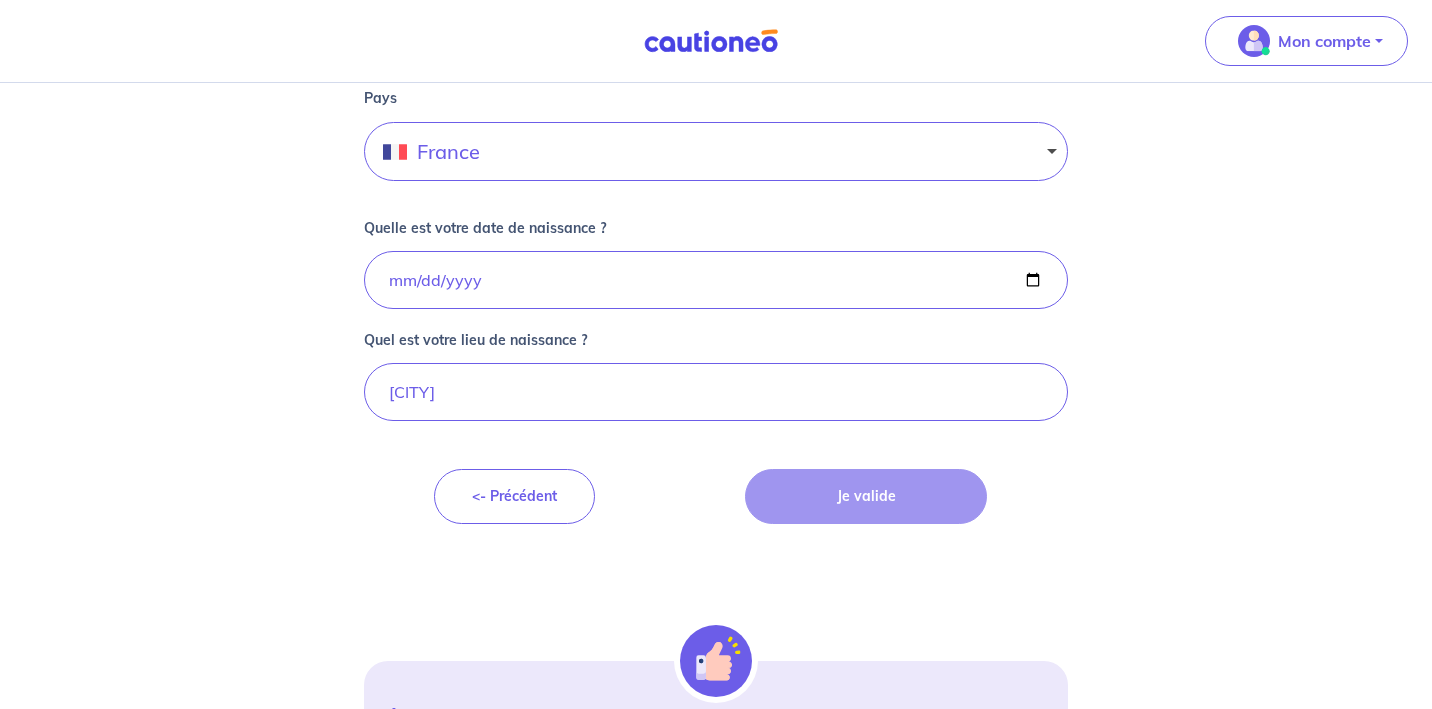 scroll, scrollTop: 631, scrollLeft: 0, axis: vertical 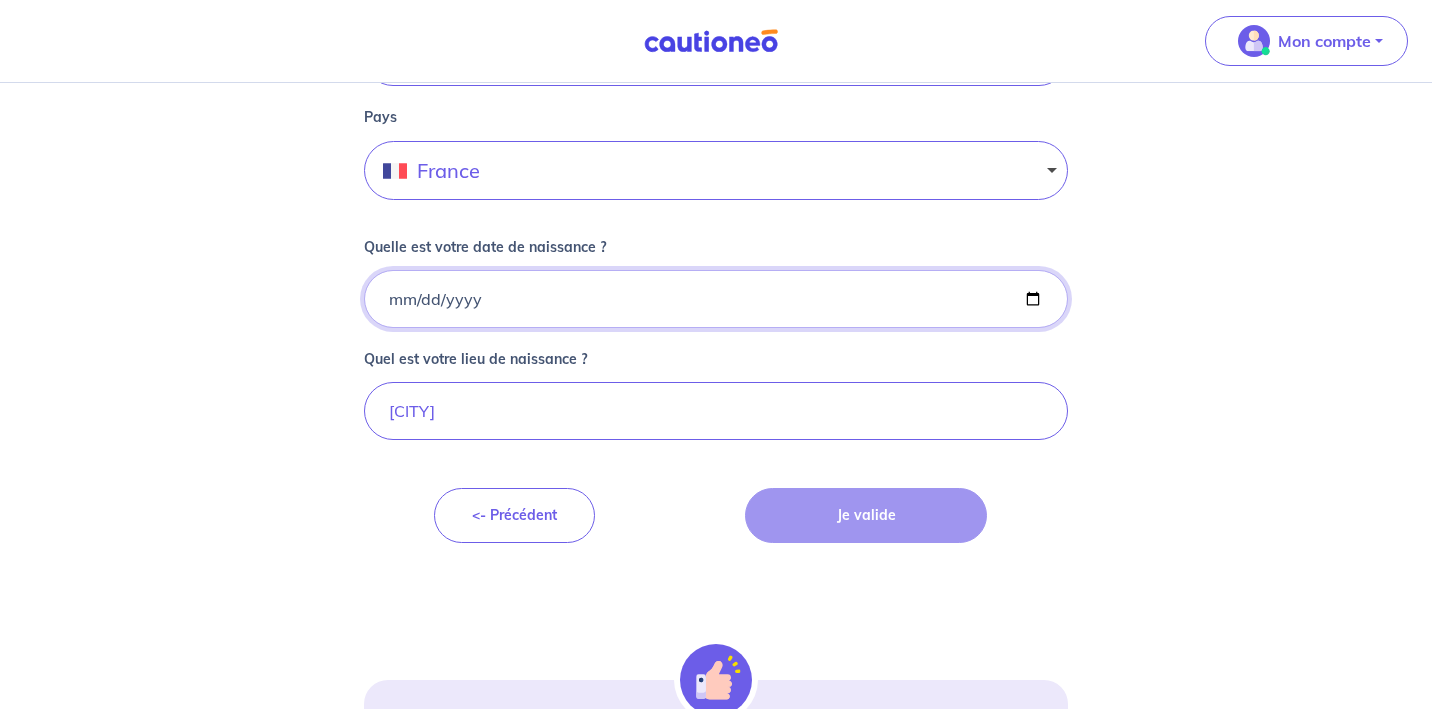 click on "[YEAR]-[MONTH]-[DAY]" at bounding box center (716, 299) 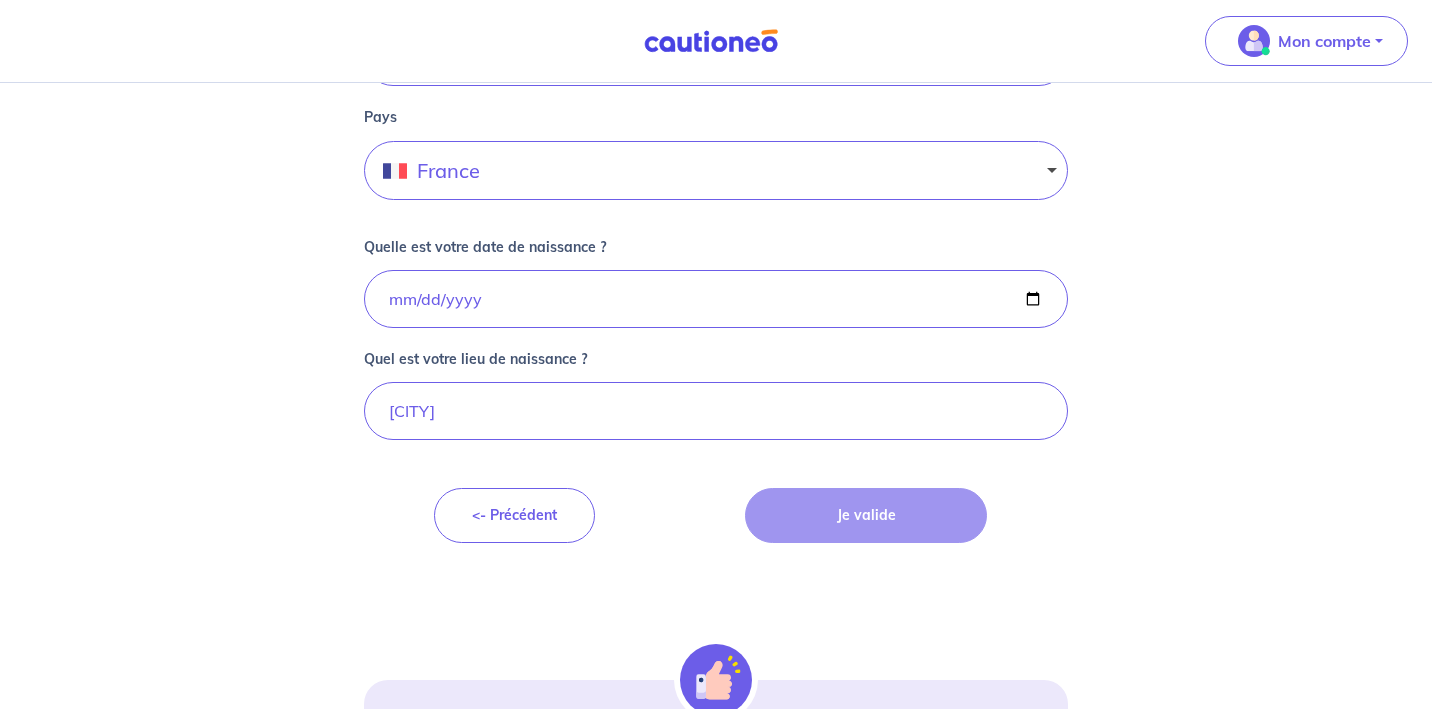 click on "Je valide" at bounding box center [850, 448] 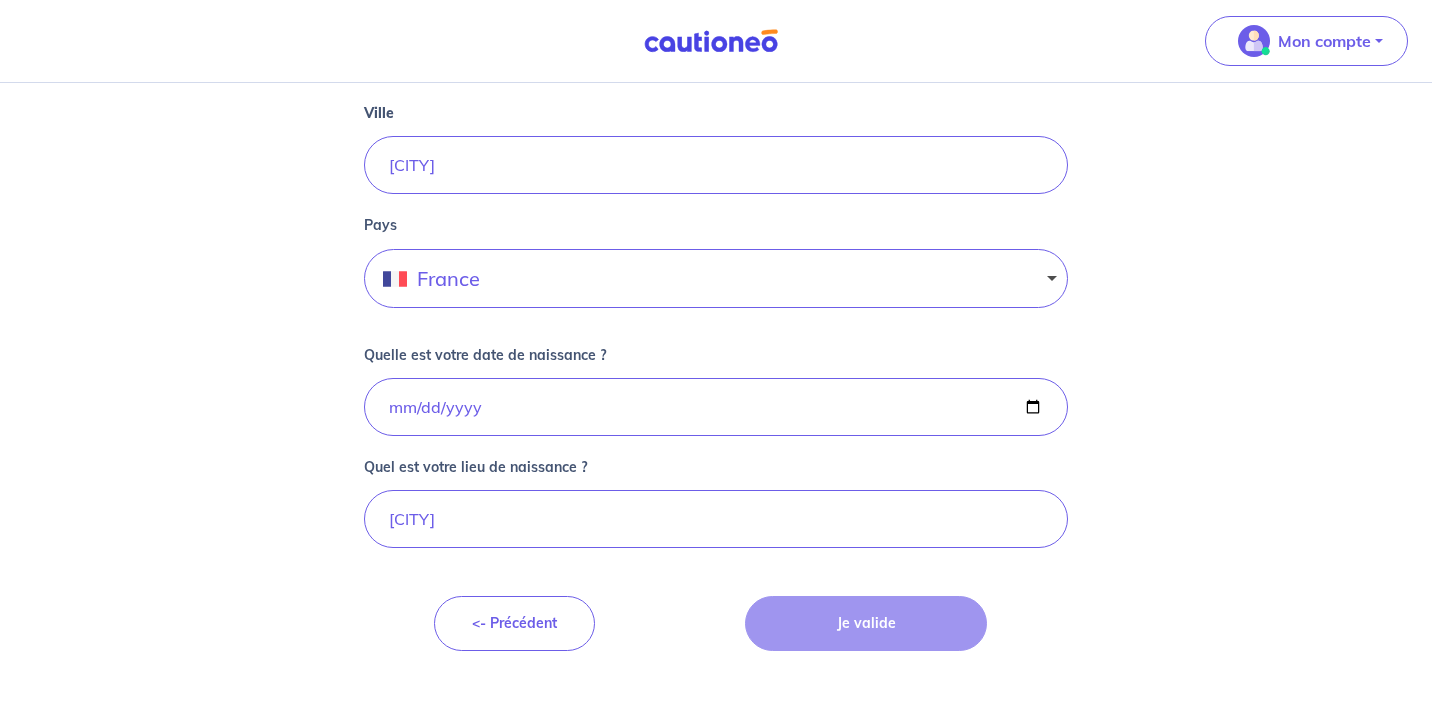 scroll, scrollTop: 516, scrollLeft: 0, axis: vertical 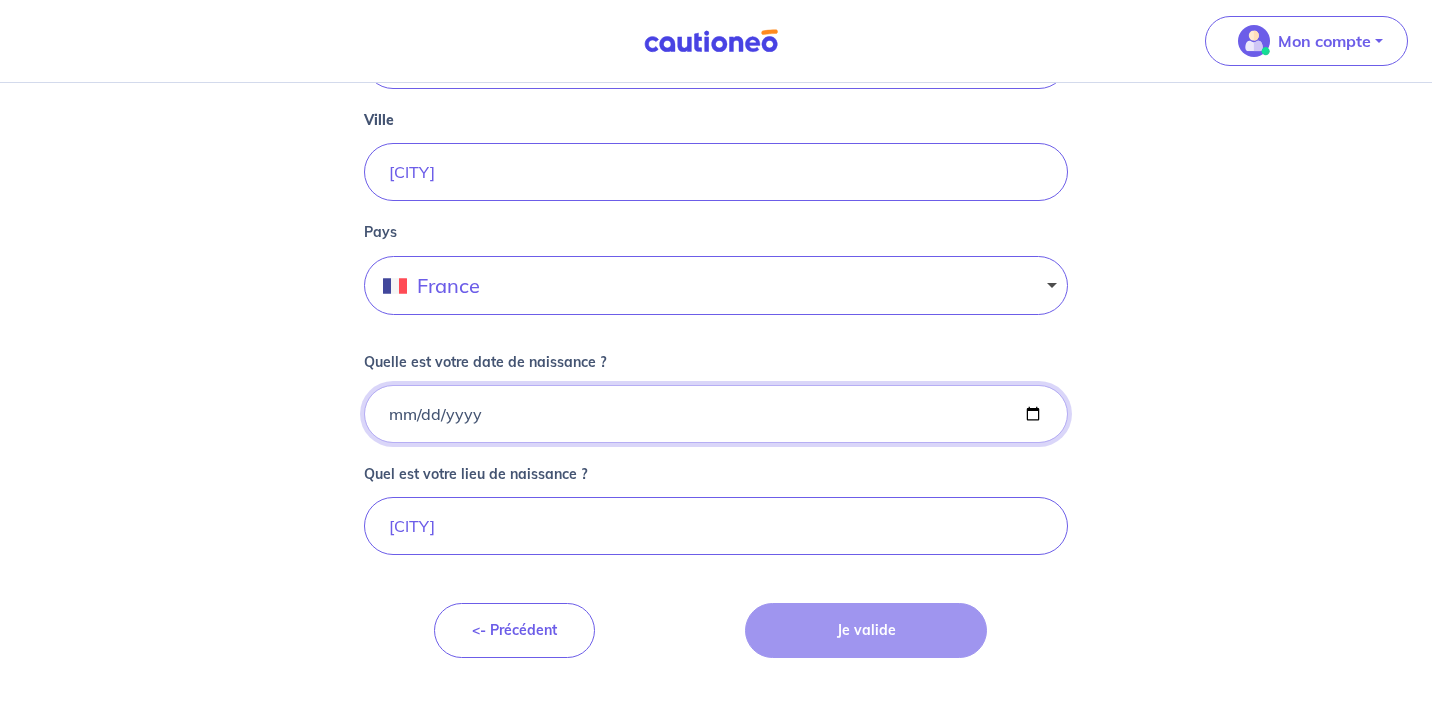 click on "[YEAR]-[MONTH]-[DAY]" at bounding box center (716, 414) 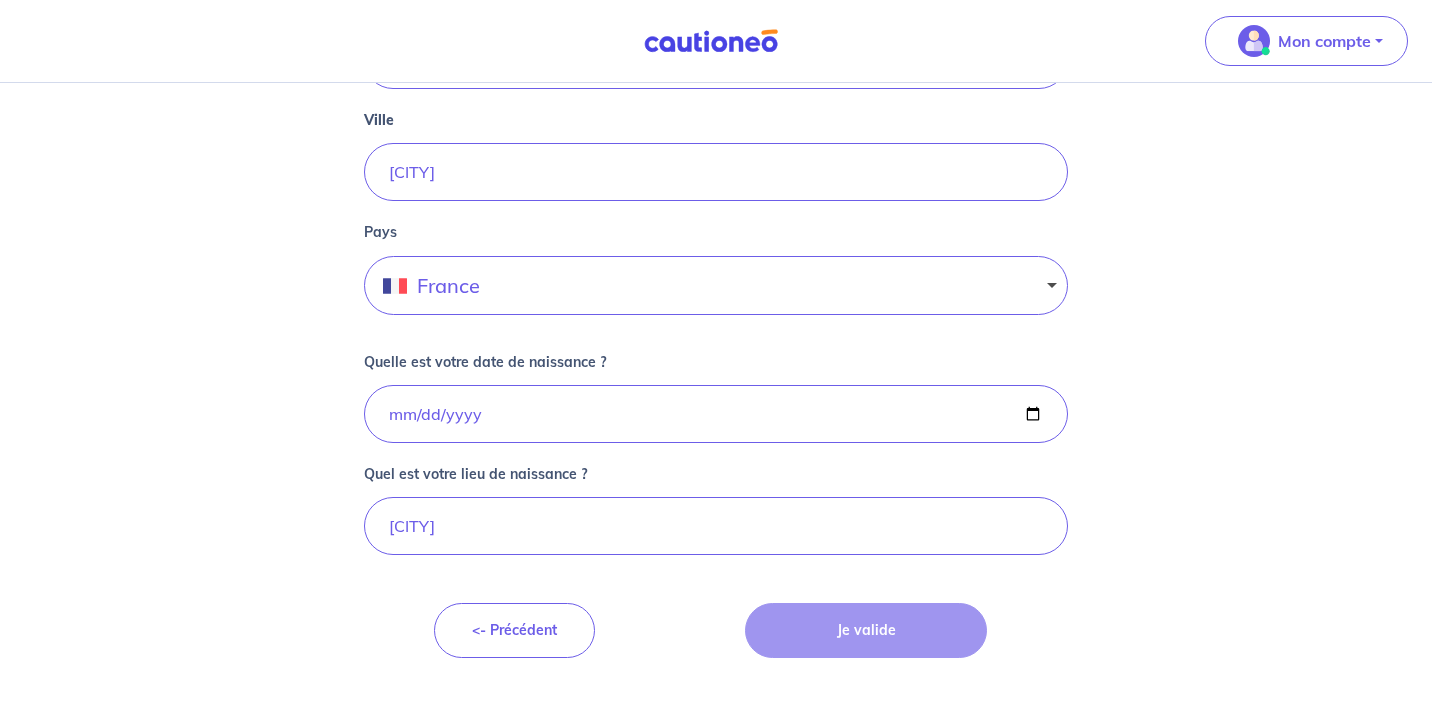 click on "Cochez cette case, si l'adresse n'apparaît pas dans la liste Numéro et nom de la rue [NUMBER] [STREET] Code postal [POSTAL_CODE] Ville [CITY] Pays [COUNTRY] Quelle est votre date de naissance ? [DATE] Quel est votre lieu de naissance ? [CITY] <- Précédent Je valide À SAVOIR Actuellement, nous ne pouvons inscrire qu'un seul propriétaire sur le contrat. Si vous n'êtes pas le seul propriétaire du logement, rassurez-vous le bien est tout autant garanti." at bounding box center [716, 338] 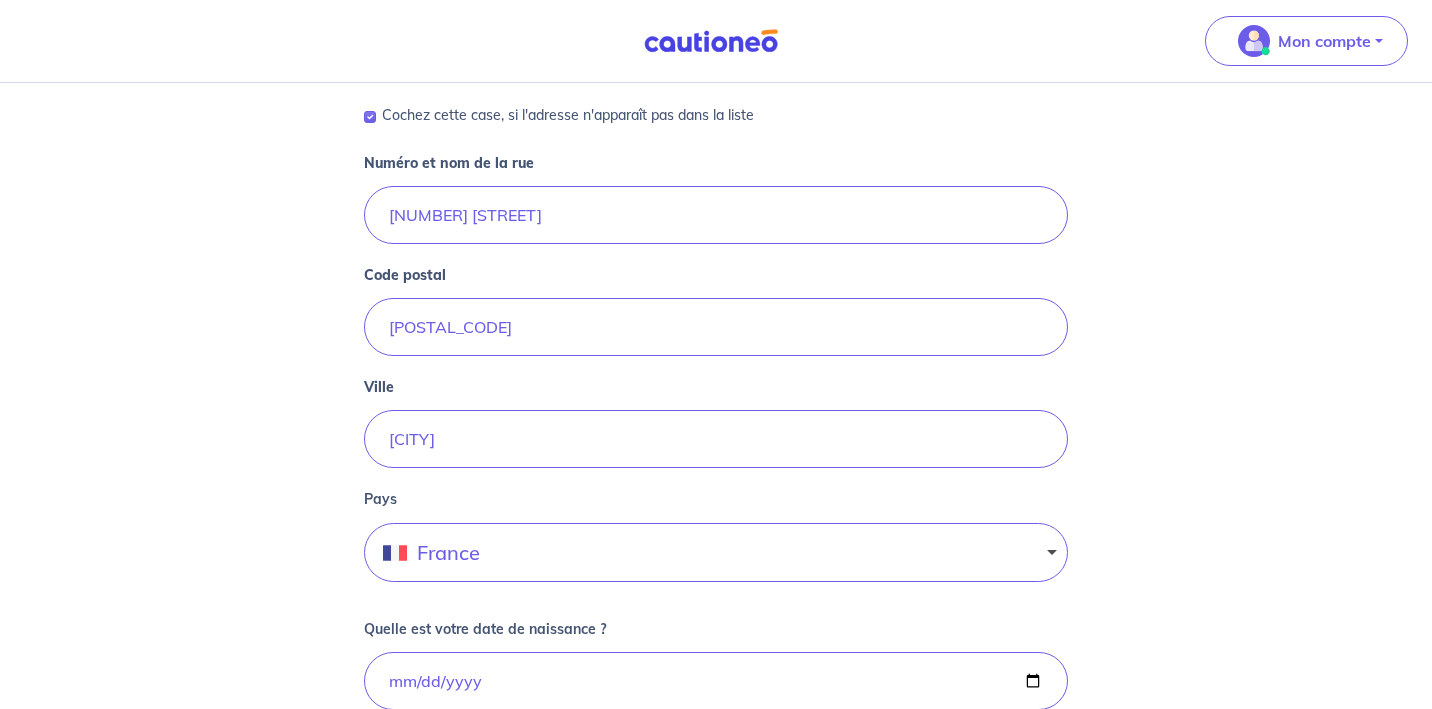 scroll, scrollTop: 777, scrollLeft: 0, axis: vertical 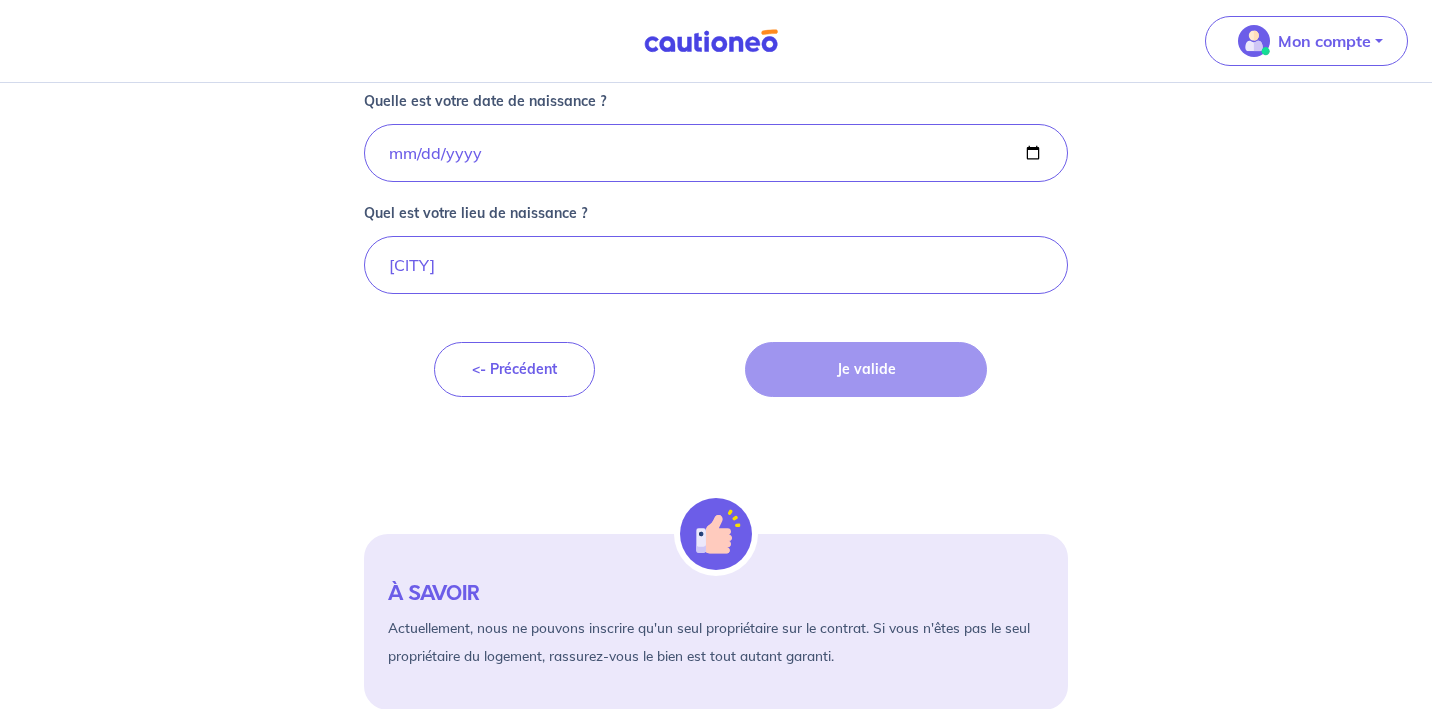 click on "Cochez cette case, si l'adresse n'apparaît pas dans la liste Numéro et nom de la rue [NUMBER] [STREET] Code postal [POSTAL_CODE] Ville [CITY] Pays [COUNTRY] Quelle est votre date de naissance ? [DATE] Quel est votre lieu de naissance ? [CITY] <- Précédent Je valide À SAVOIR Actuellement, nous ne pouvons inscrire qu'un seul propriétaire sur le contrat. Si vous n'êtes pas le seul propriétaire du logement, rassurez-vous le bien est tout autant garanti." at bounding box center [716, 77] 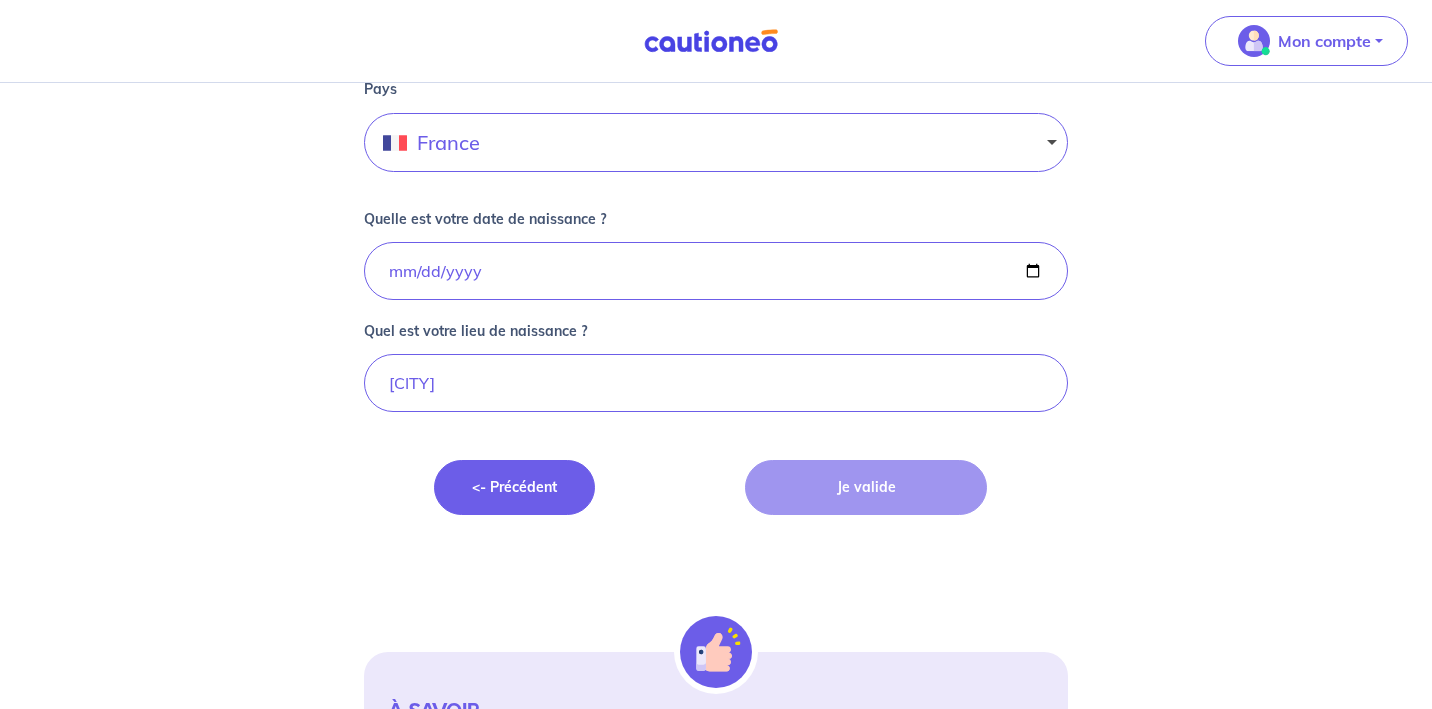 scroll, scrollTop: 643, scrollLeft: 0, axis: vertical 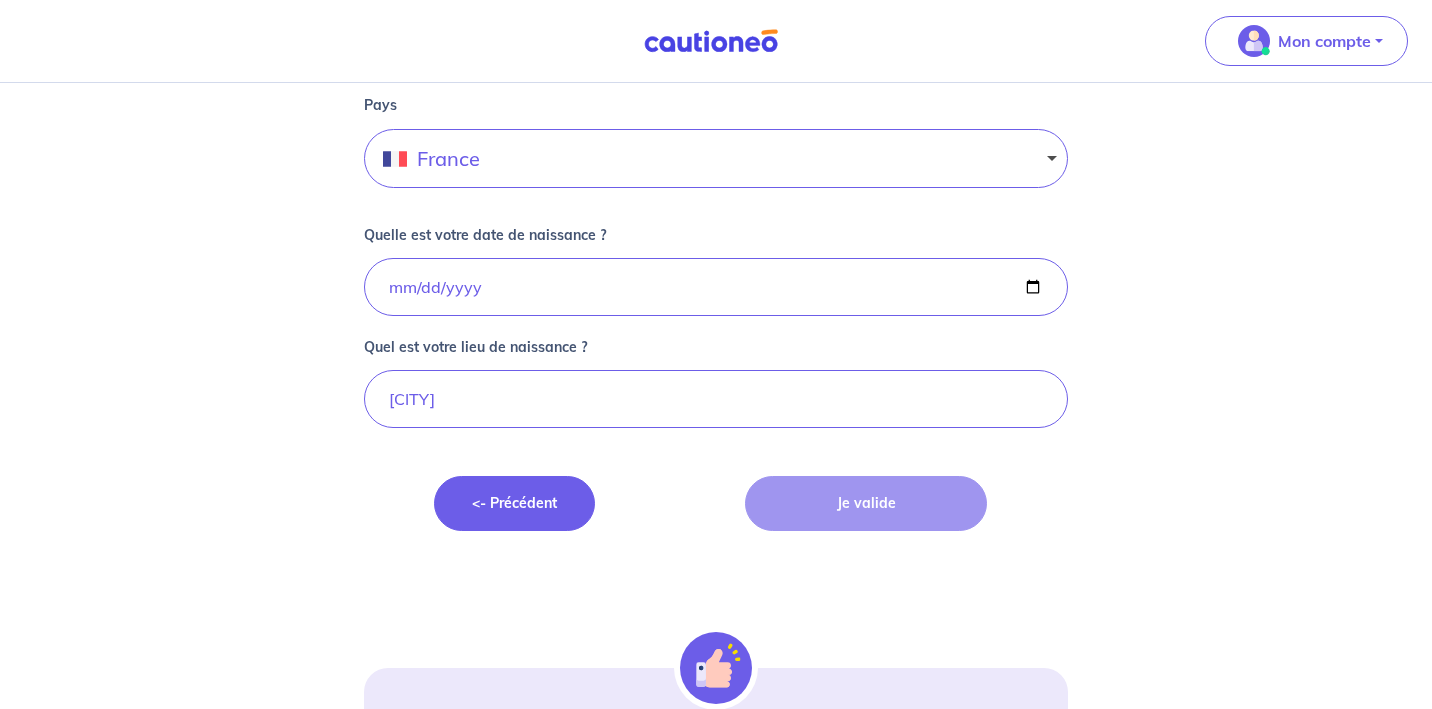 click on "<- Précédent" at bounding box center (514, 503) 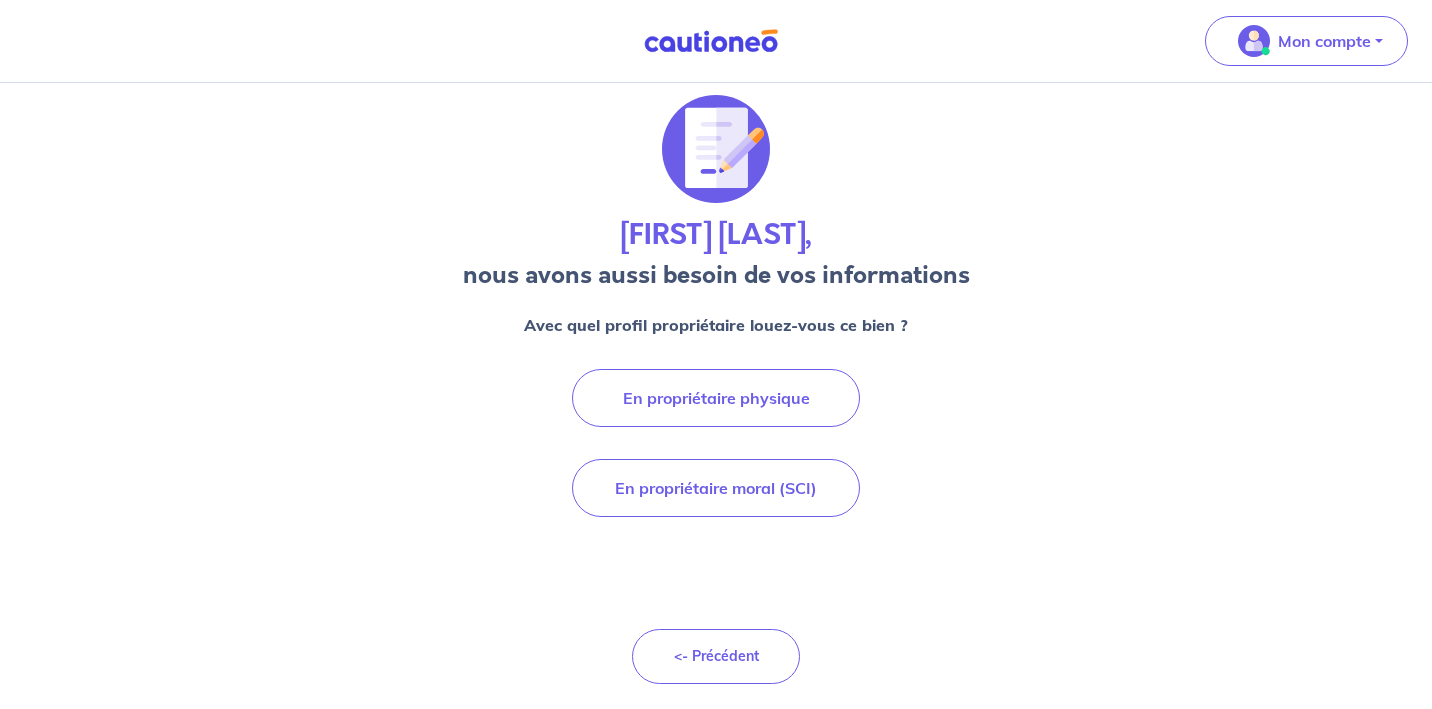 scroll, scrollTop: 36, scrollLeft: 0, axis: vertical 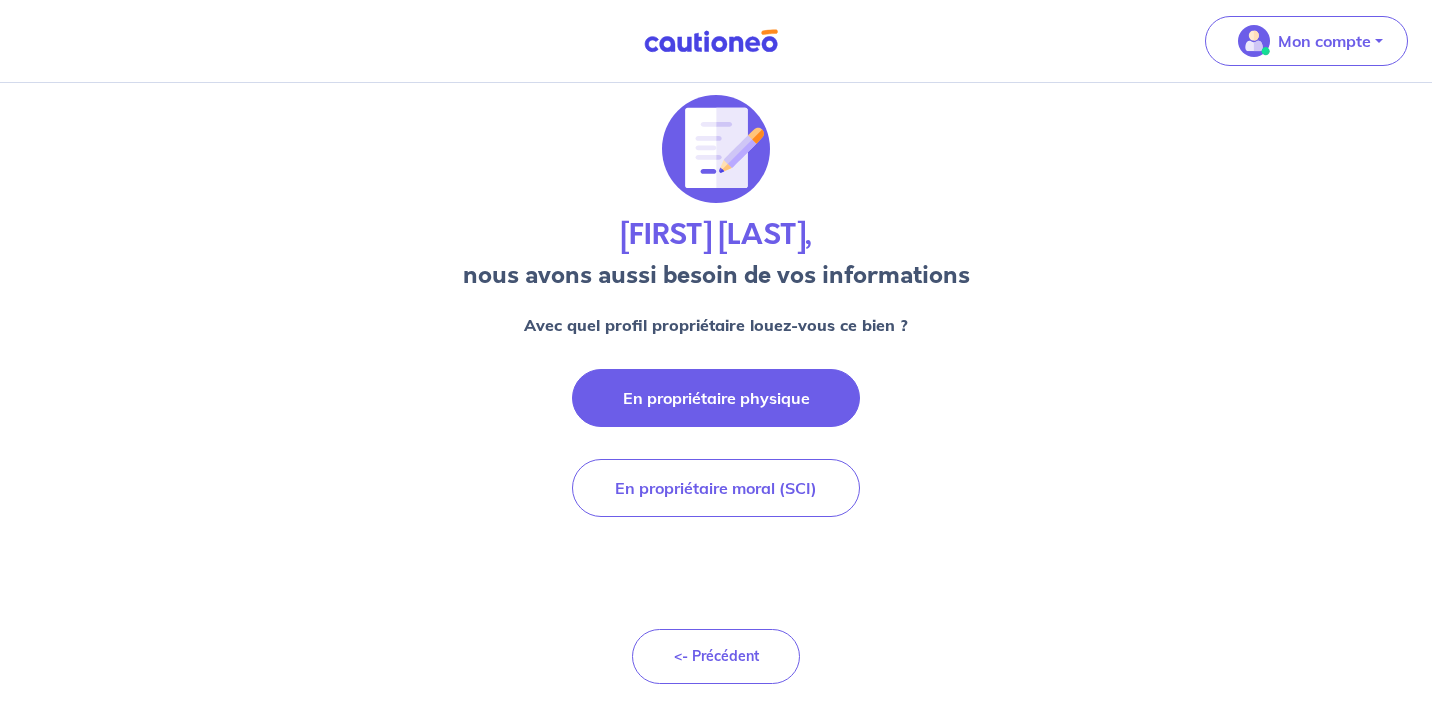 click on "En propriétaire physique" at bounding box center [716, 398] 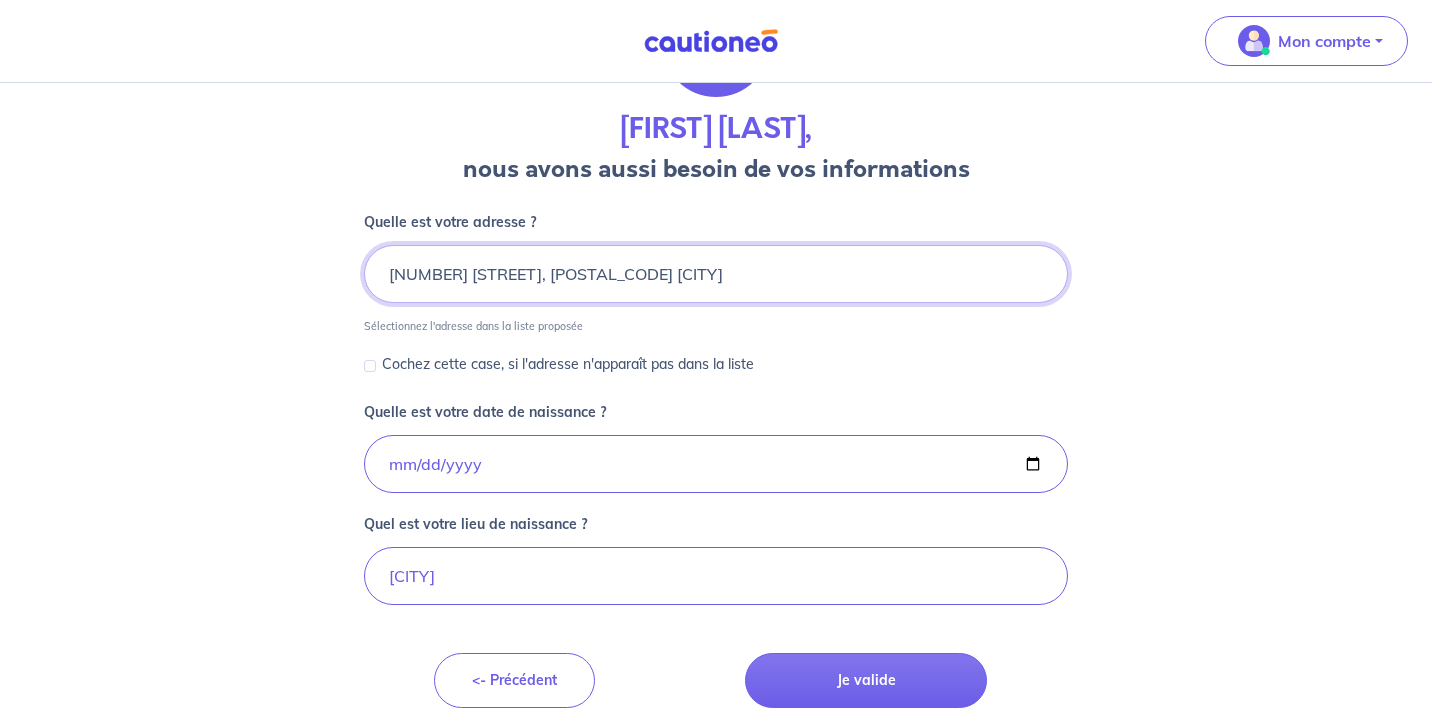 scroll, scrollTop: 285, scrollLeft: 0, axis: vertical 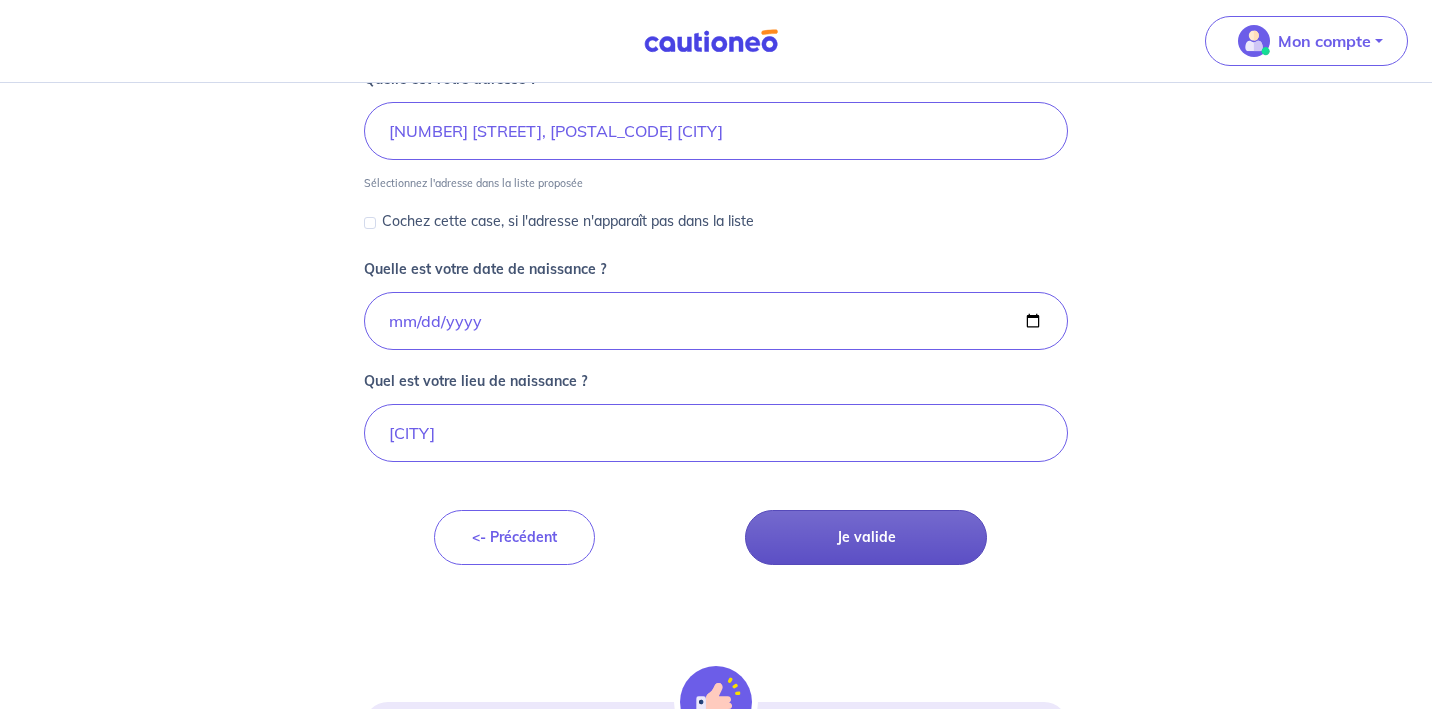 click on "Je valide" at bounding box center (866, 537) 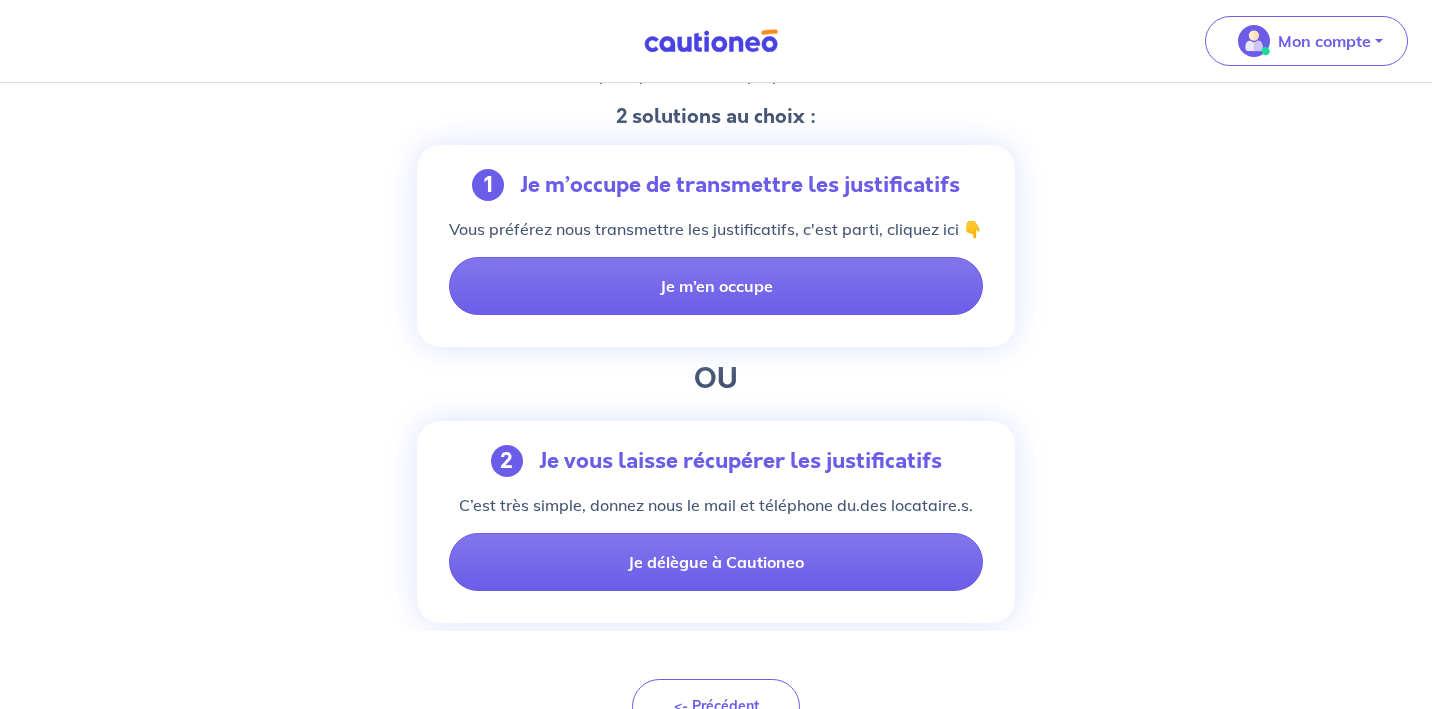 scroll, scrollTop: 323, scrollLeft: 0, axis: vertical 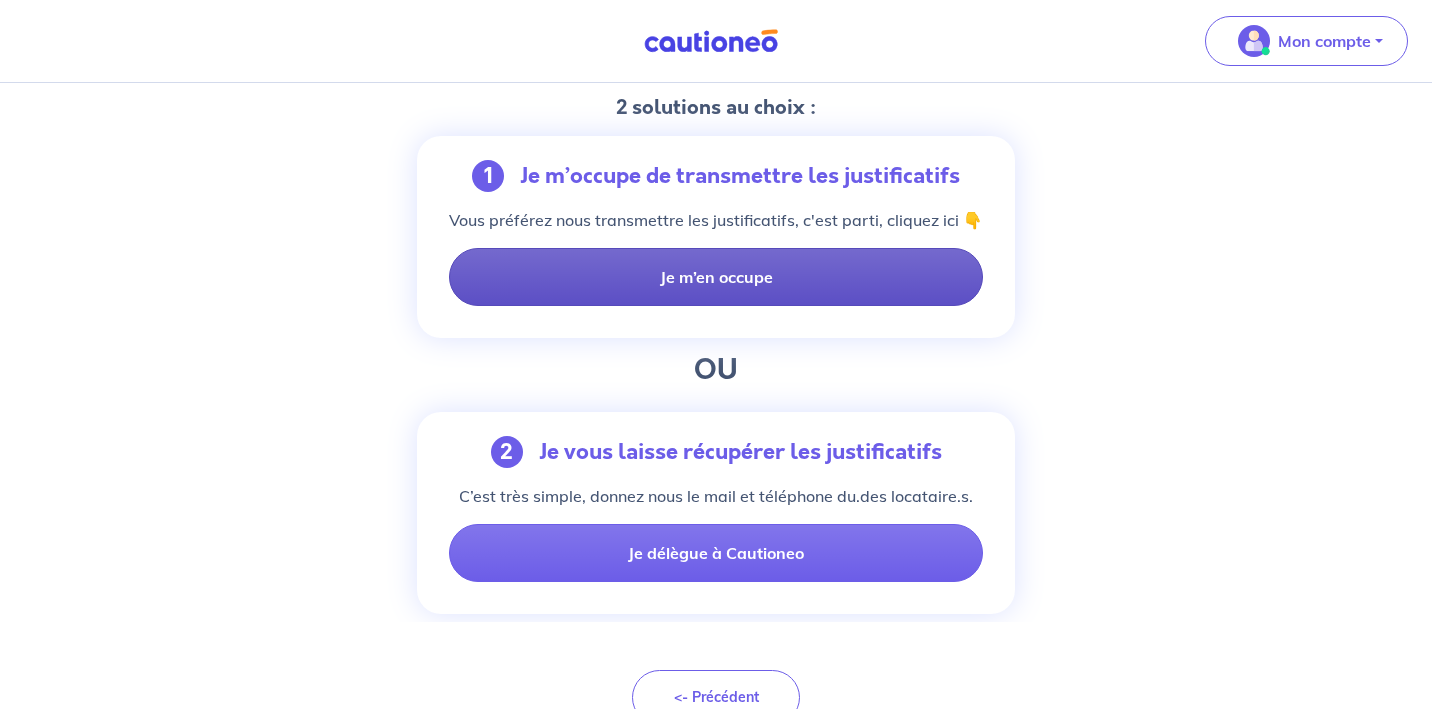 click on "Je m’en occupe" at bounding box center [716, 277] 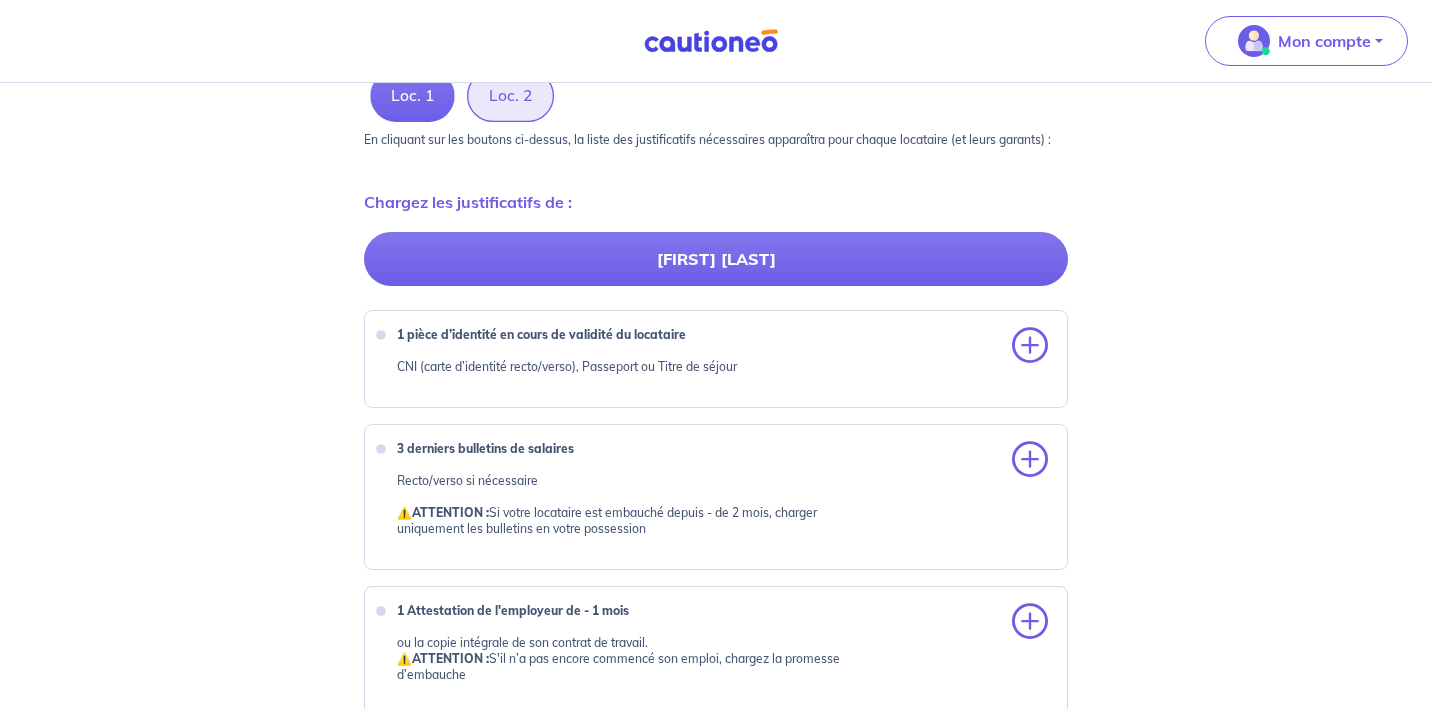 scroll, scrollTop: 635, scrollLeft: 0, axis: vertical 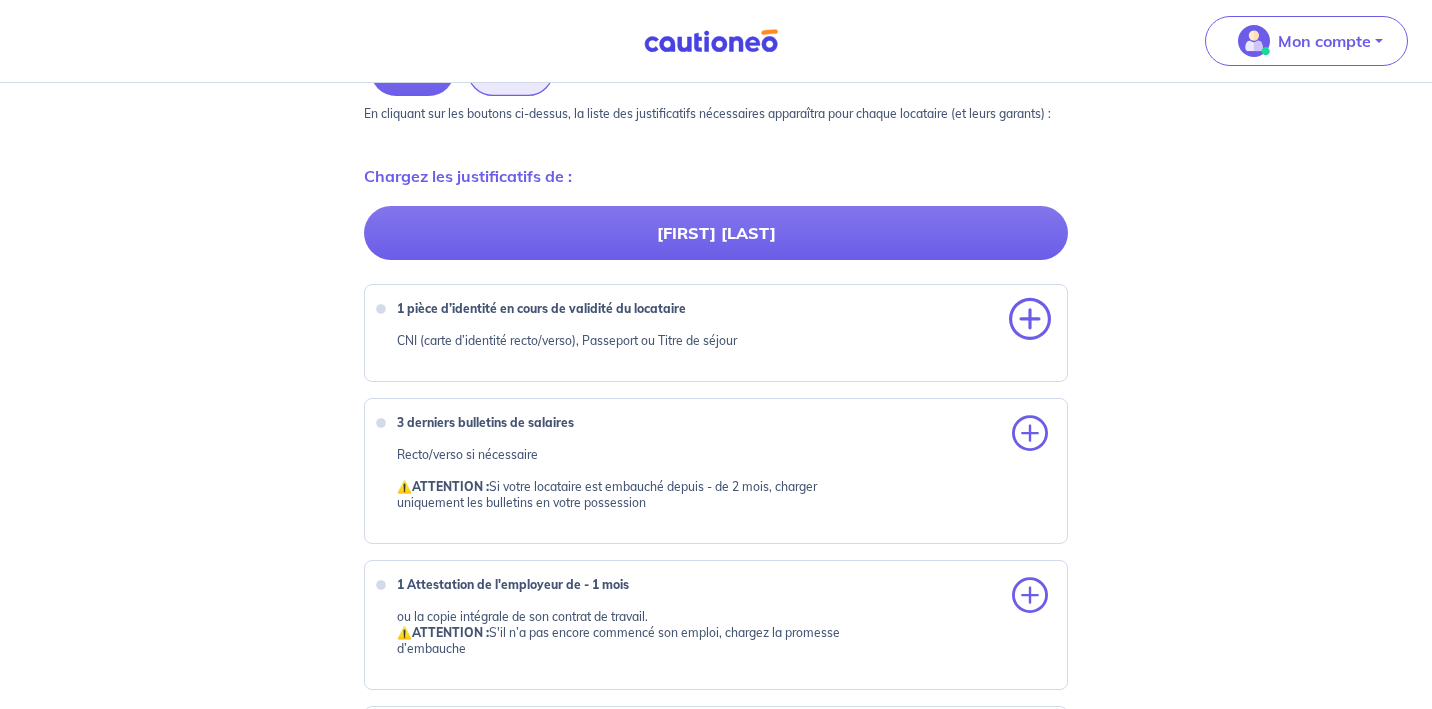 click at bounding box center (1030, 320) 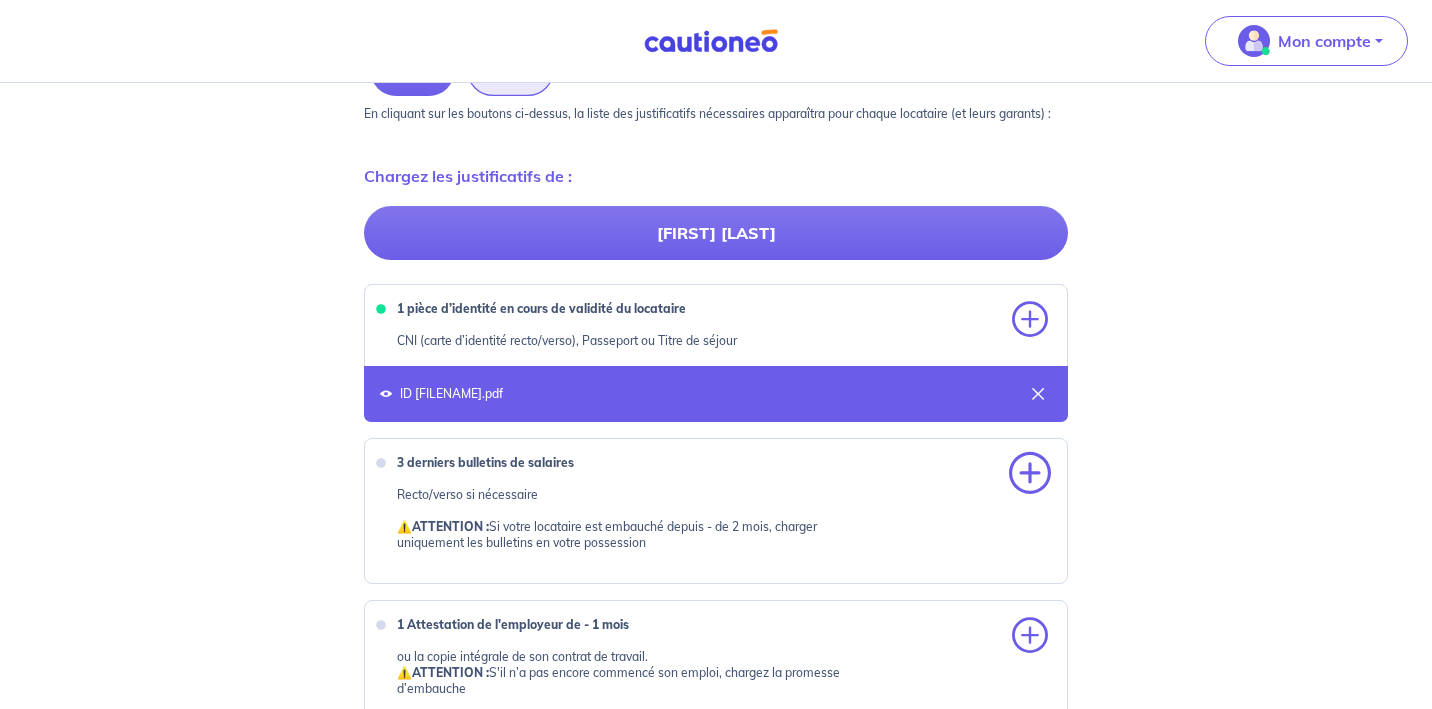 click on "3 derniers bulletins de salaires Recto/verso si nécessaire
⚠️  ATTENTION :  Si votre locataire est embauché depuis - de 2 mois, charger uniquement les bulletins en votre possession" at bounding box center [716, 511] 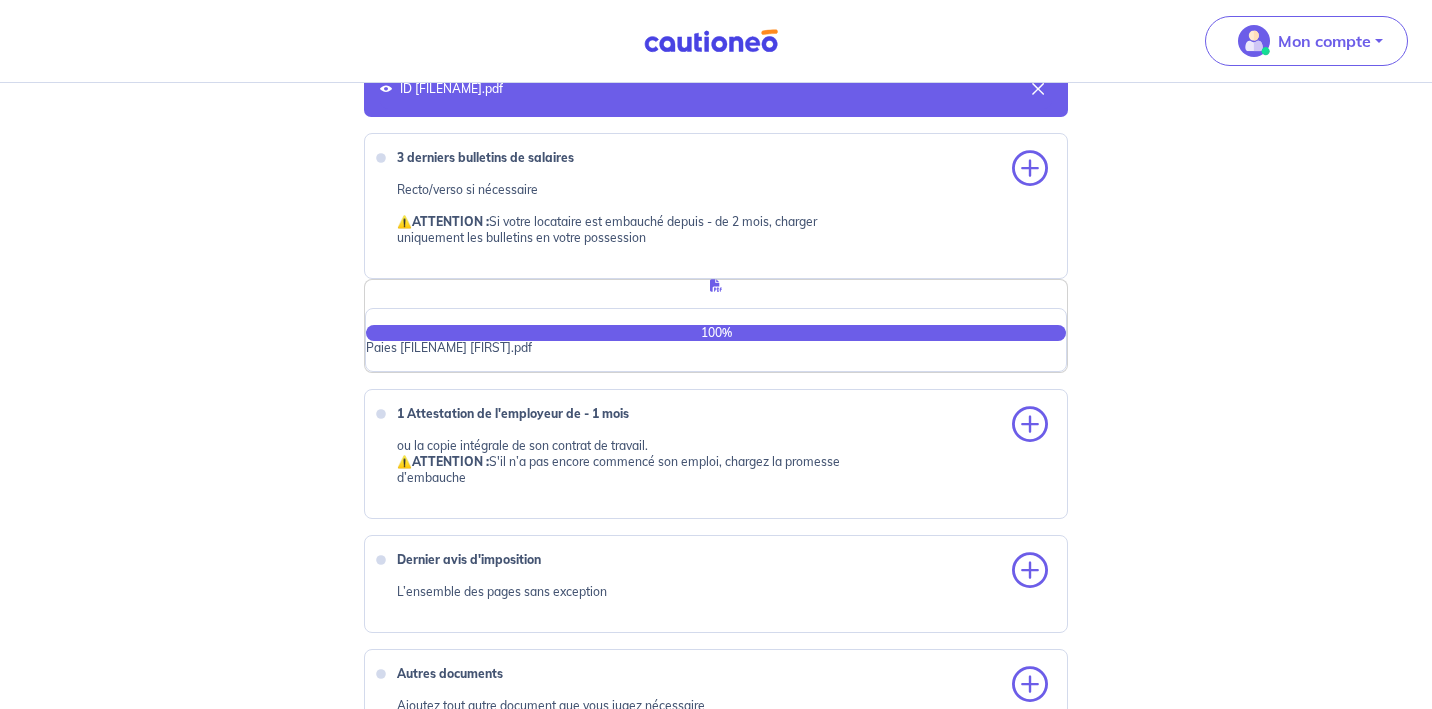 scroll, scrollTop: 950, scrollLeft: 0, axis: vertical 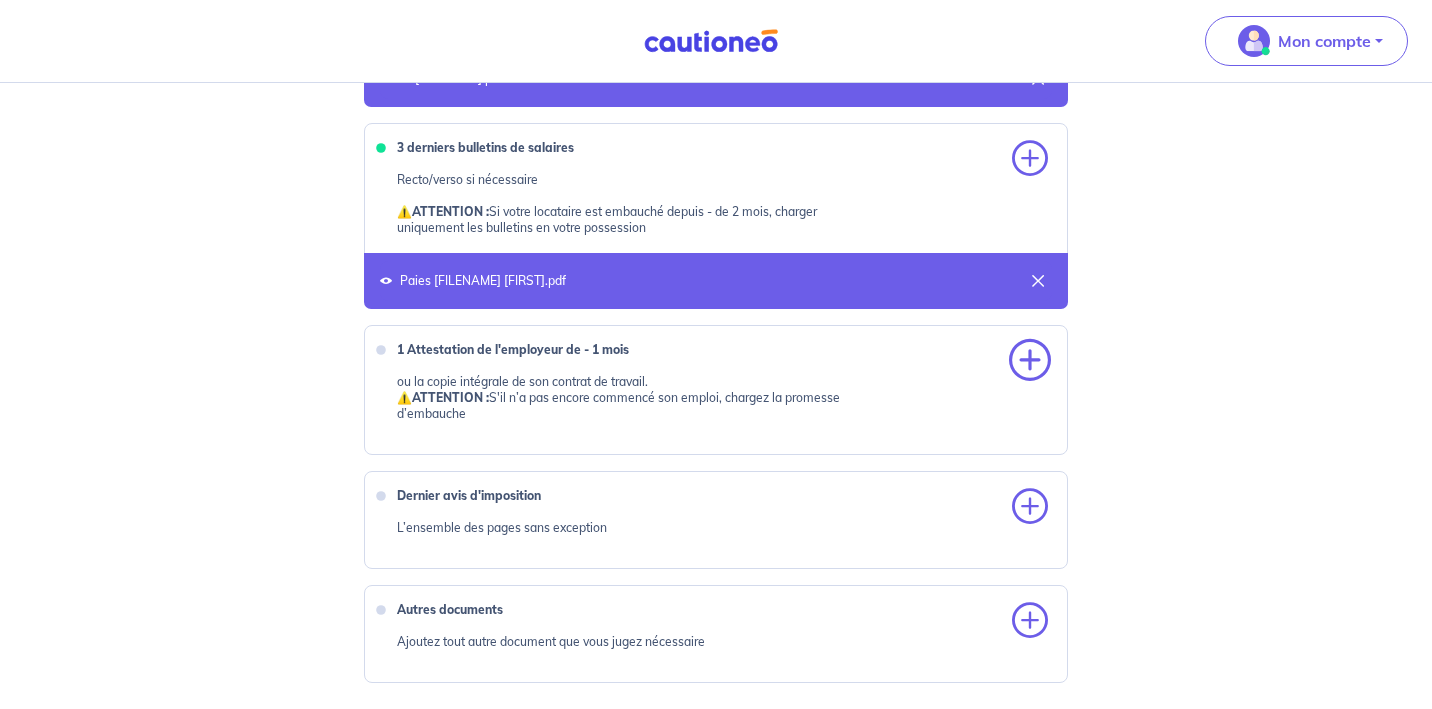 click at bounding box center (1030, 361) 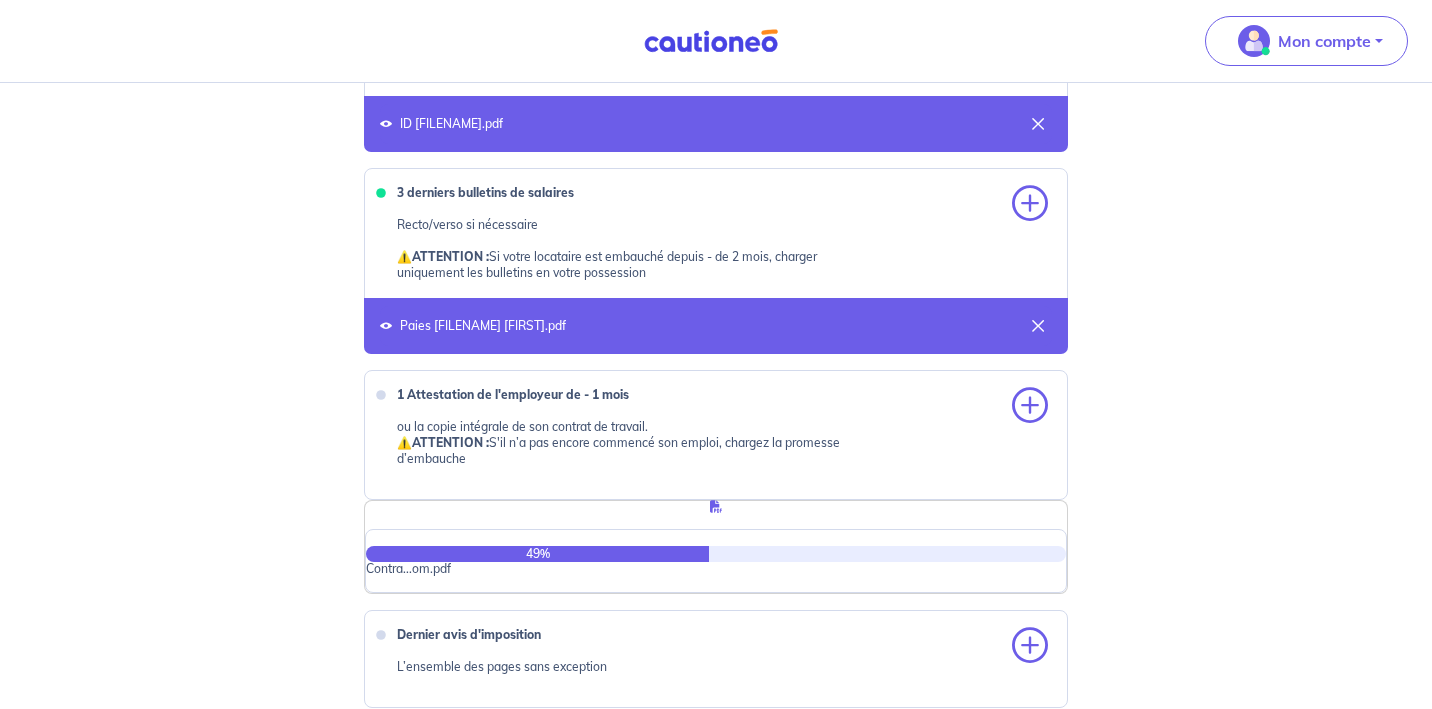 scroll, scrollTop: 899, scrollLeft: 0, axis: vertical 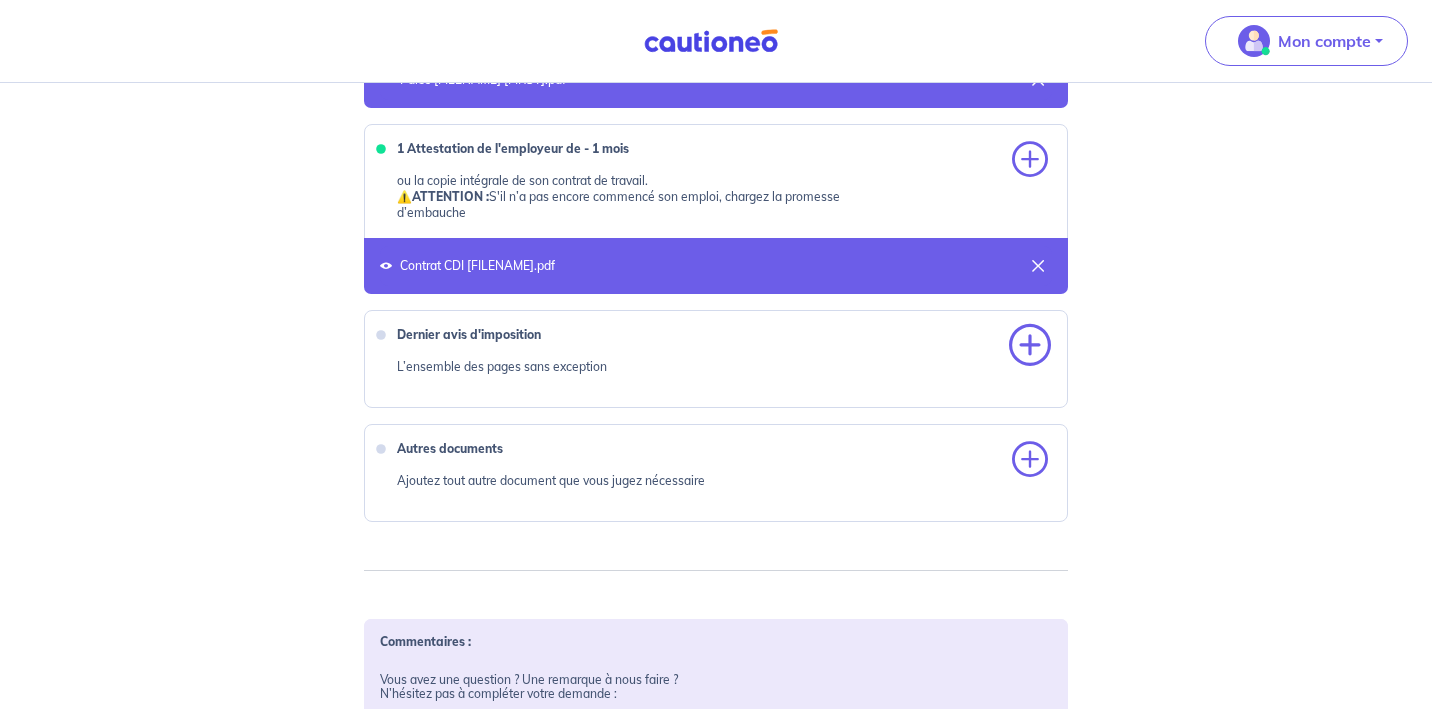click at bounding box center (1030, 346) 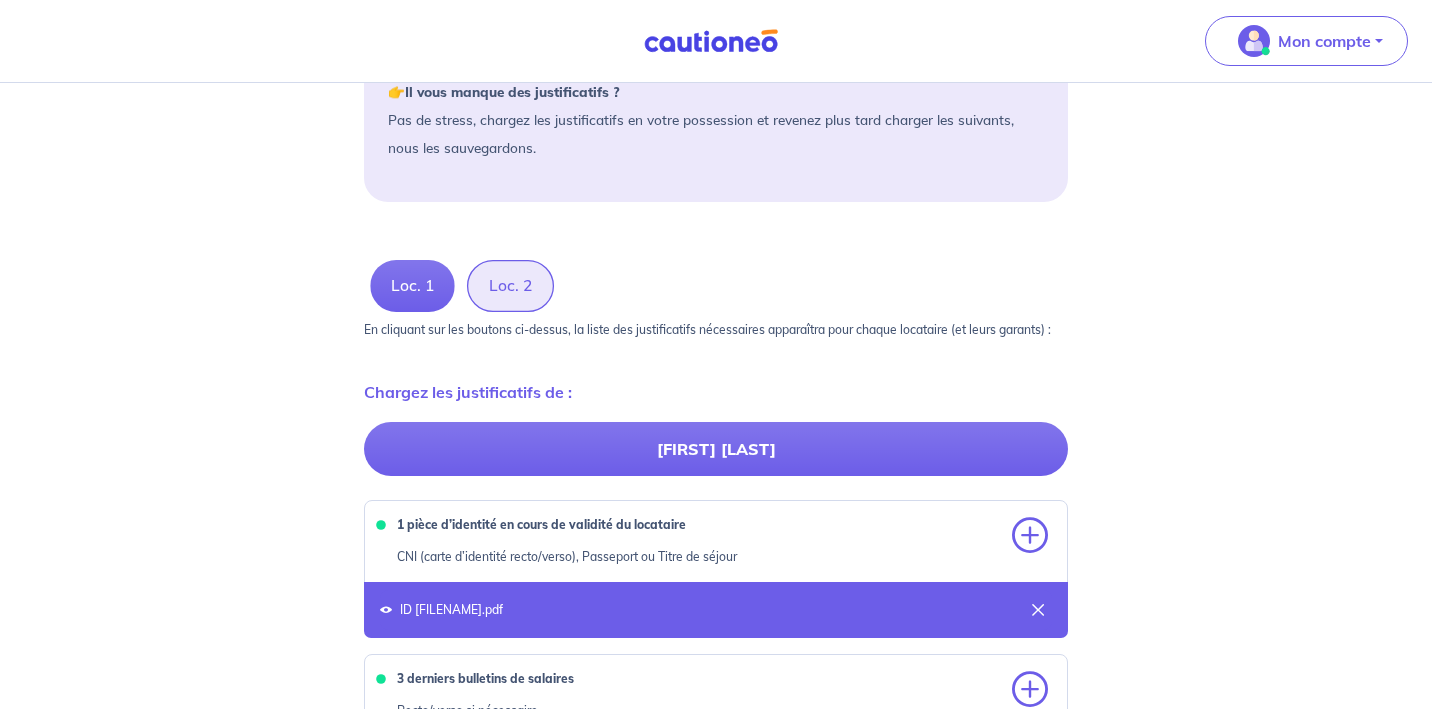 scroll, scrollTop: 384, scrollLeft: 0, axis: vertical 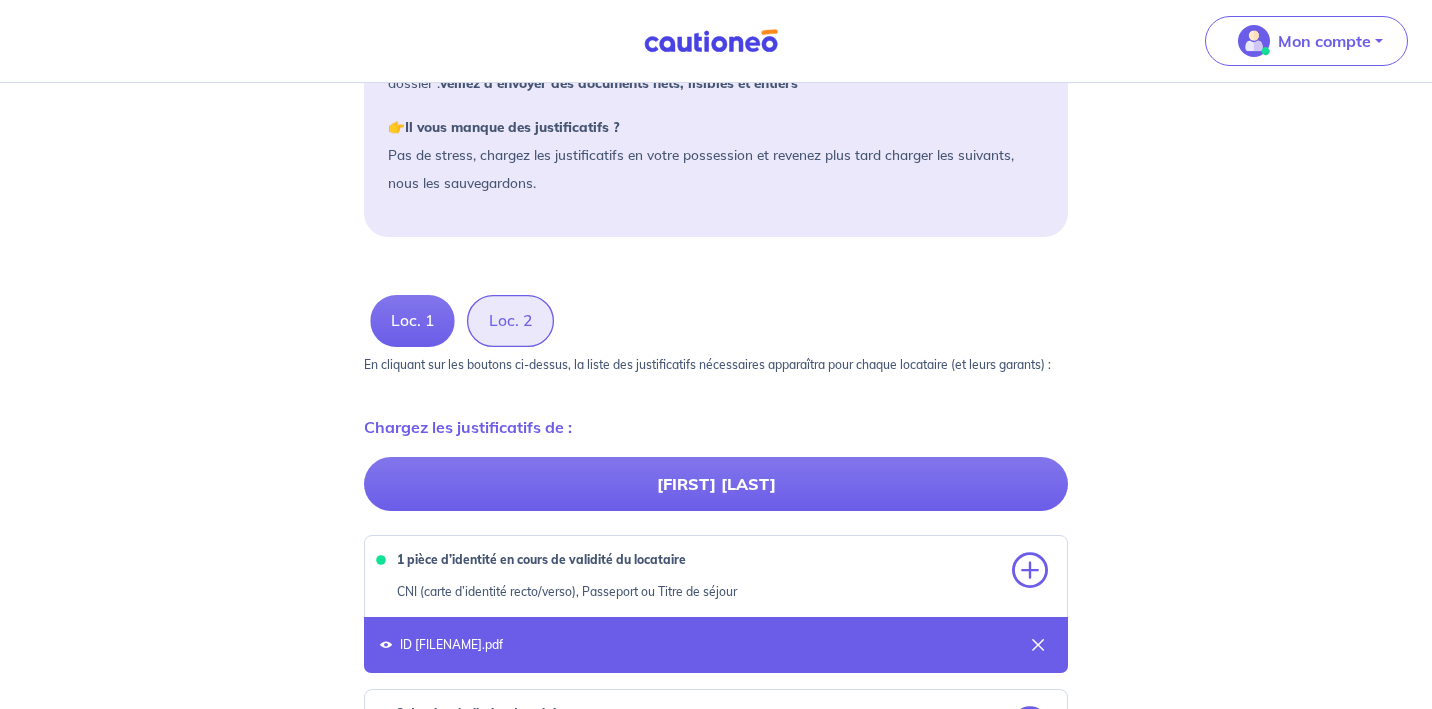 click on "Loc. 2" at bounding box center [510, 321] 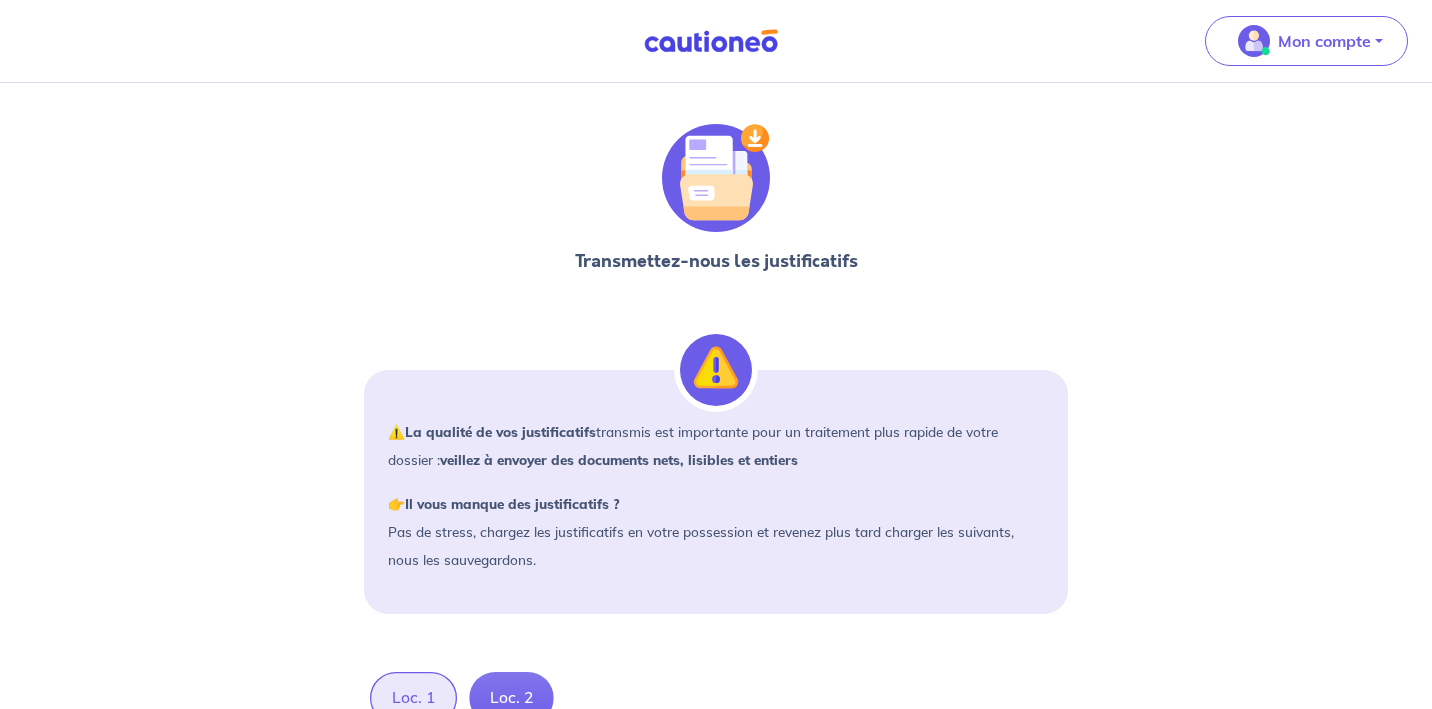 scroll, scrollTop: 0, scrollLeft: 0, axis: both 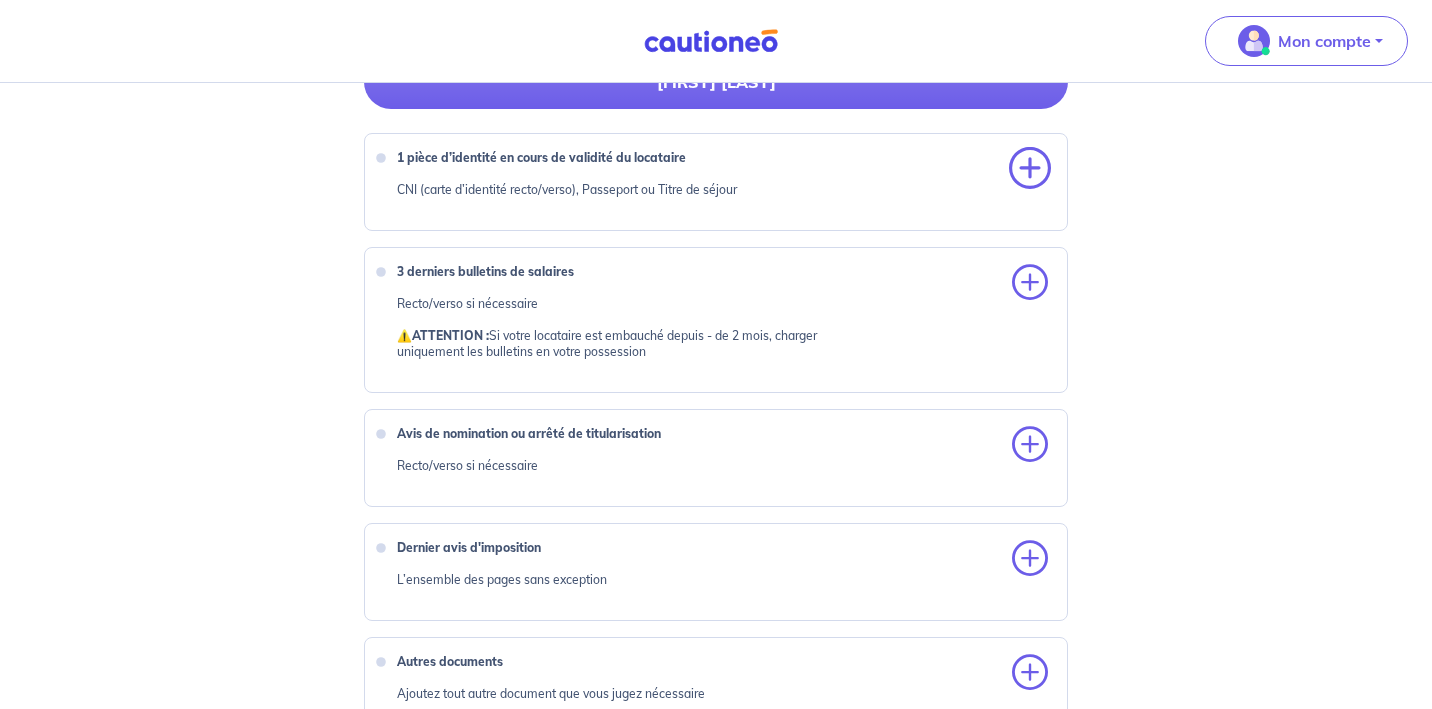 click at bounding box center [1030, 169] 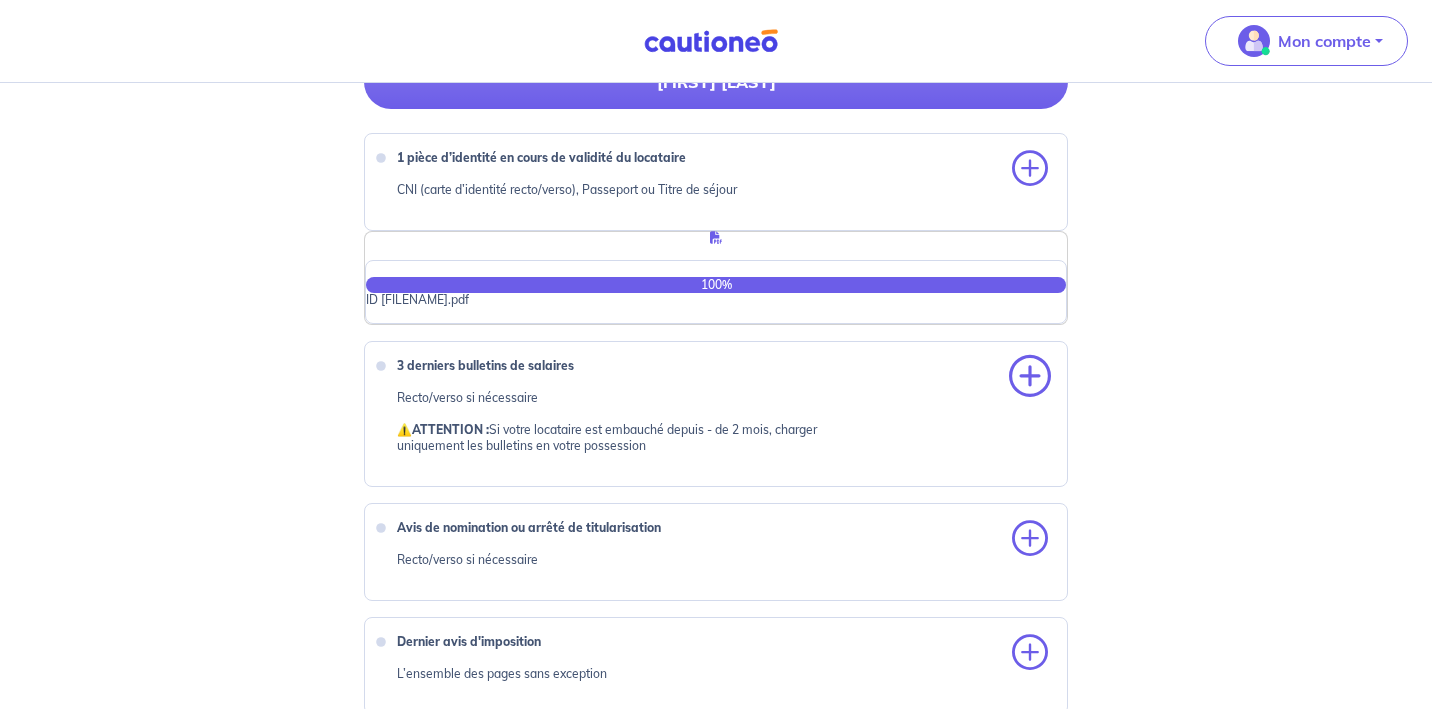 click at bounding box center (1030, 377) 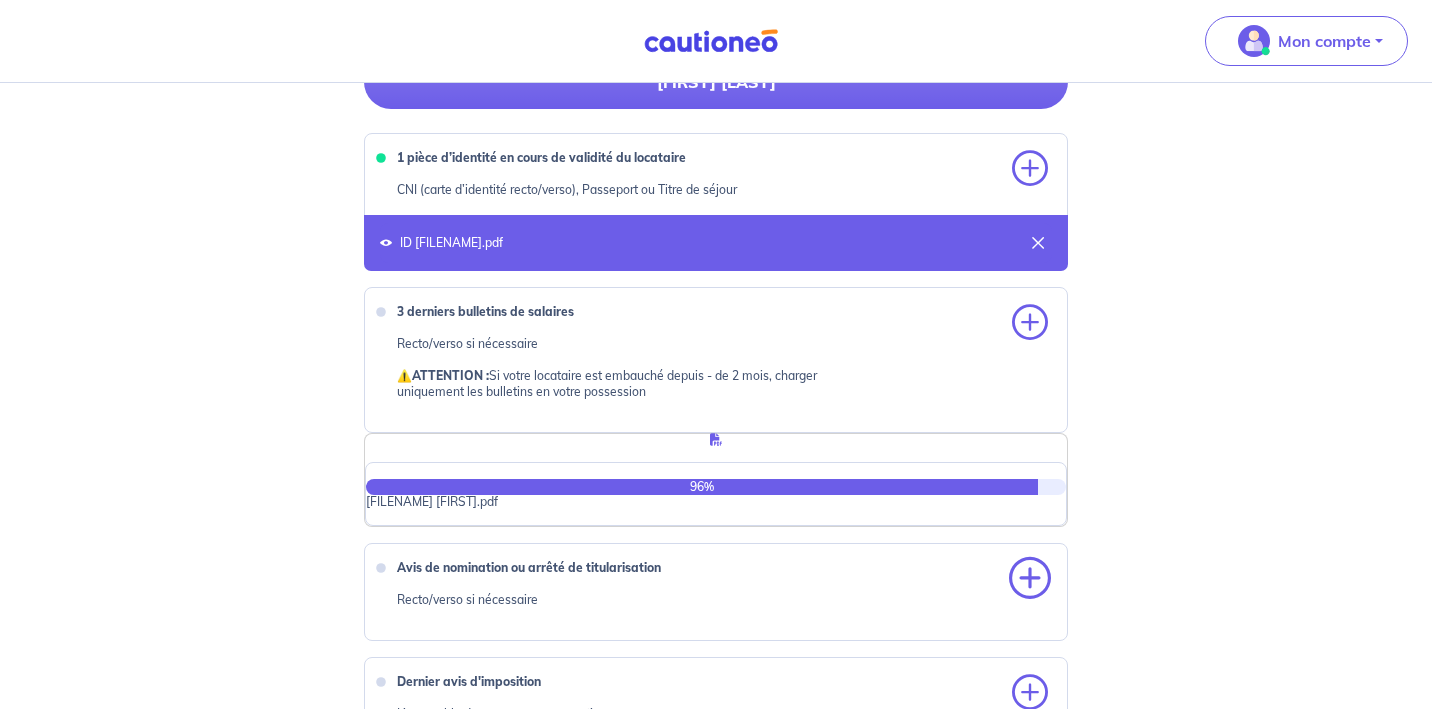 click at bounding box center [1030, 579] 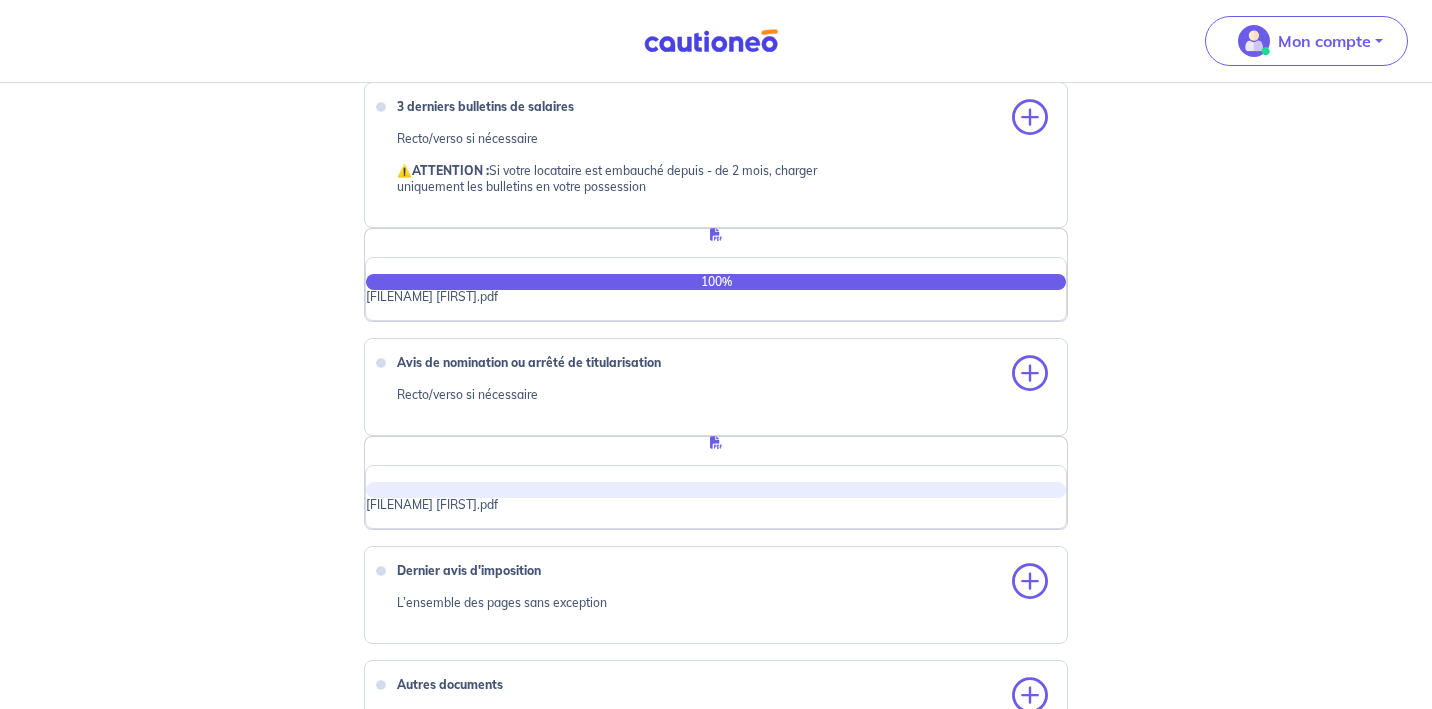scroll, scrollTop: 1031, scrollLeft: 0, axis: vertical 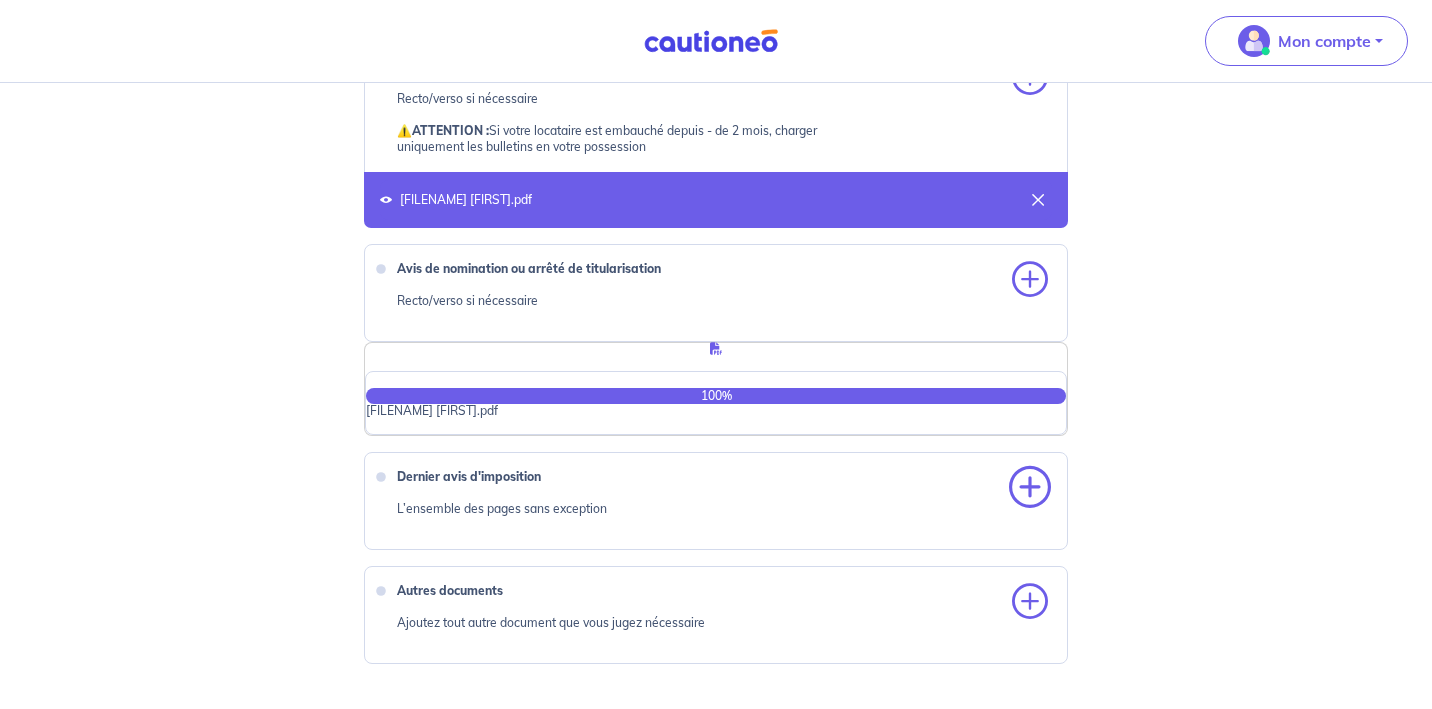 click at bounding box center (1030, 488) 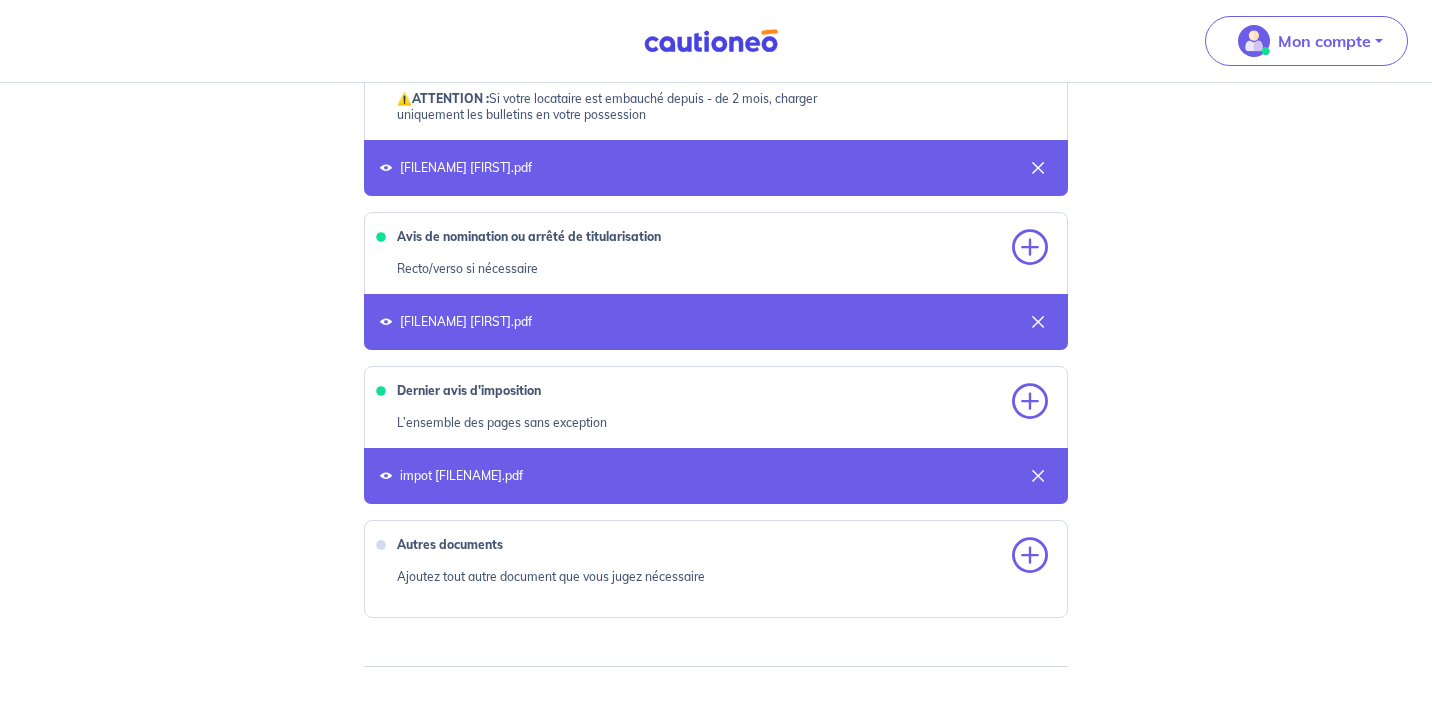 scroll, scrollTop: 1065, scrollLeft: 0, axis: vertical 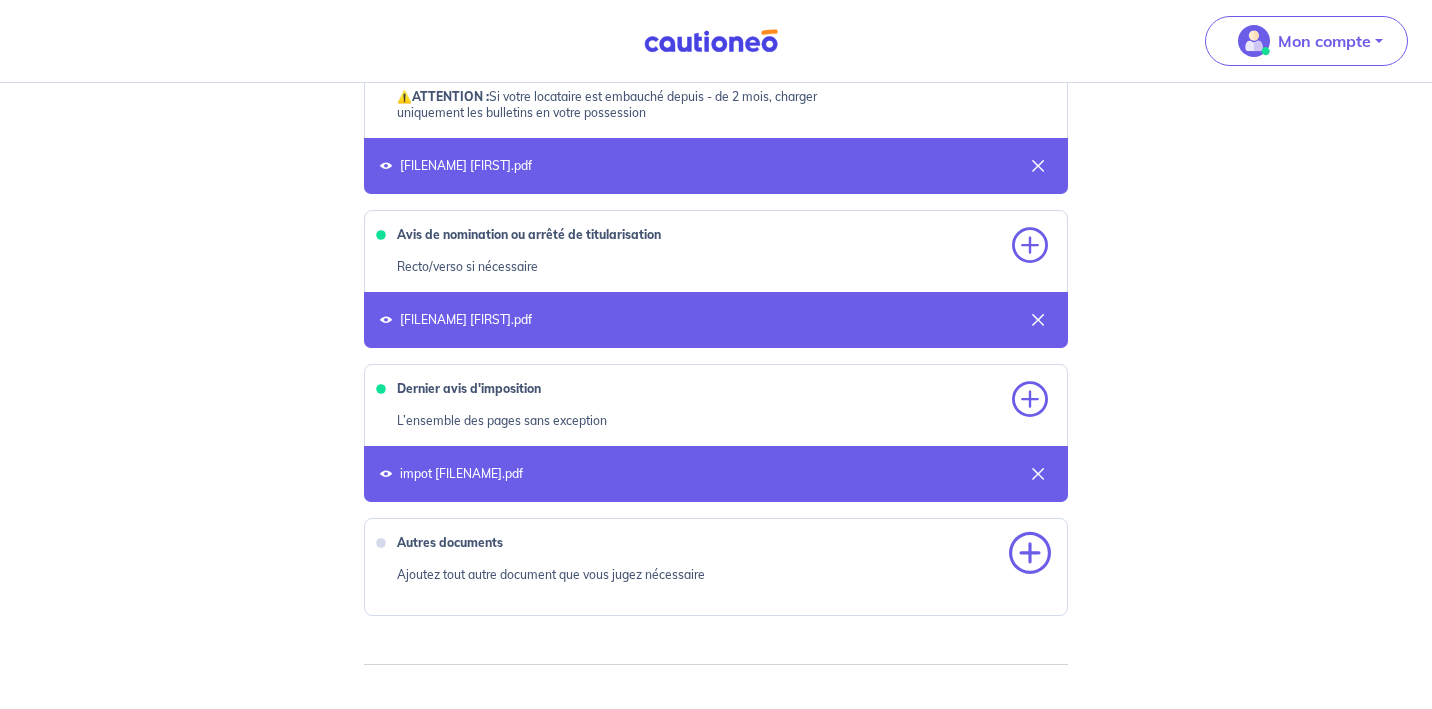 click at bounding box center (1030, 554) 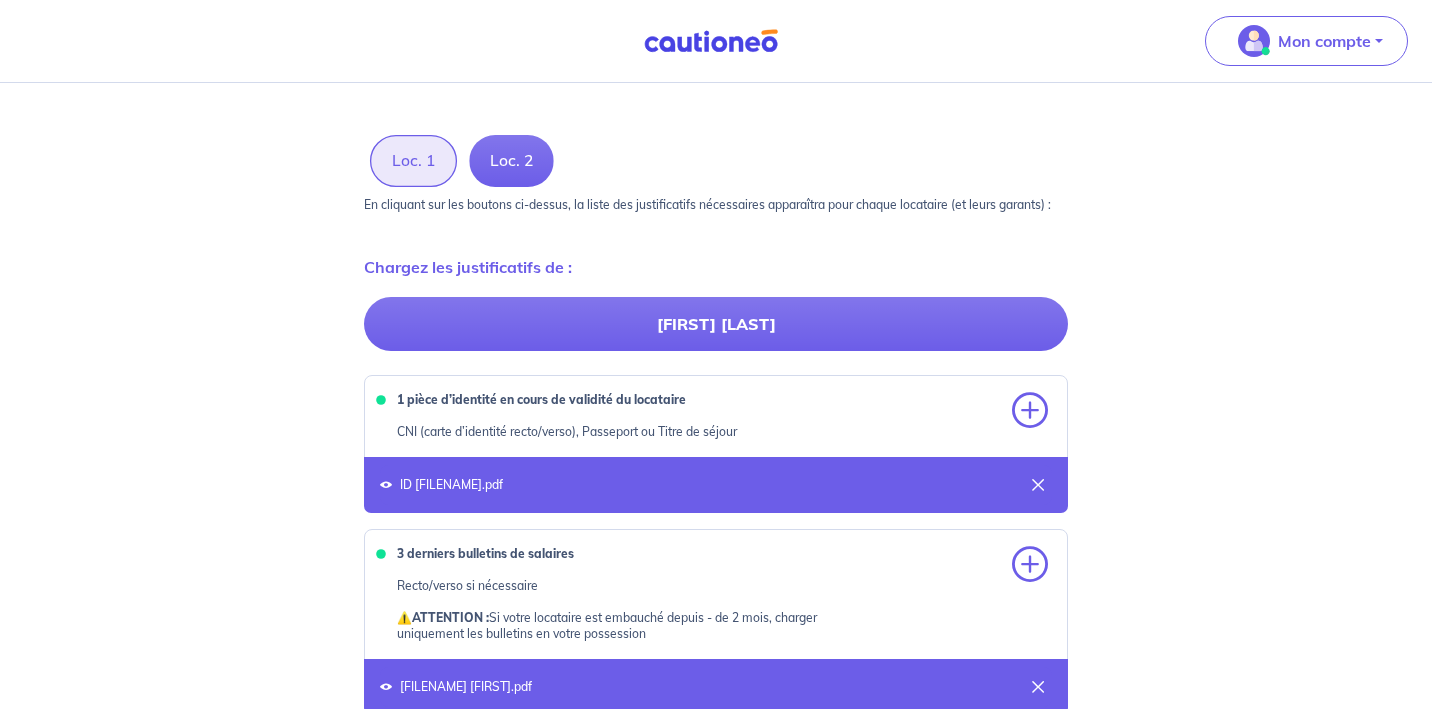 scroll, scrollTop: 555, scrollLeft: 0, axis: vertical 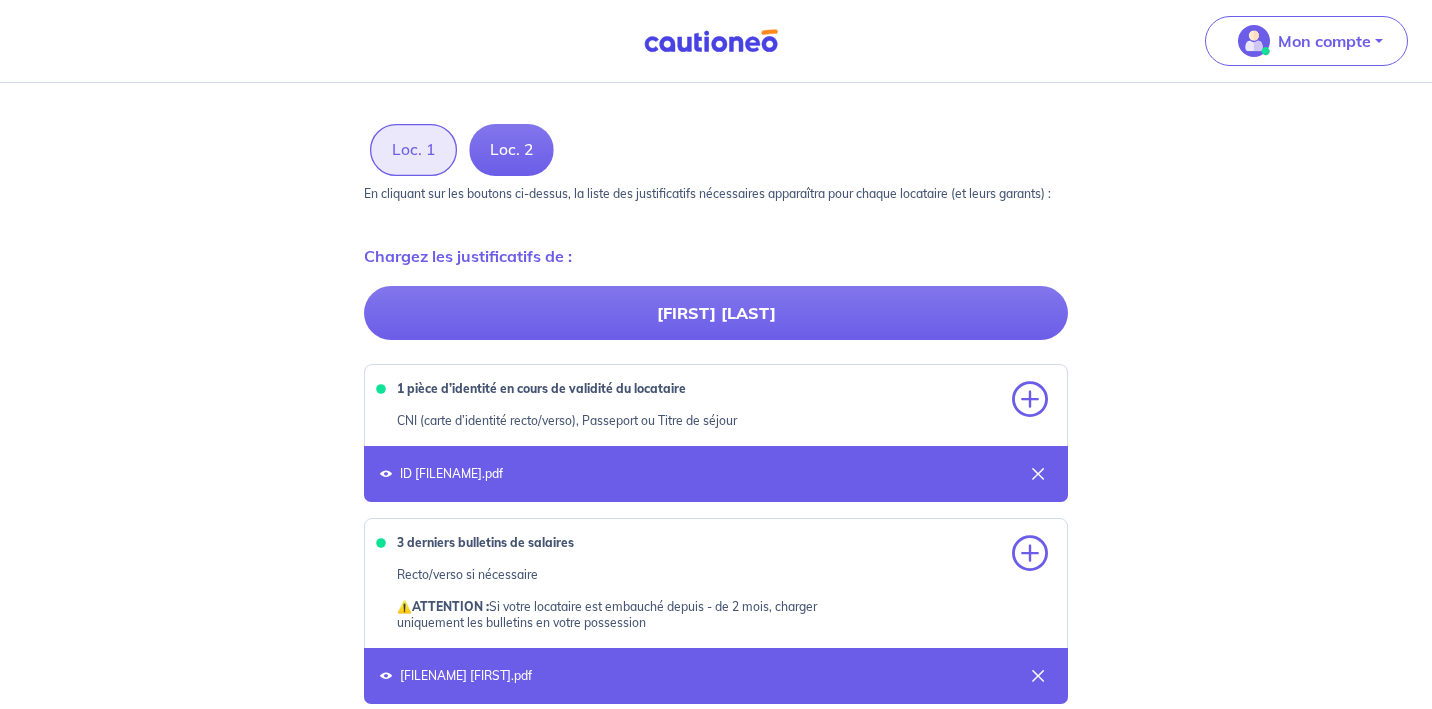 click on "Loc. 1" at bounding box center (413, 150) 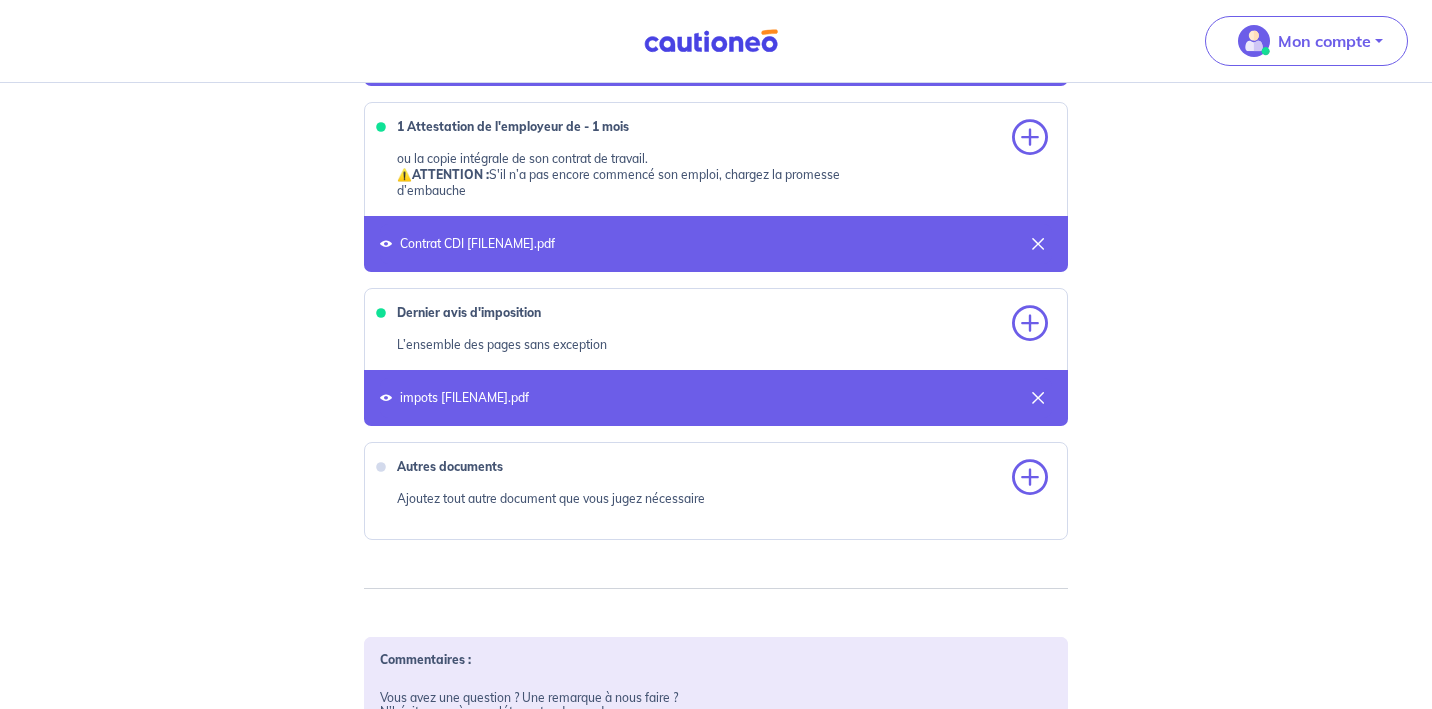 scroll, scrollTop: 1182, scrollLeft: 0, axis: vertical 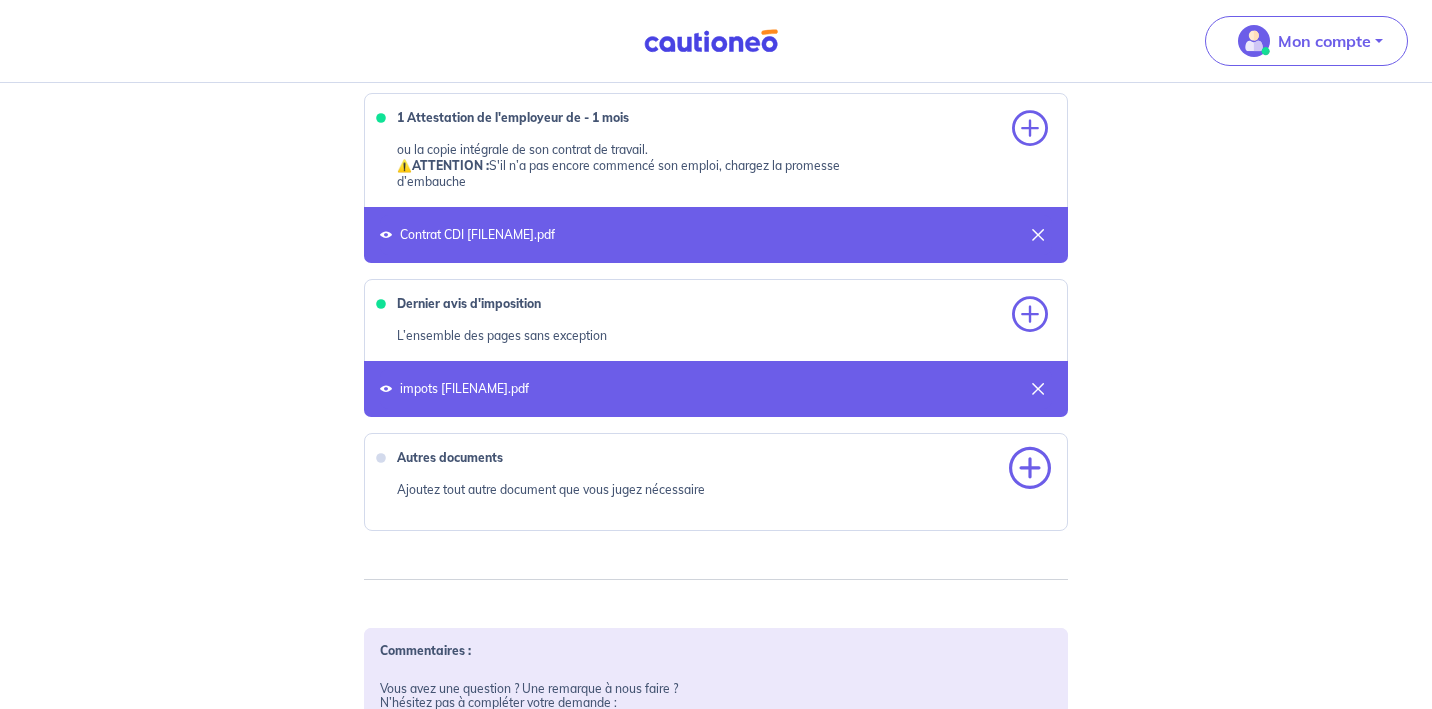 click at bounding box center (1030, 469) 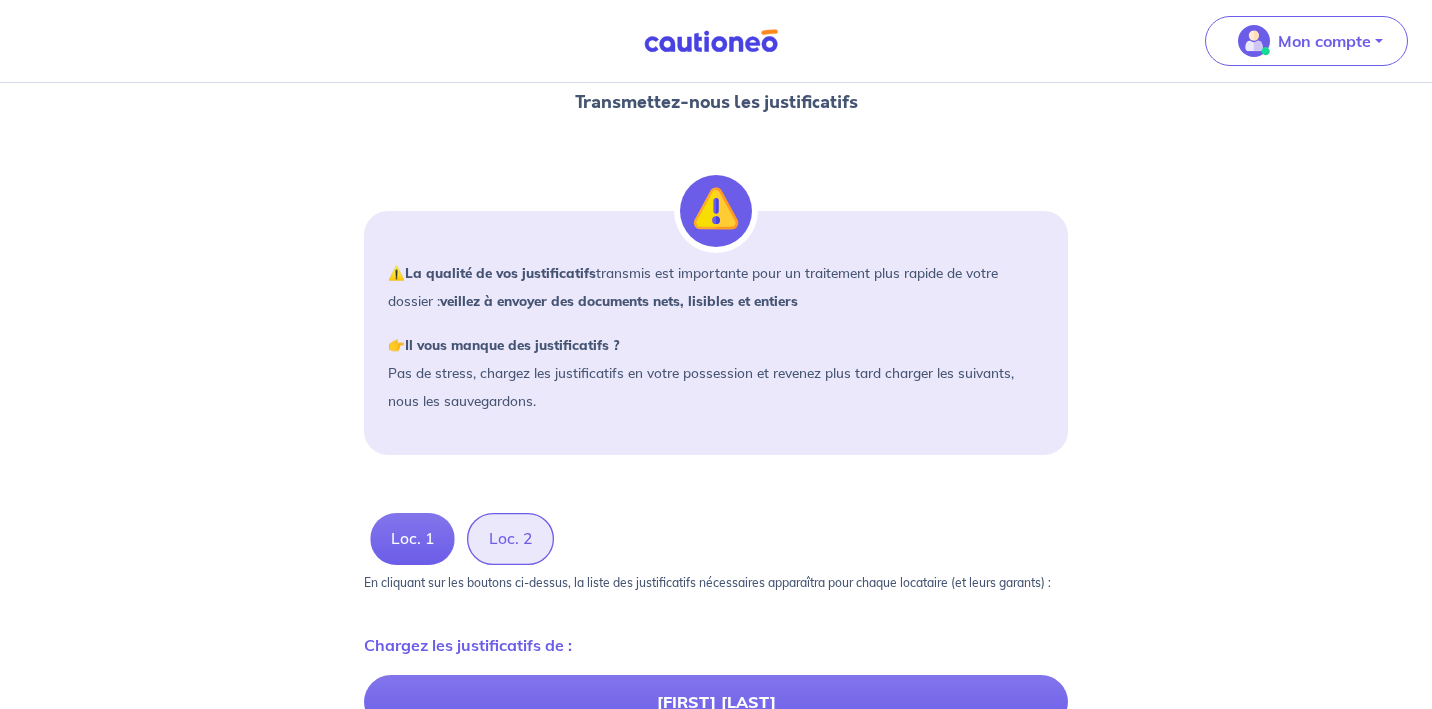 scroll, scrollTop: 0, scrollLeft: 0, axis: both 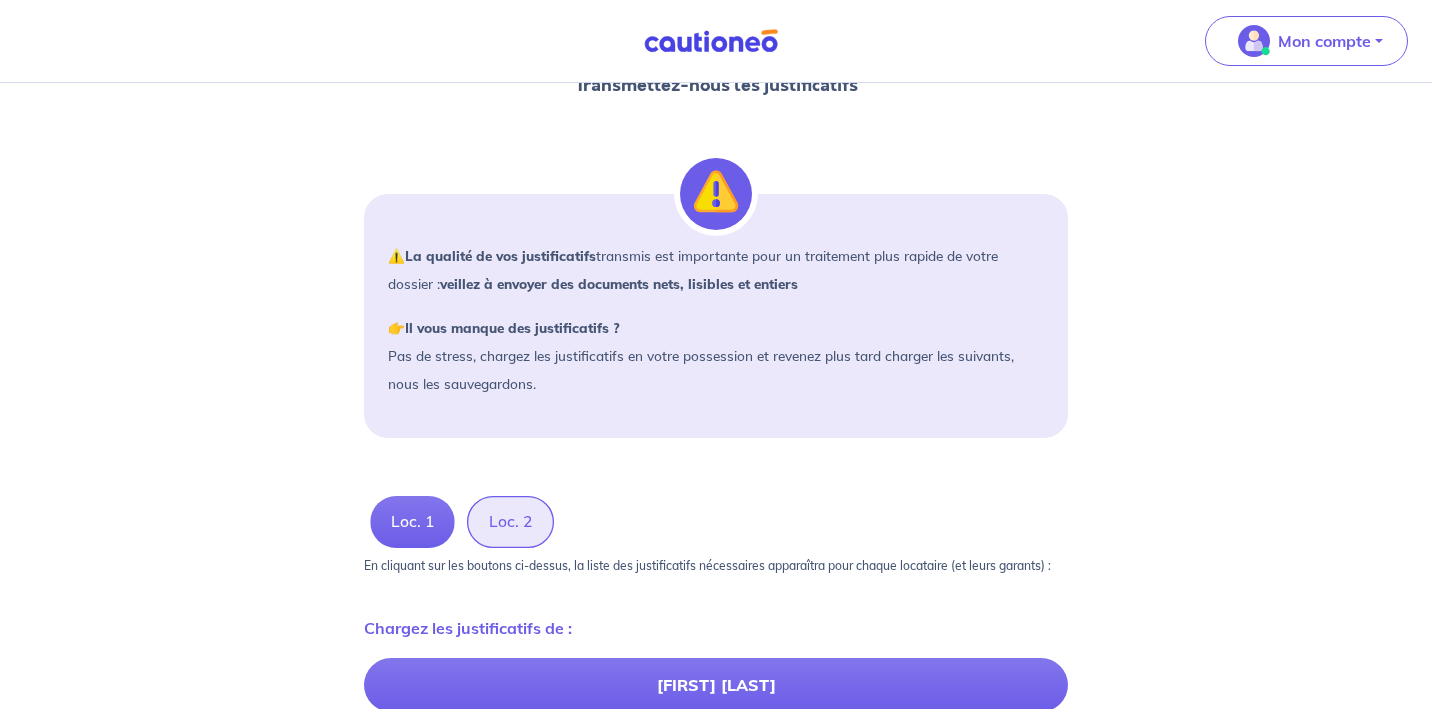 click on "Loc. 2" at bounding box center (510, 522) 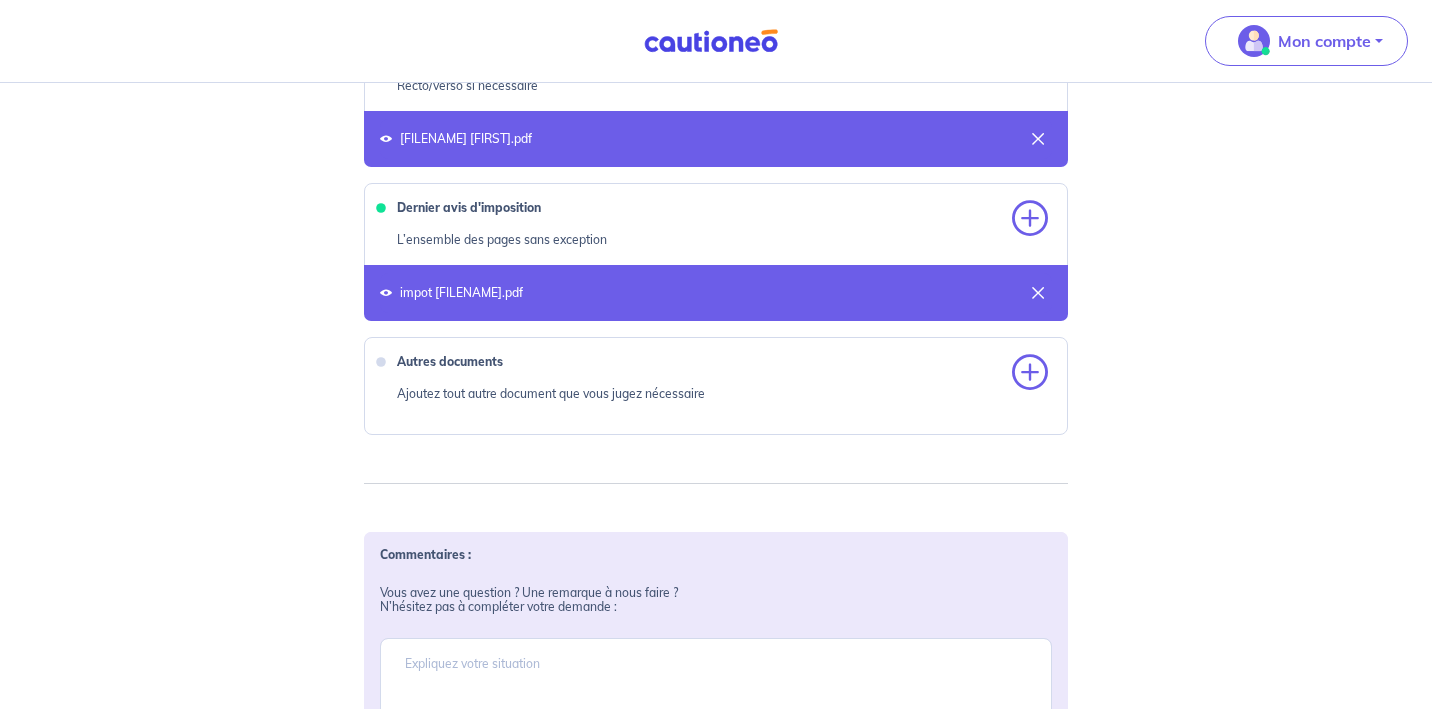 scroll, scrollTop: 1240, scrollLeft: 0, axis: vertical 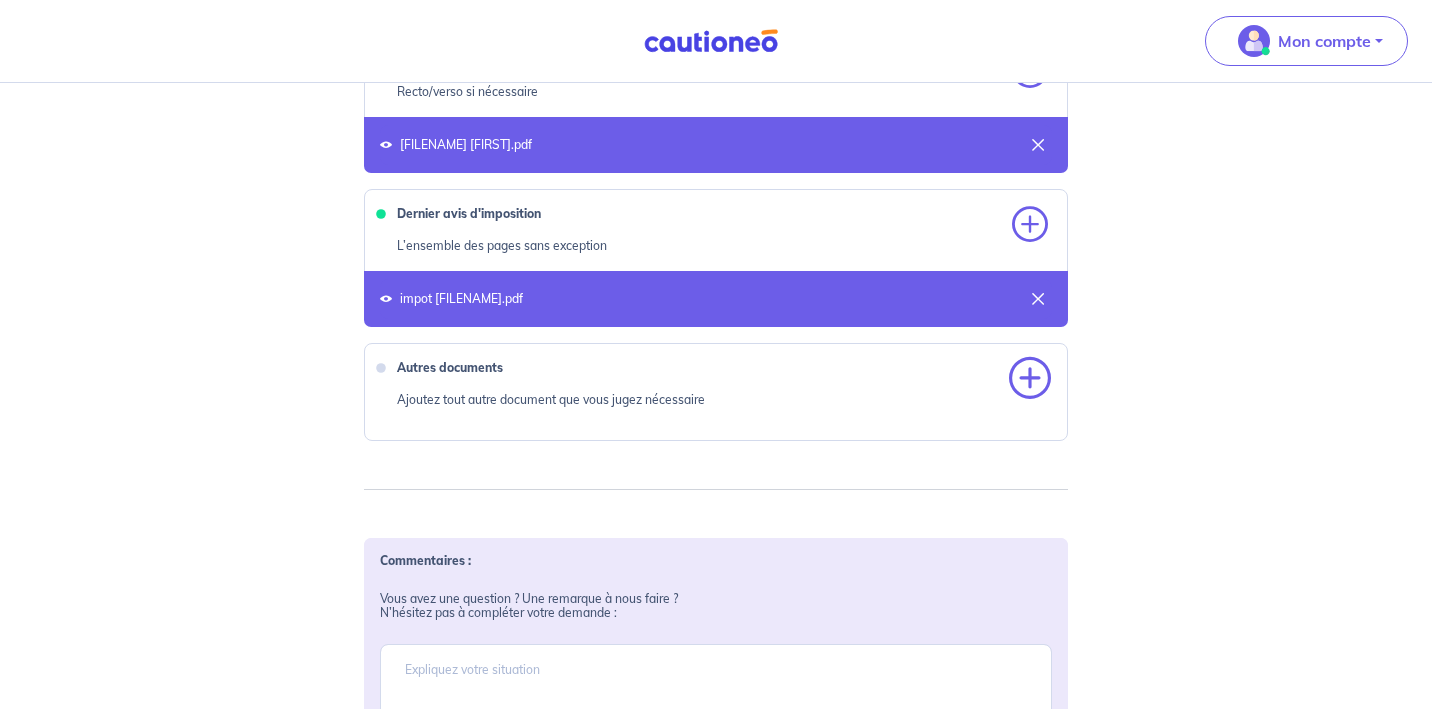 click at bounding box center (1030, 379) 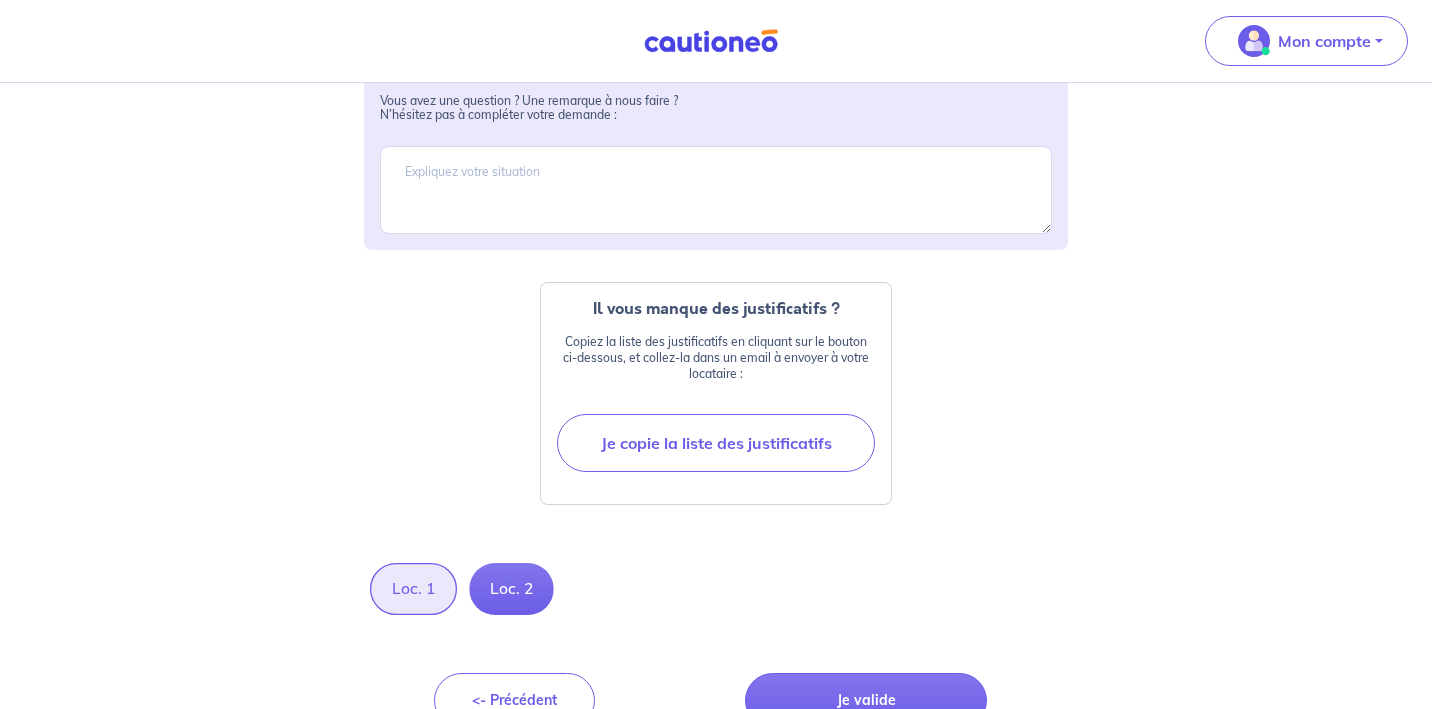 scroll, scrollTop: 1822, scrollLeft: 0, axis: vertical 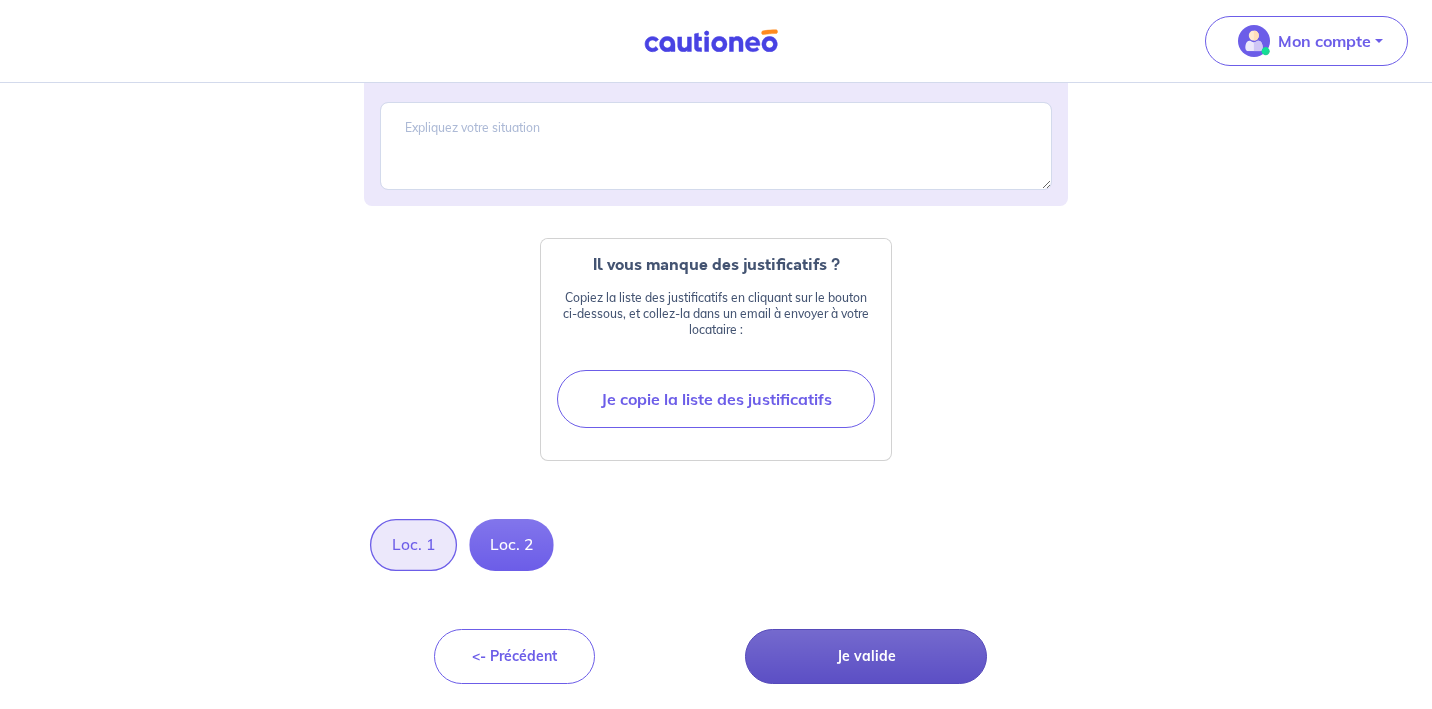 click on "Je valide" at bounding box center [866, 656] 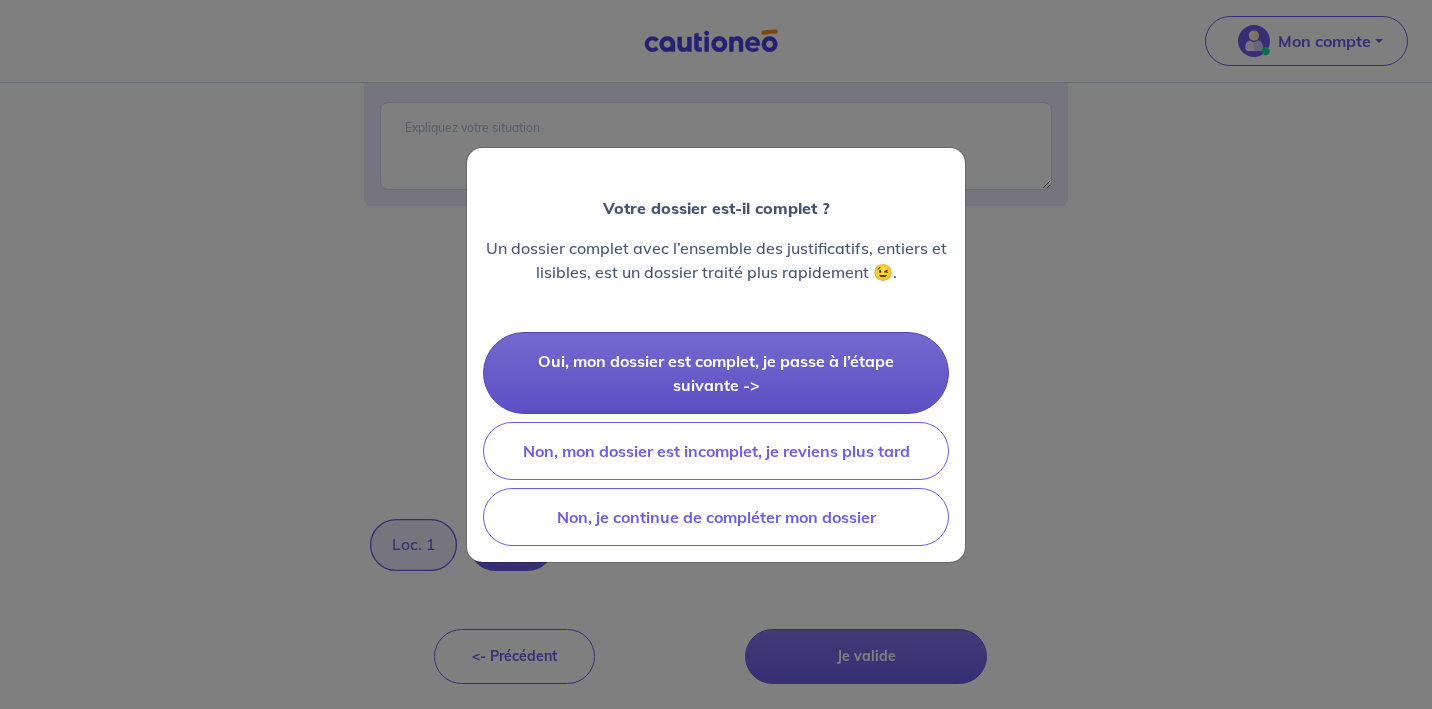 click on "Oui, mon dossier est complet, je passe à l’étape suivante ->" at bounding box center [716, 373] 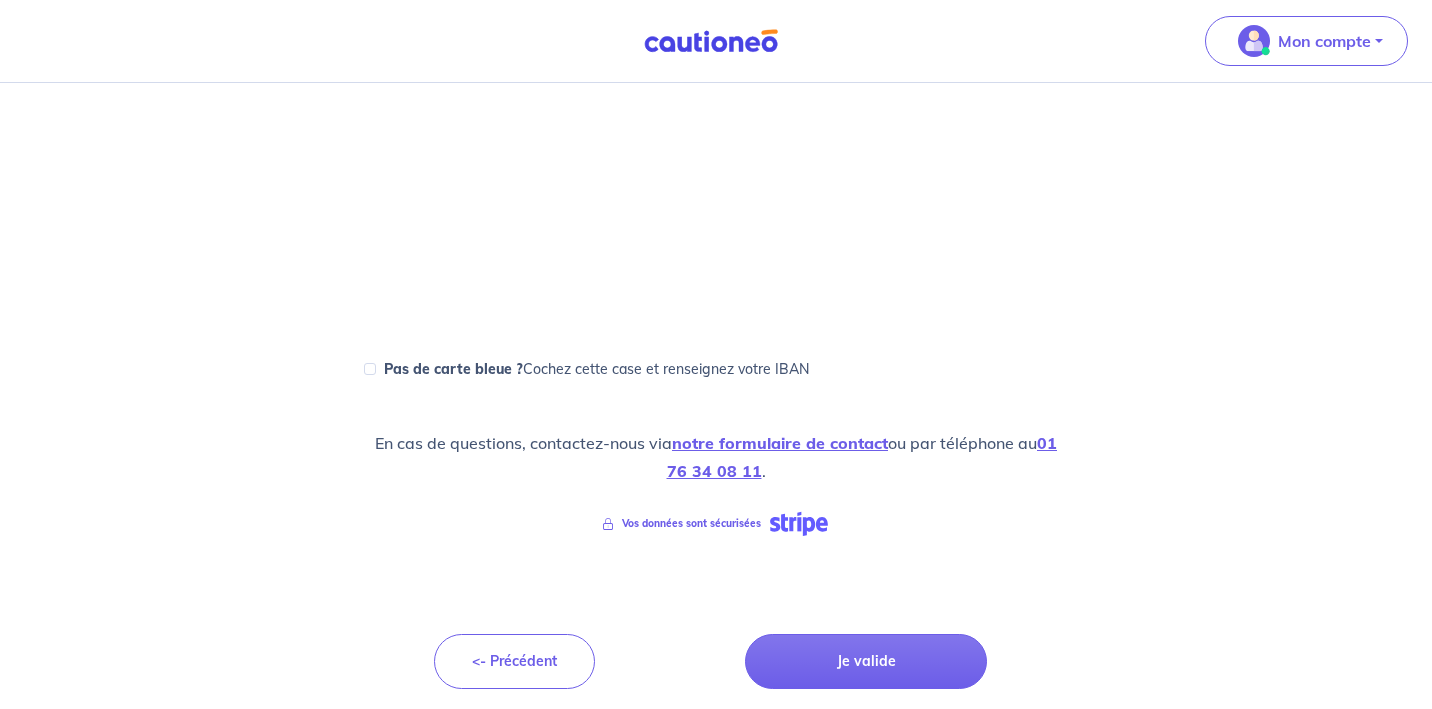 scroll, scrollTop: 913, scrollLeft: 0, axis: vertical 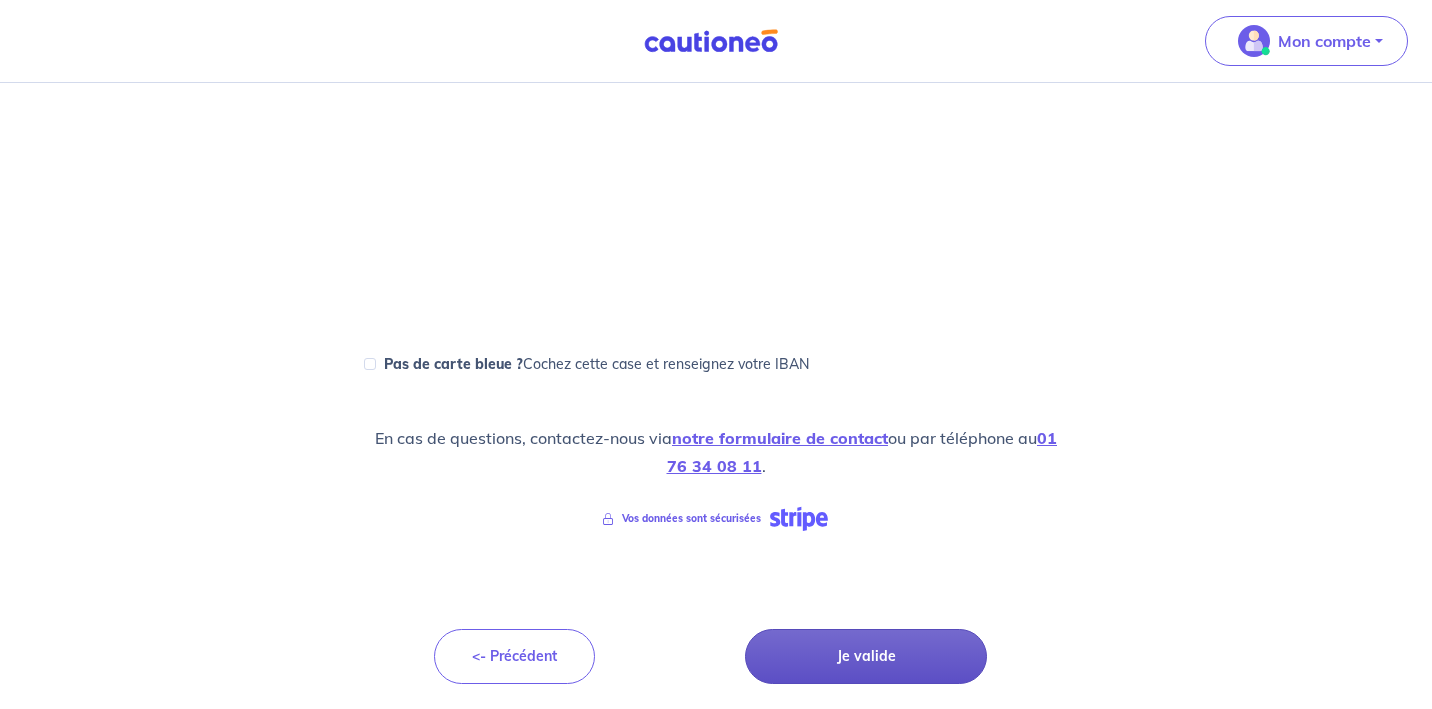 click on "Je valide" at bounding box center [866, 656] 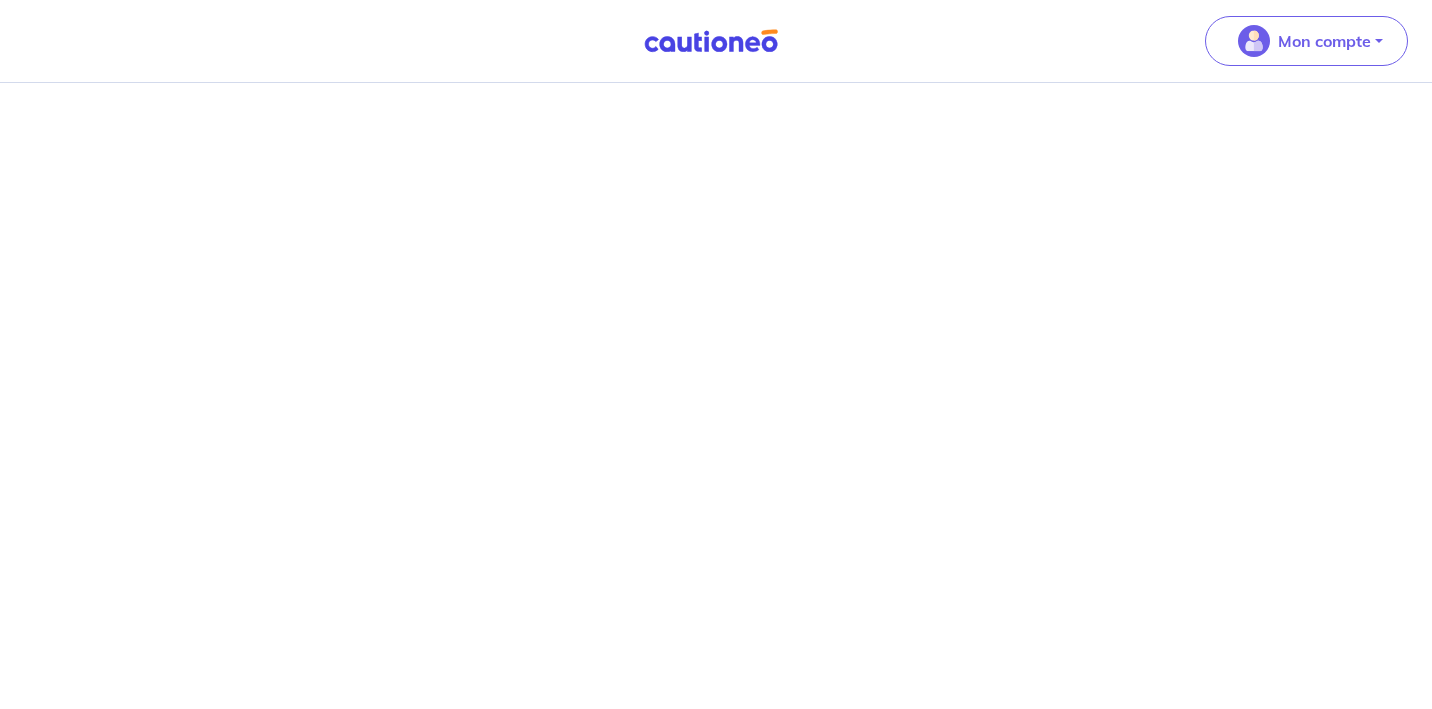 scroll, scrollTop: 0, scrollLeft: 0, axis: both 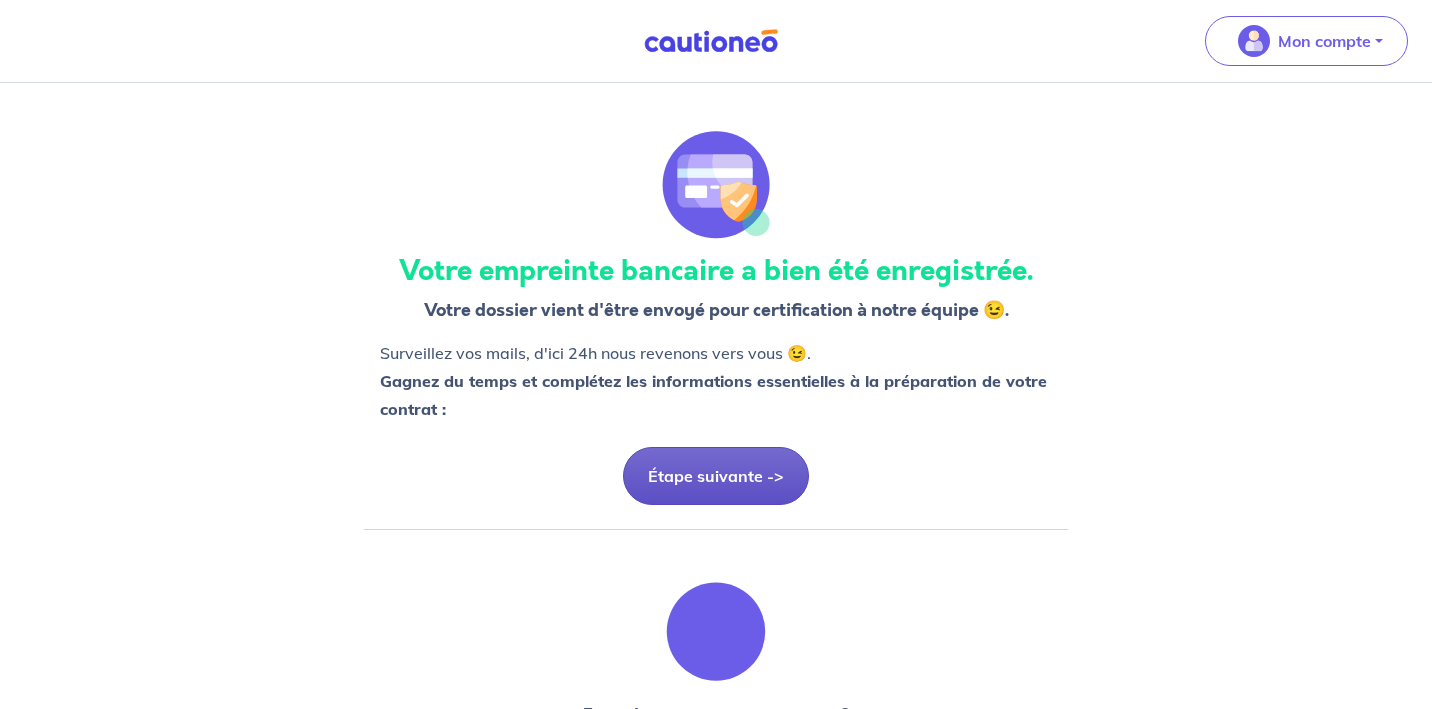 click on "Étape suivante ->" at bounding box center [716, 476] 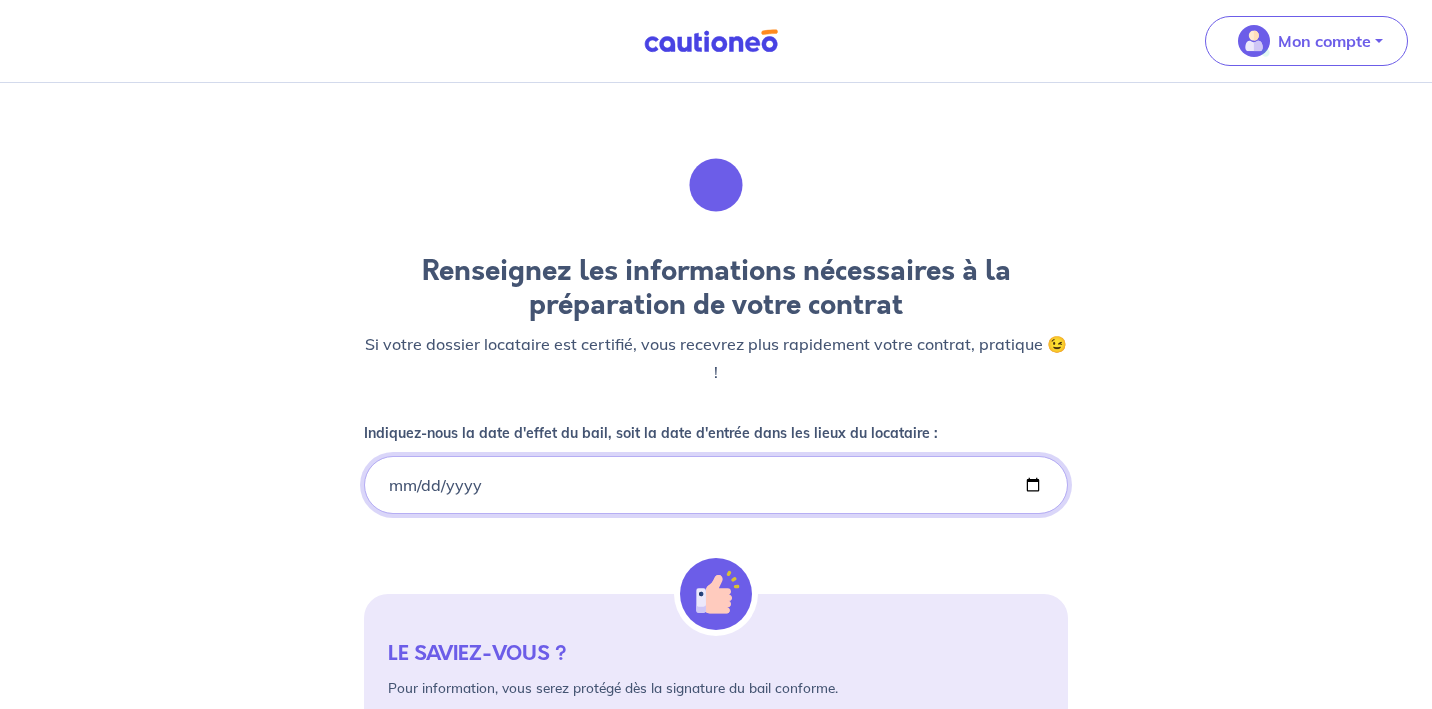 click on "Indiquez-nous la date d'effet du bail, soit la date d'entrée dans les lieux du locataire :" at bounding box center (716, 485) 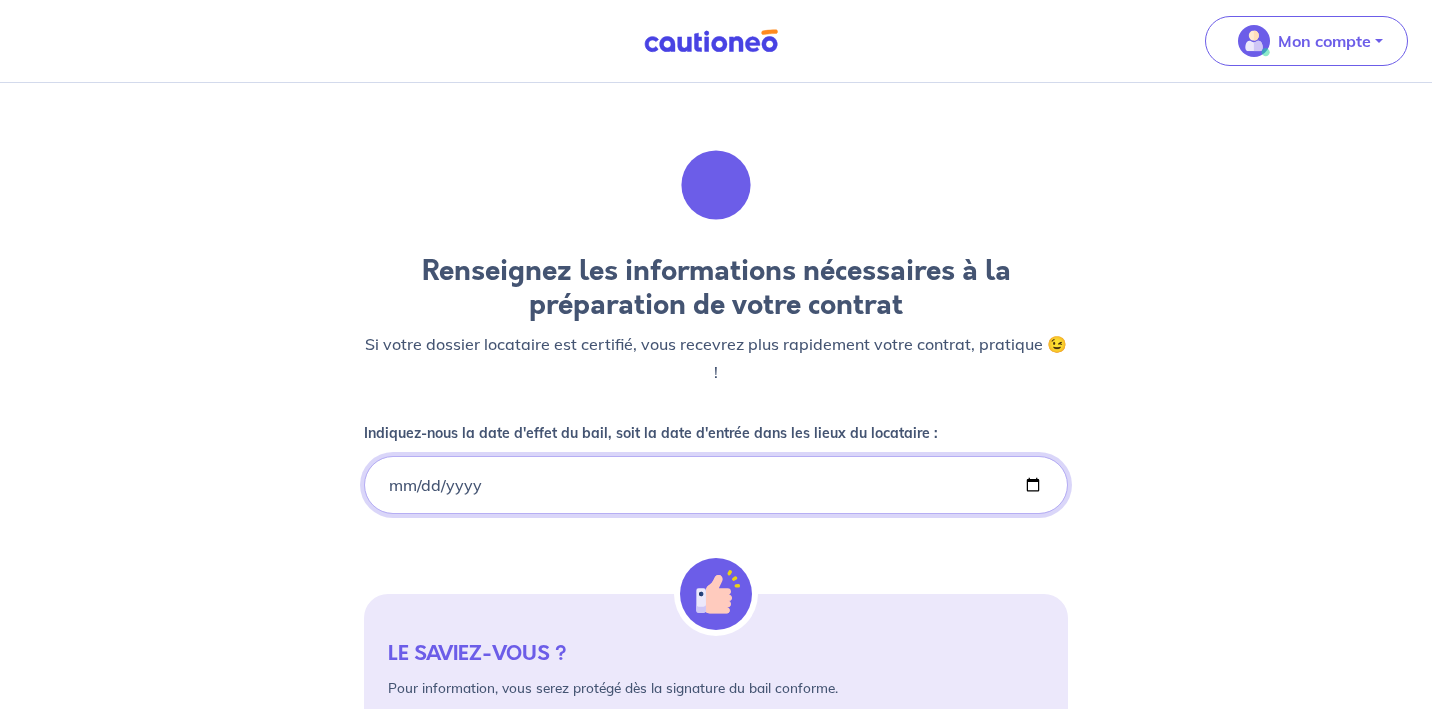 type on "[DATE]" 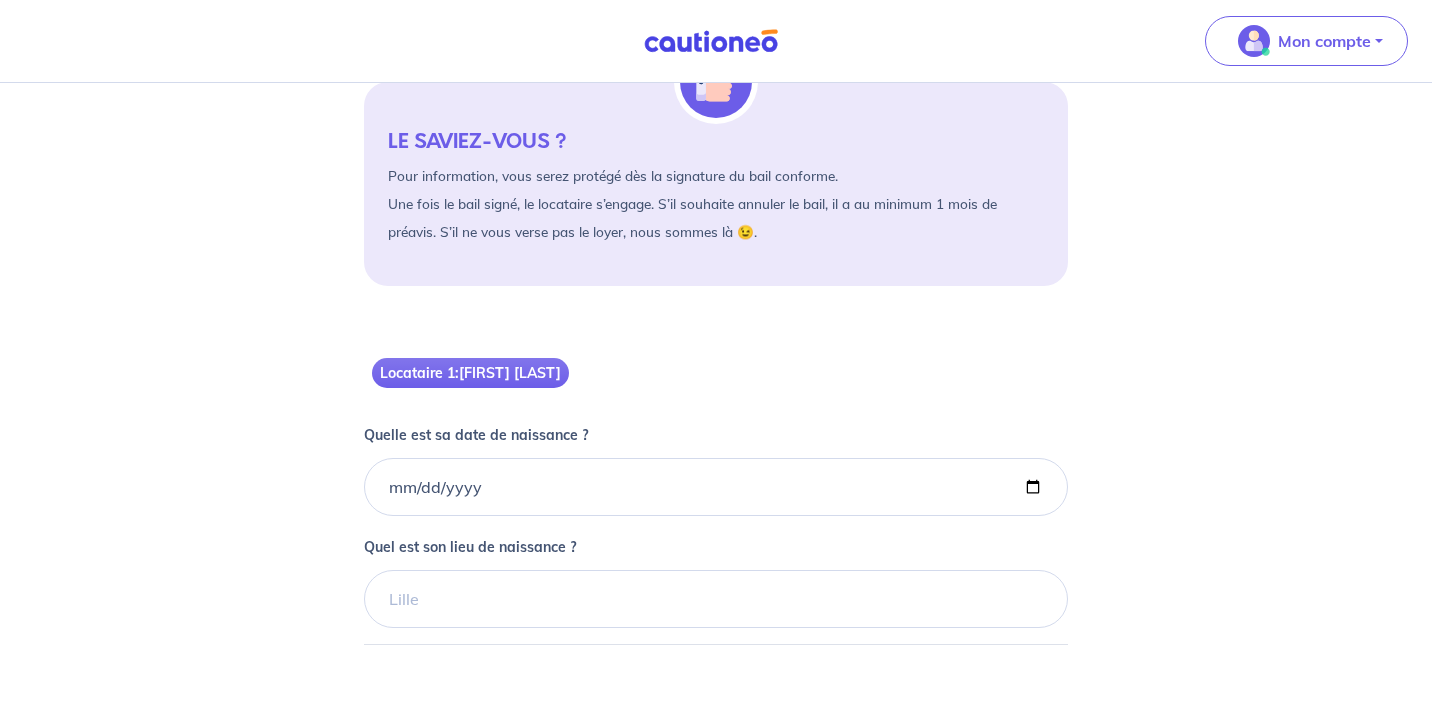 scroll, scrollTop: 513, scrollLeft: 0, axis: vertical 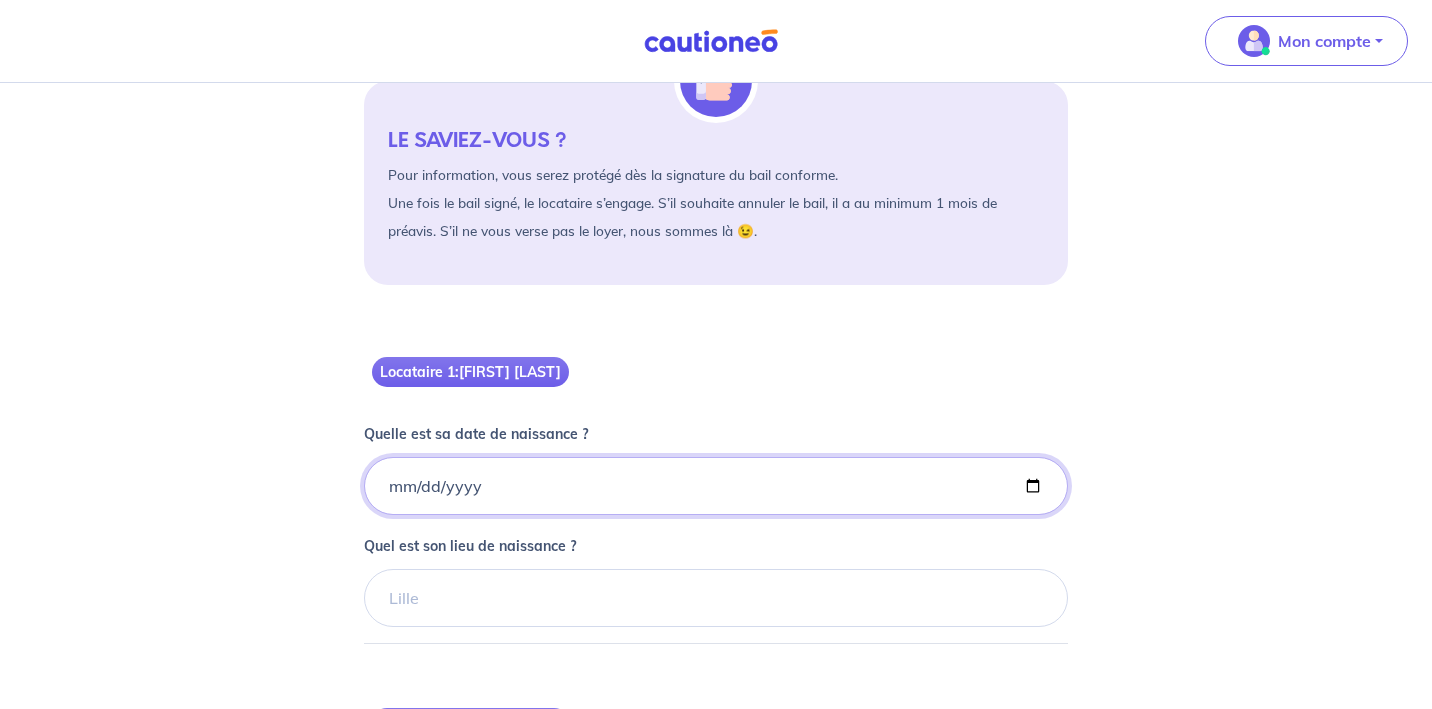 click on "Quelle est sa date de naissance ?" at bounding box center (716, 486) 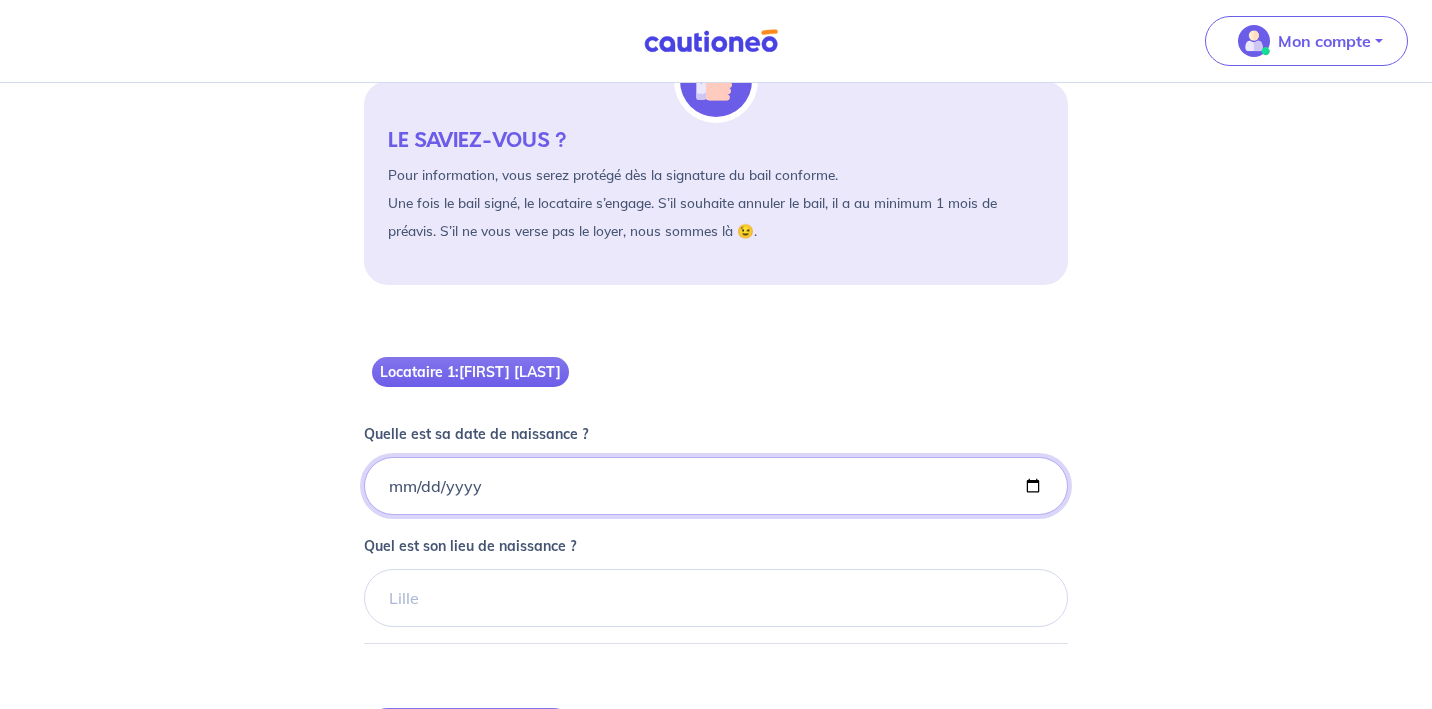 type on "[DATE]" 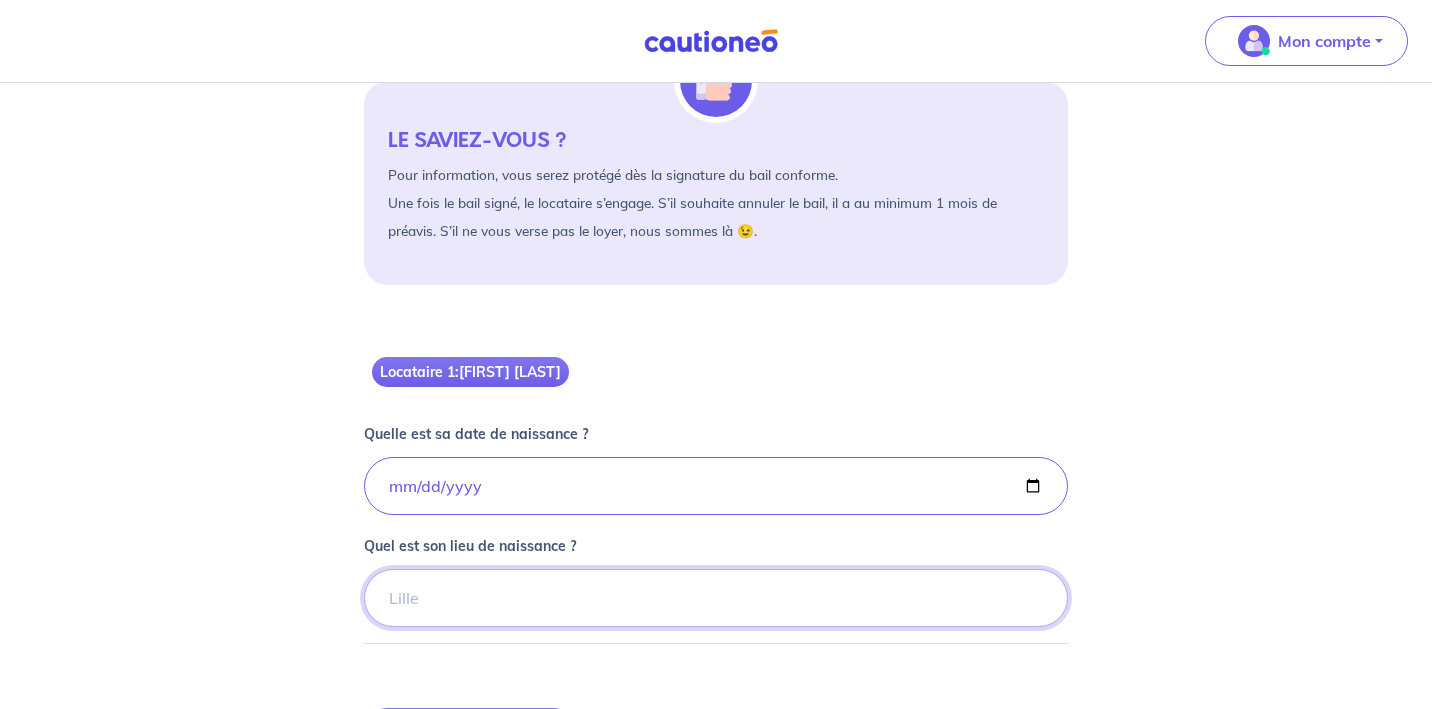 click on "Quel est son lieu de naissance ?" at bounding box center [716, 598] 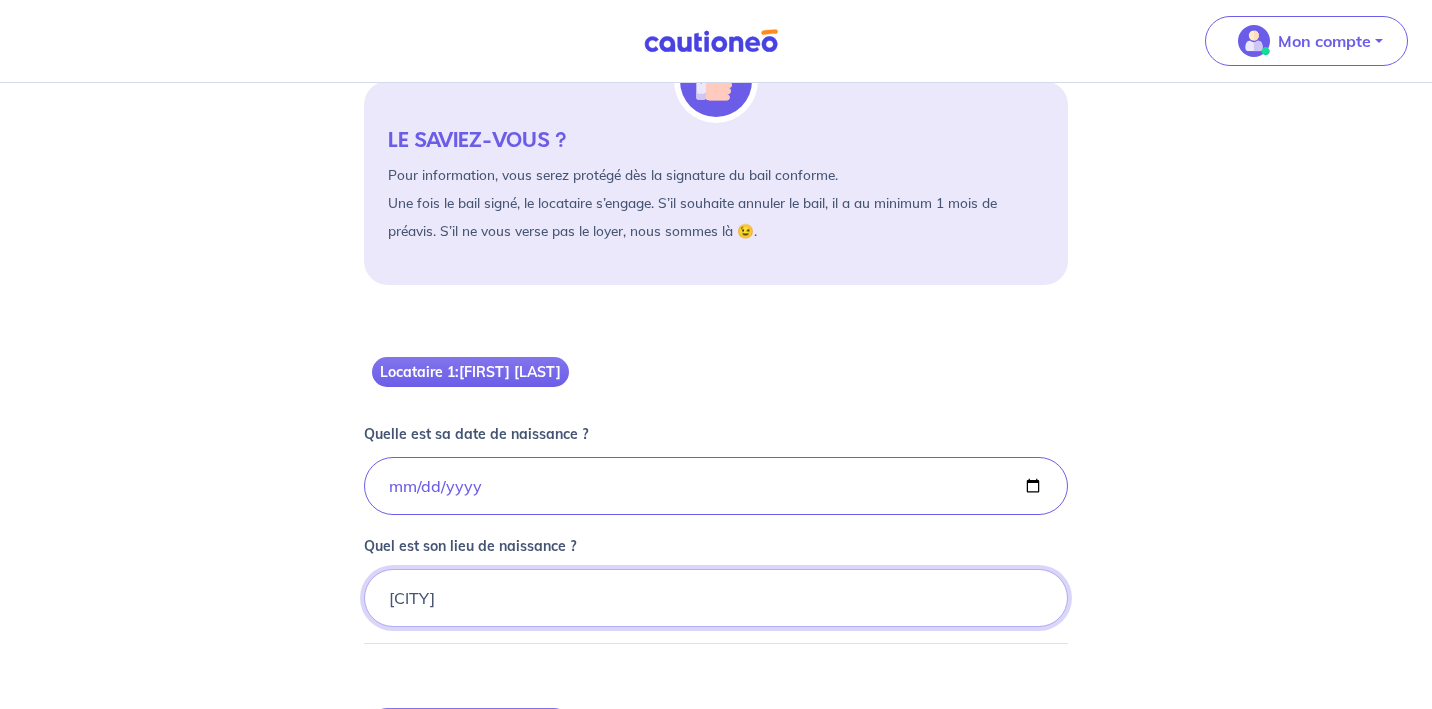 type on "[CITY]" 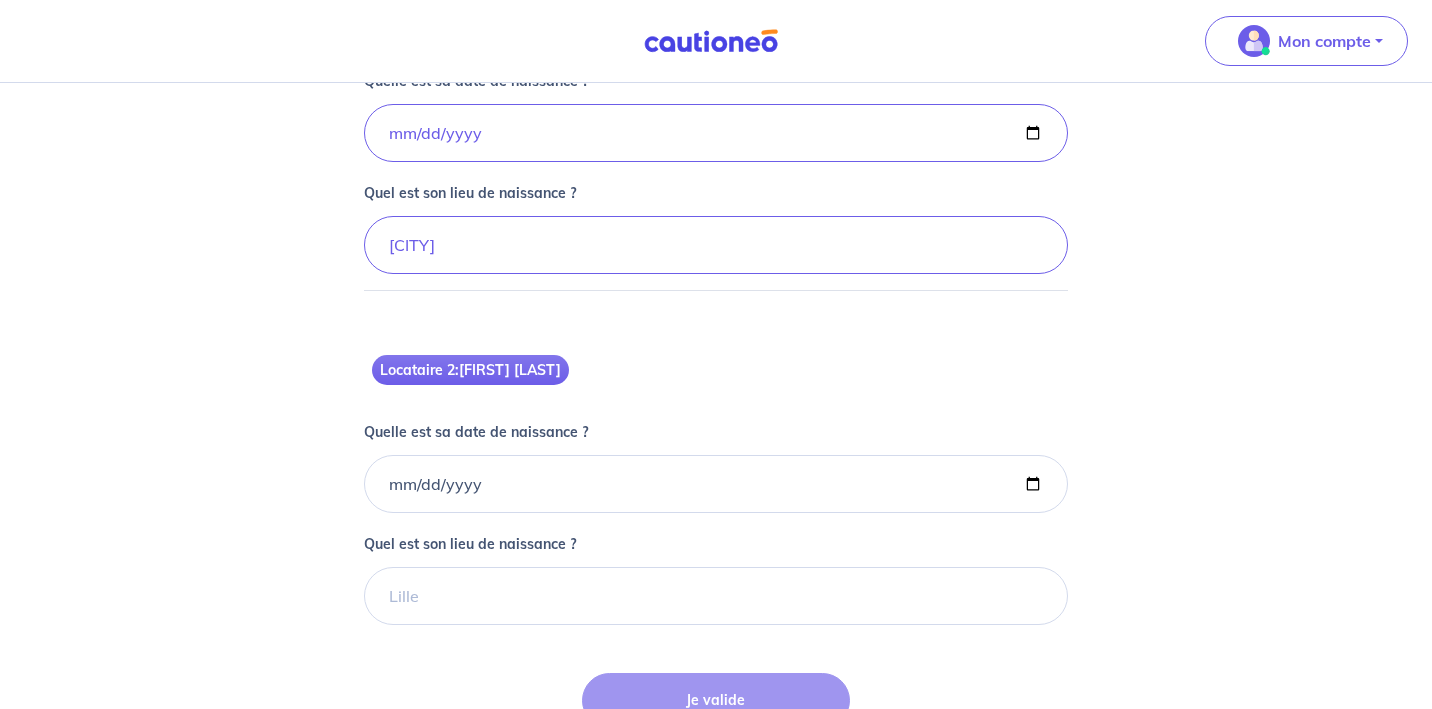 scroll, scrollTop: 882, scrollLeft: 0, axis: vertical 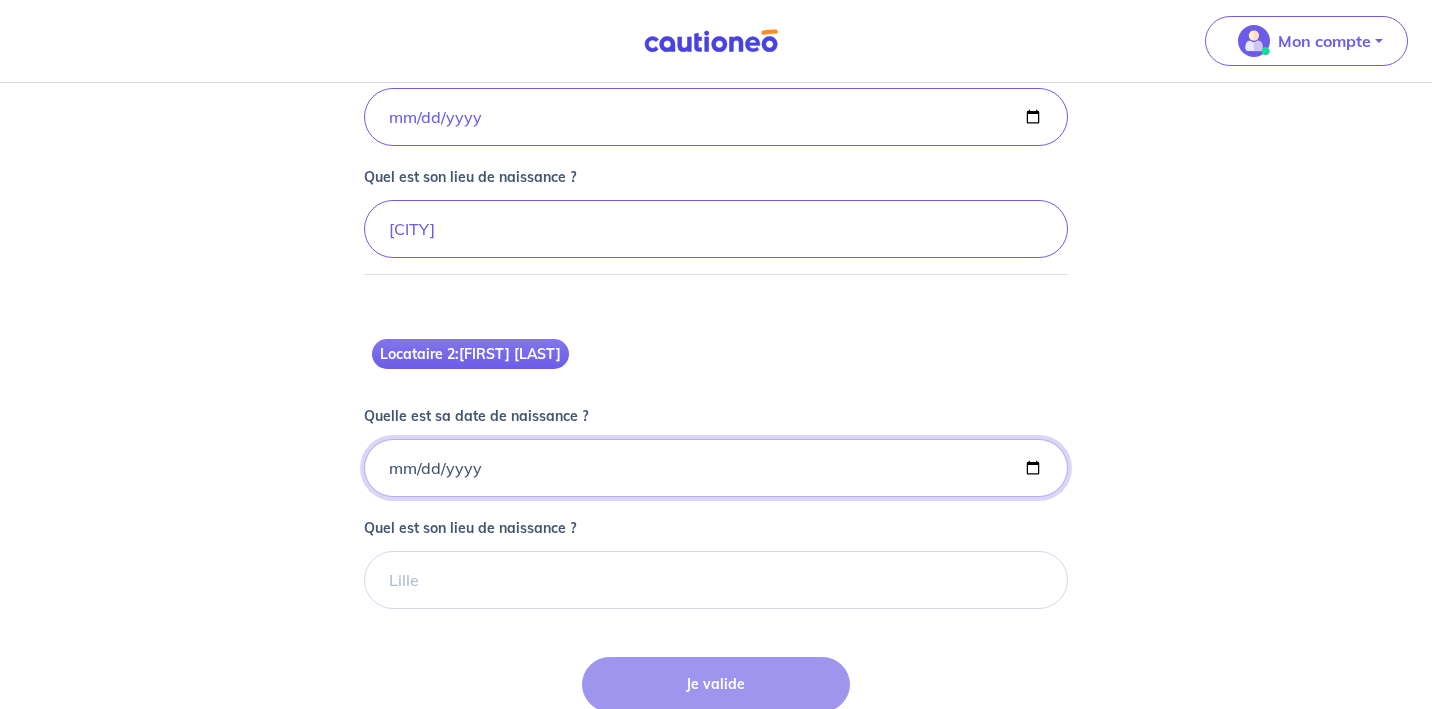 click on "Quelle est sa date de naissance ?" at bounding box center [716, 117] 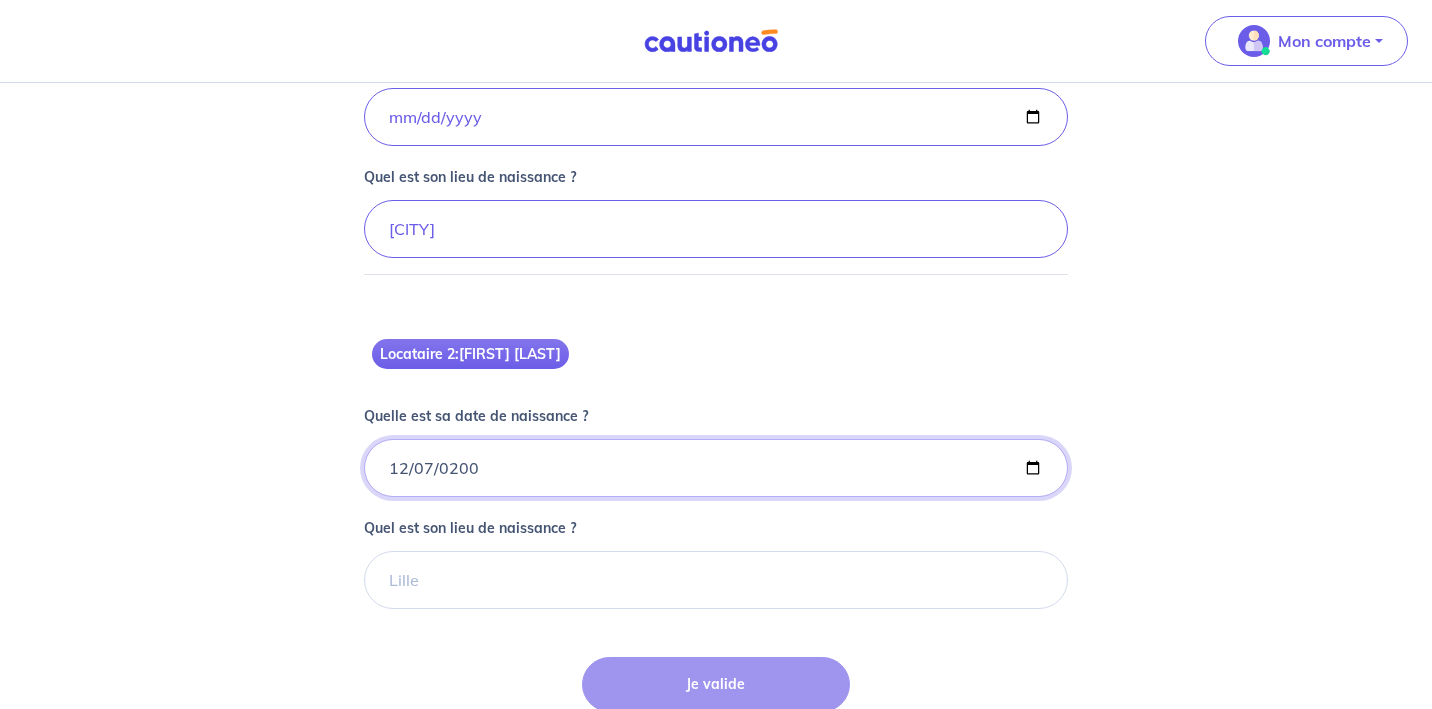 type on "[DATE]" 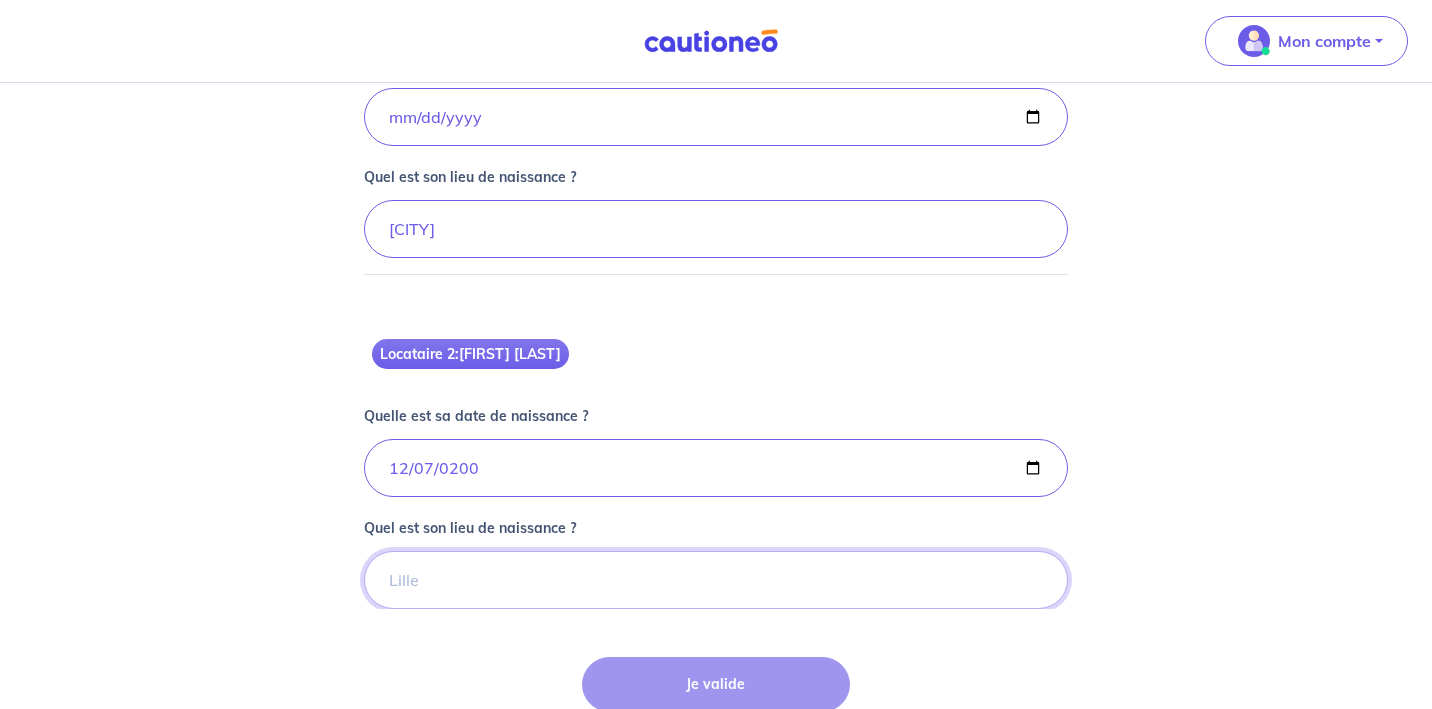 click on "Quel est son lieu de naissance ?" at bounding box center [716, 229] 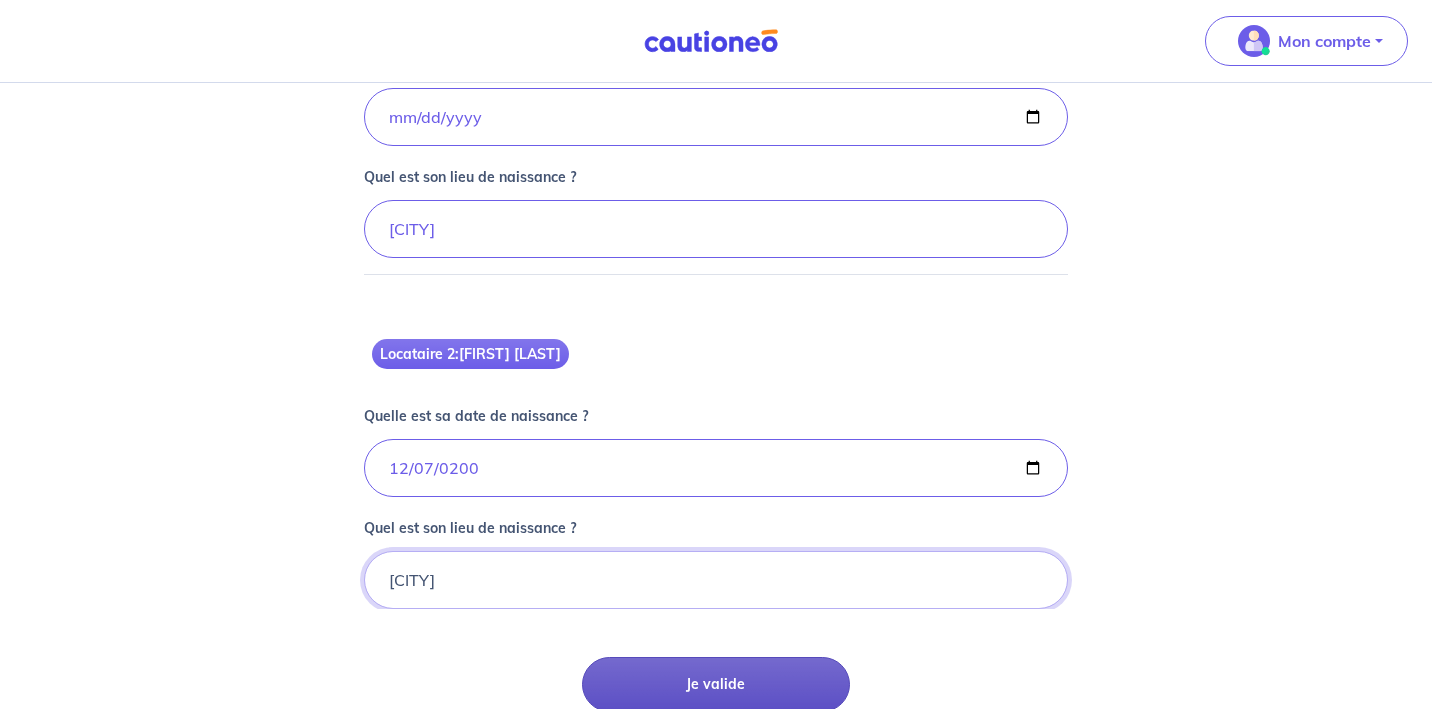 type on "[CITY]" 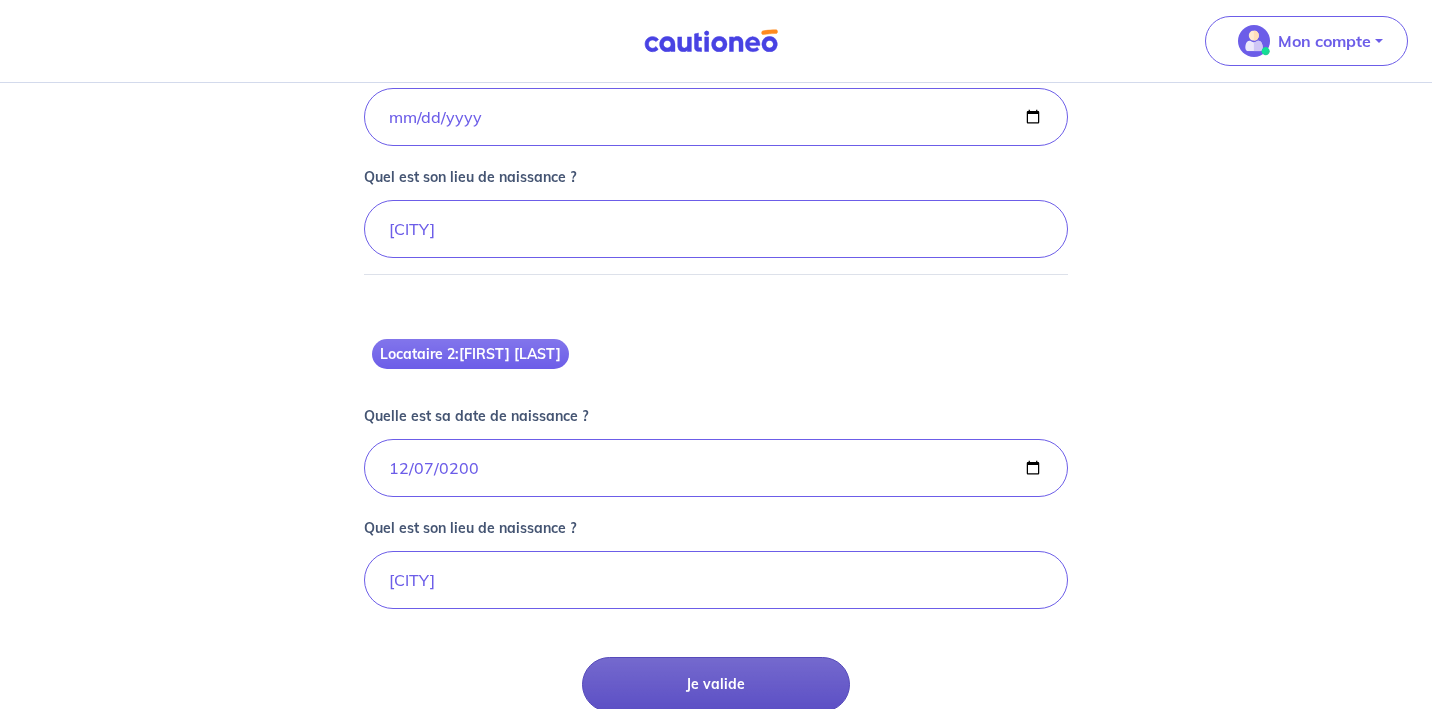 click on "Je valide" at bounding box center (716, 684) 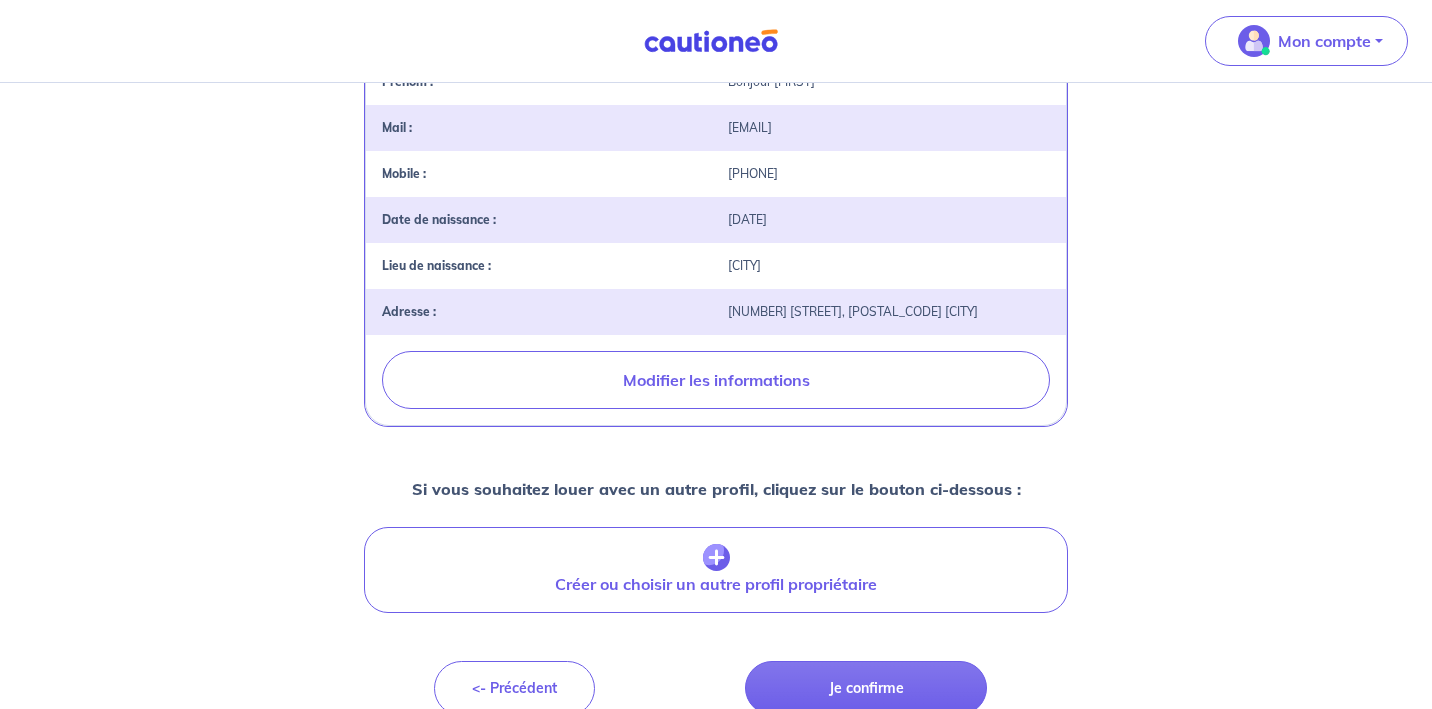 scroll, scrollTop: 511, scrollLeft: 0, axis: vertical 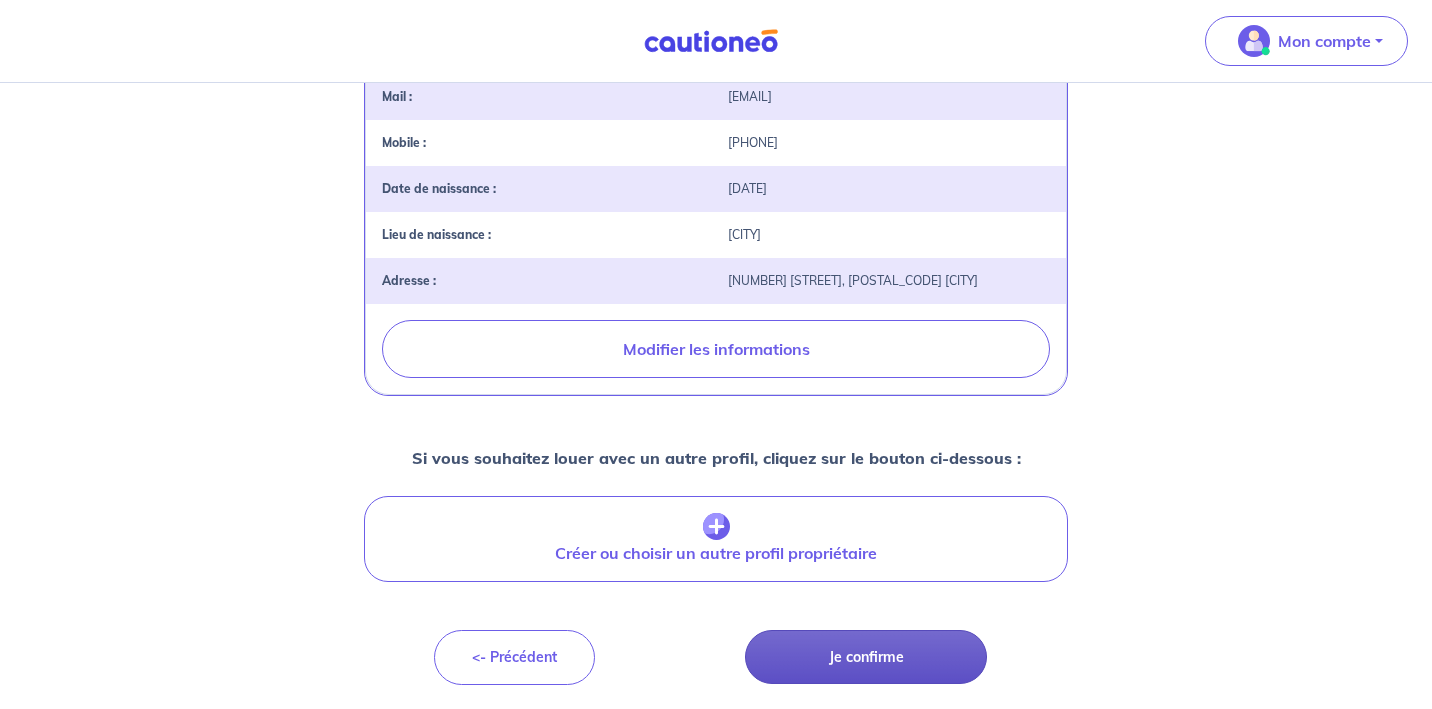 click on "Je confirme" at bounding box center (866, 657) 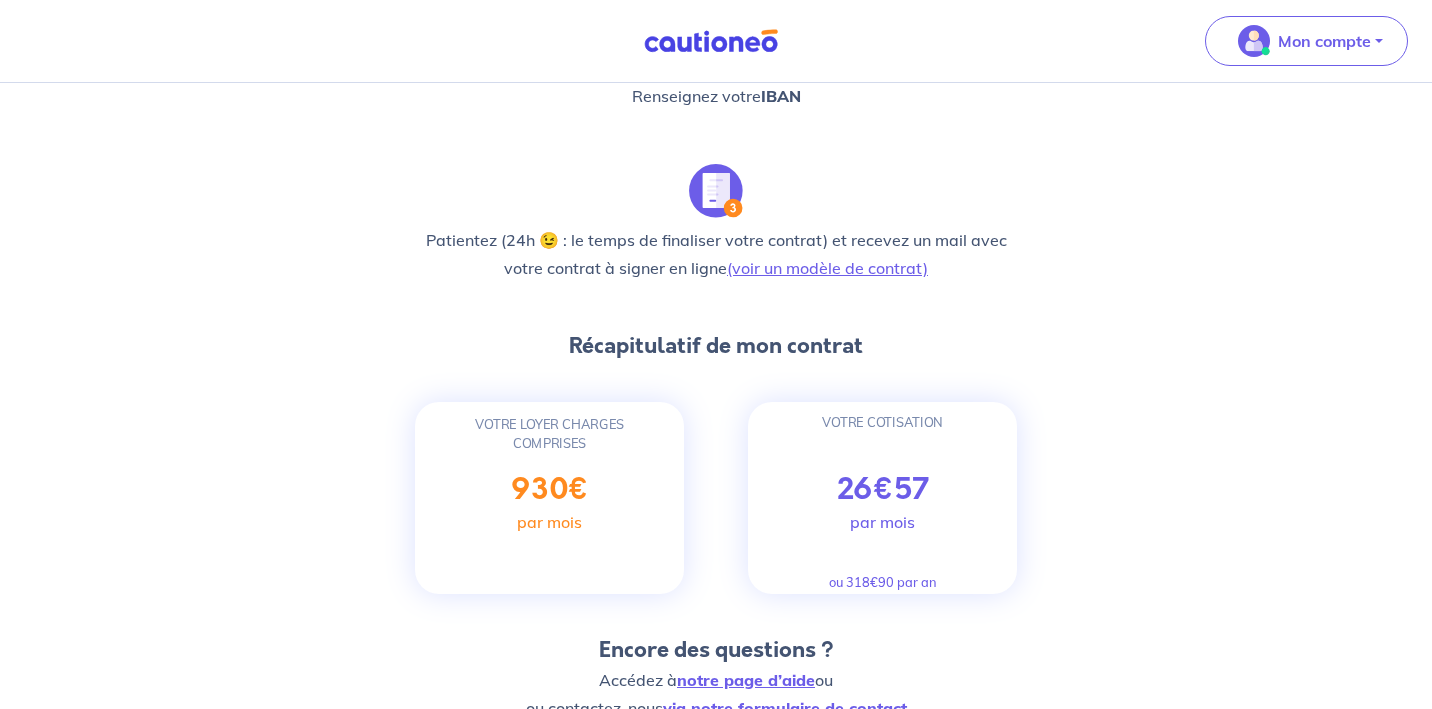 scroll, scrollTop: 502, scrollLeft: 0, axis: vertical 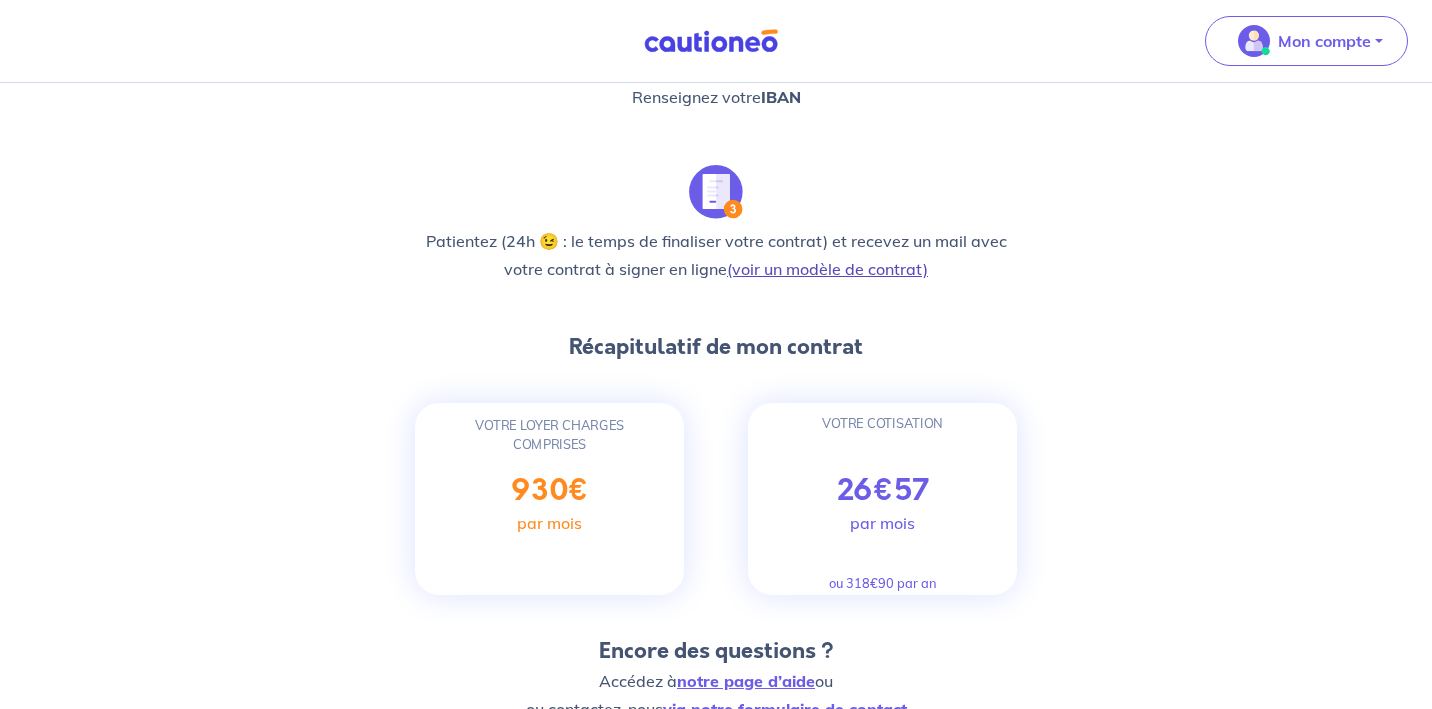 click on "(voir un modèle de contrat)" at bounding box center (827, 269) 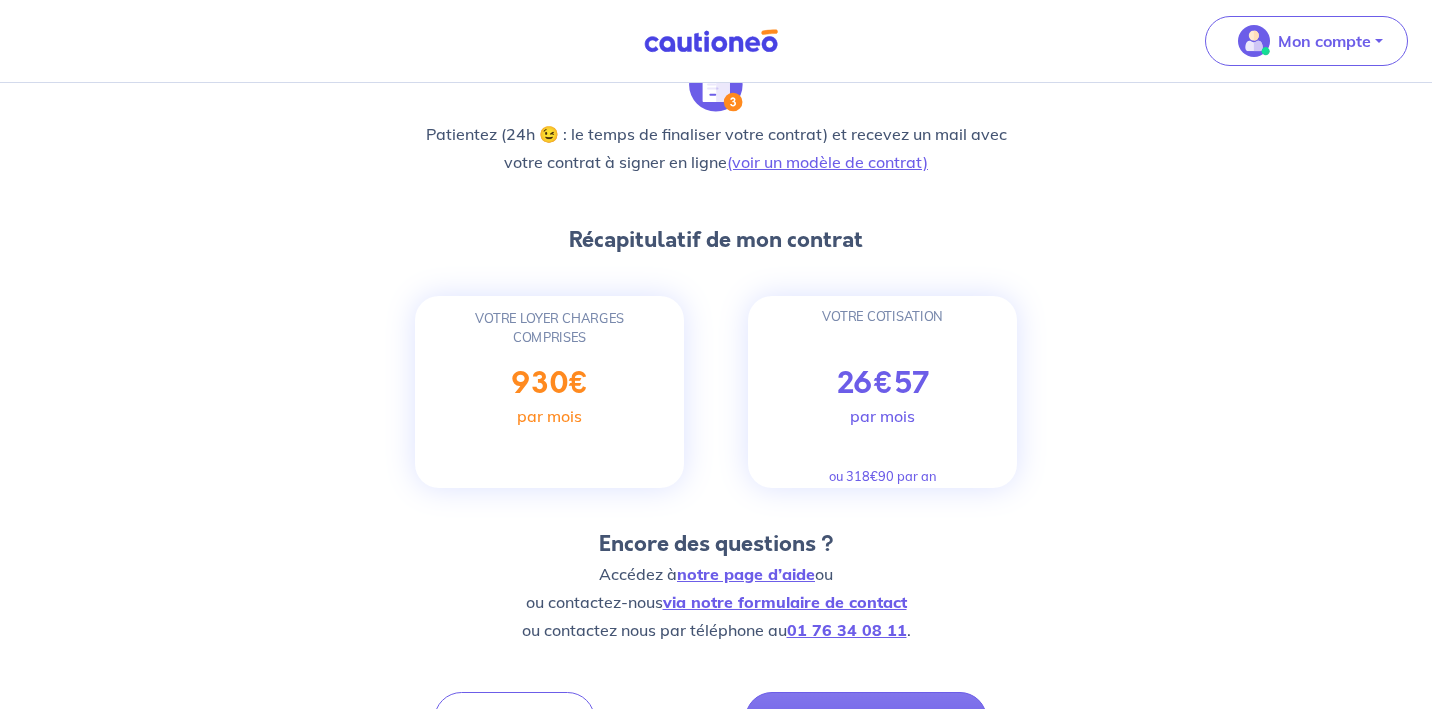 scroll, scrollTop: 671, scrollLeft: 0, axis: vertical 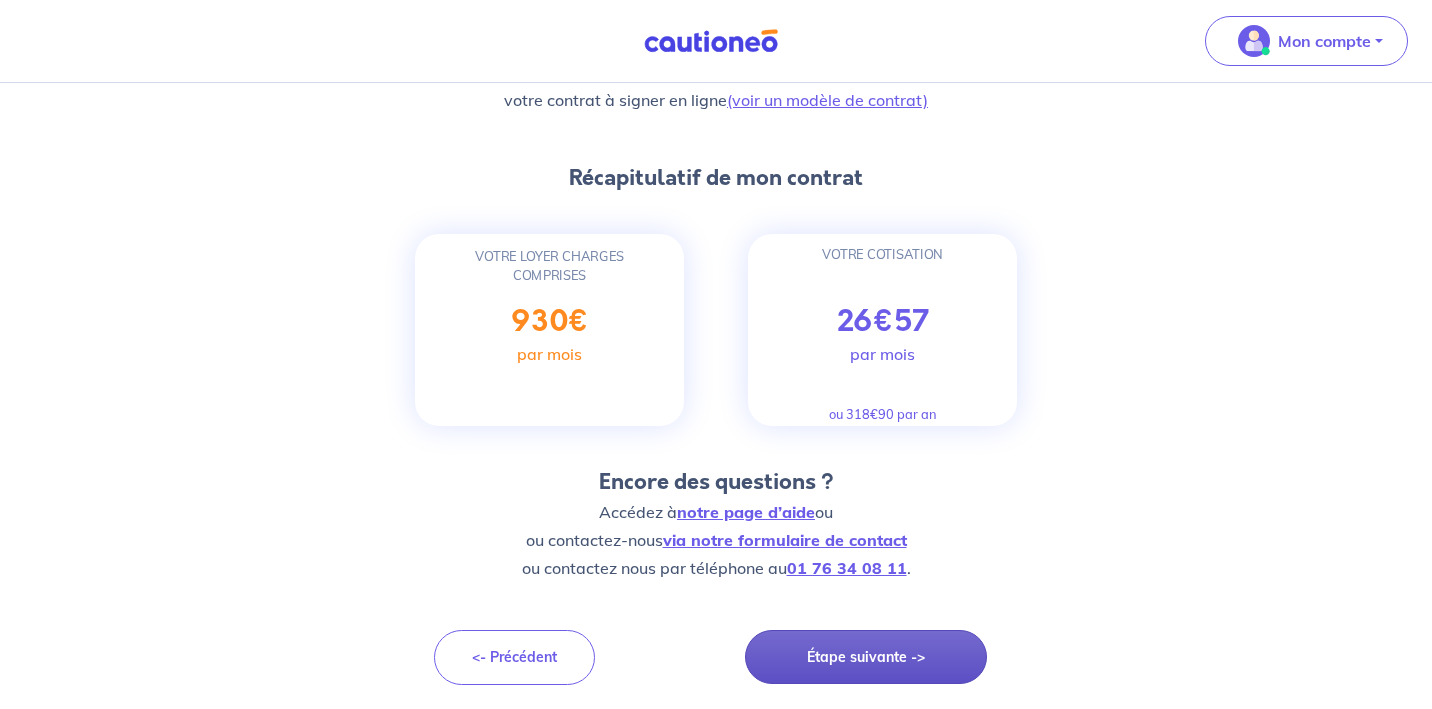 click on "Étape suivante ->" at bounding box center (866, 657) 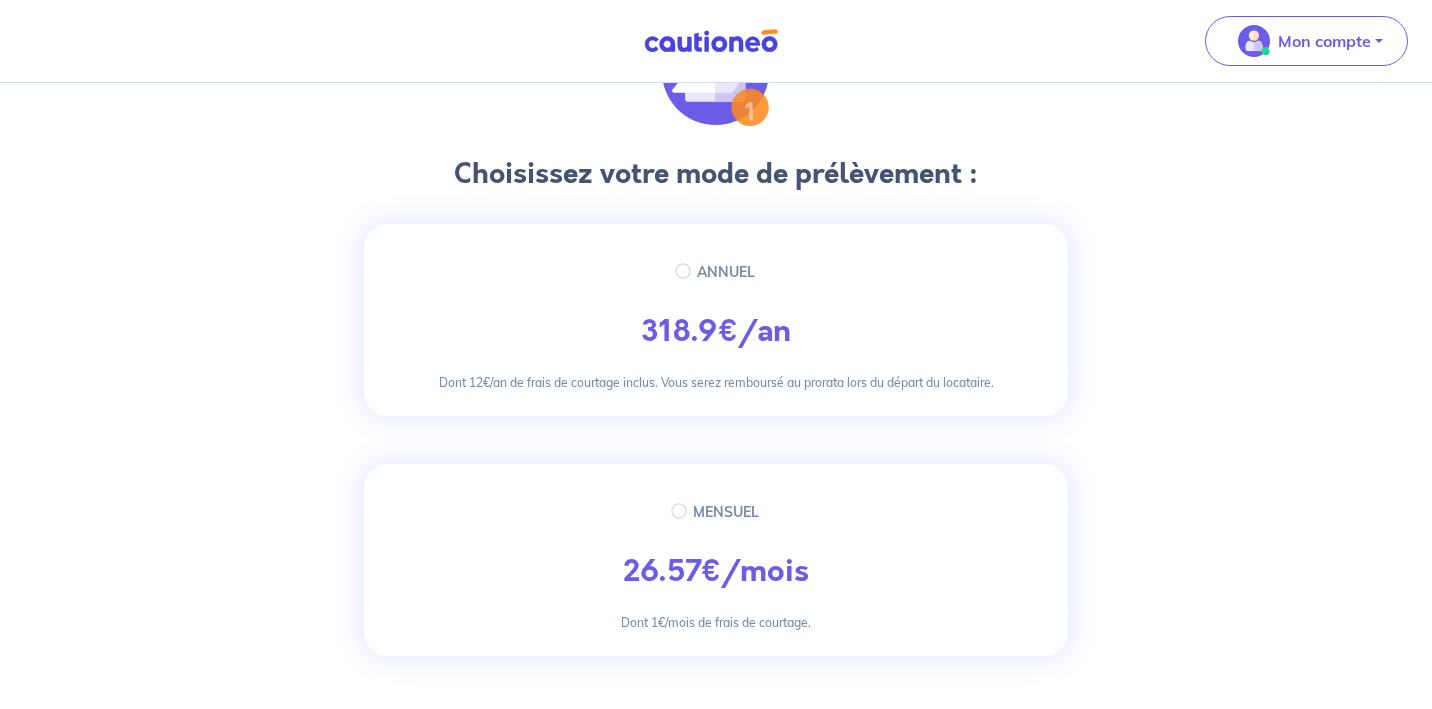 scroll, scrollTop: 107, scrollLeft: 0, axis: vertical 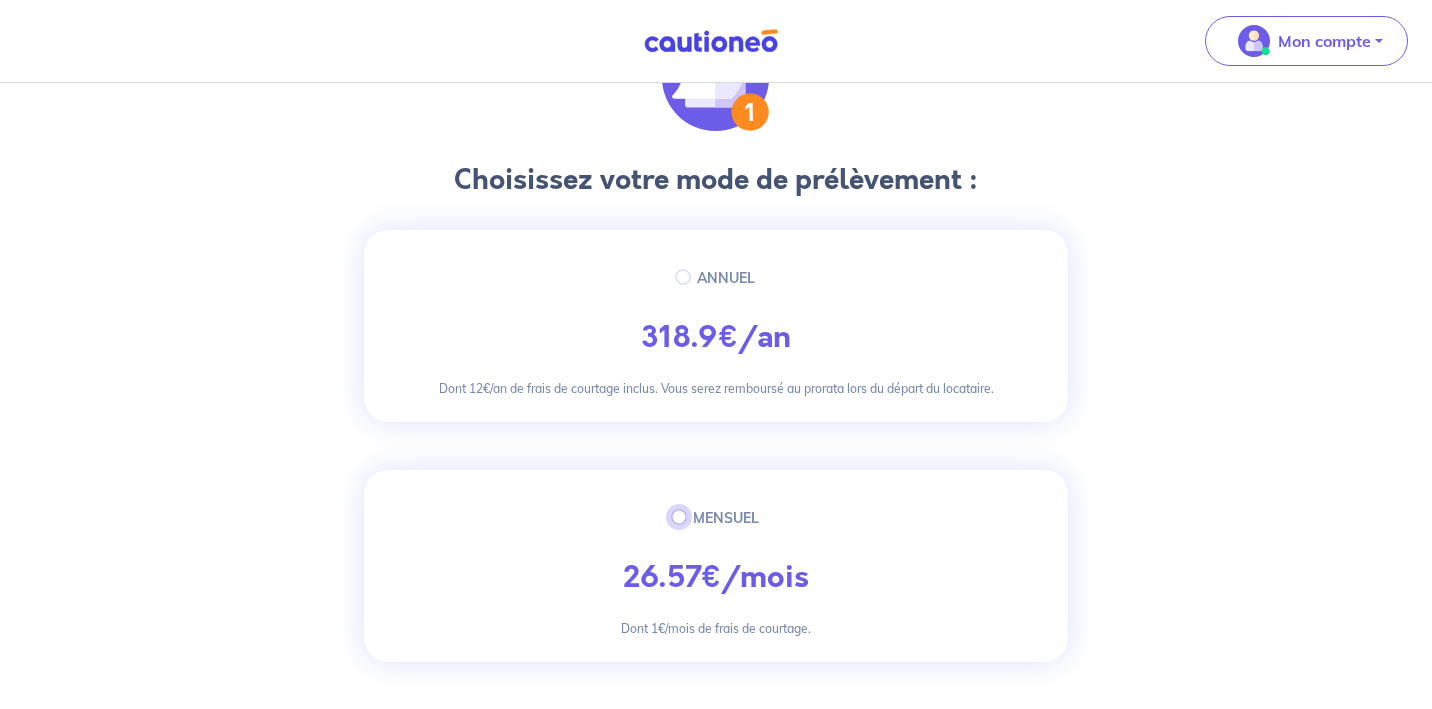 click on "MENSUEL" at bounding box center [679, 517] 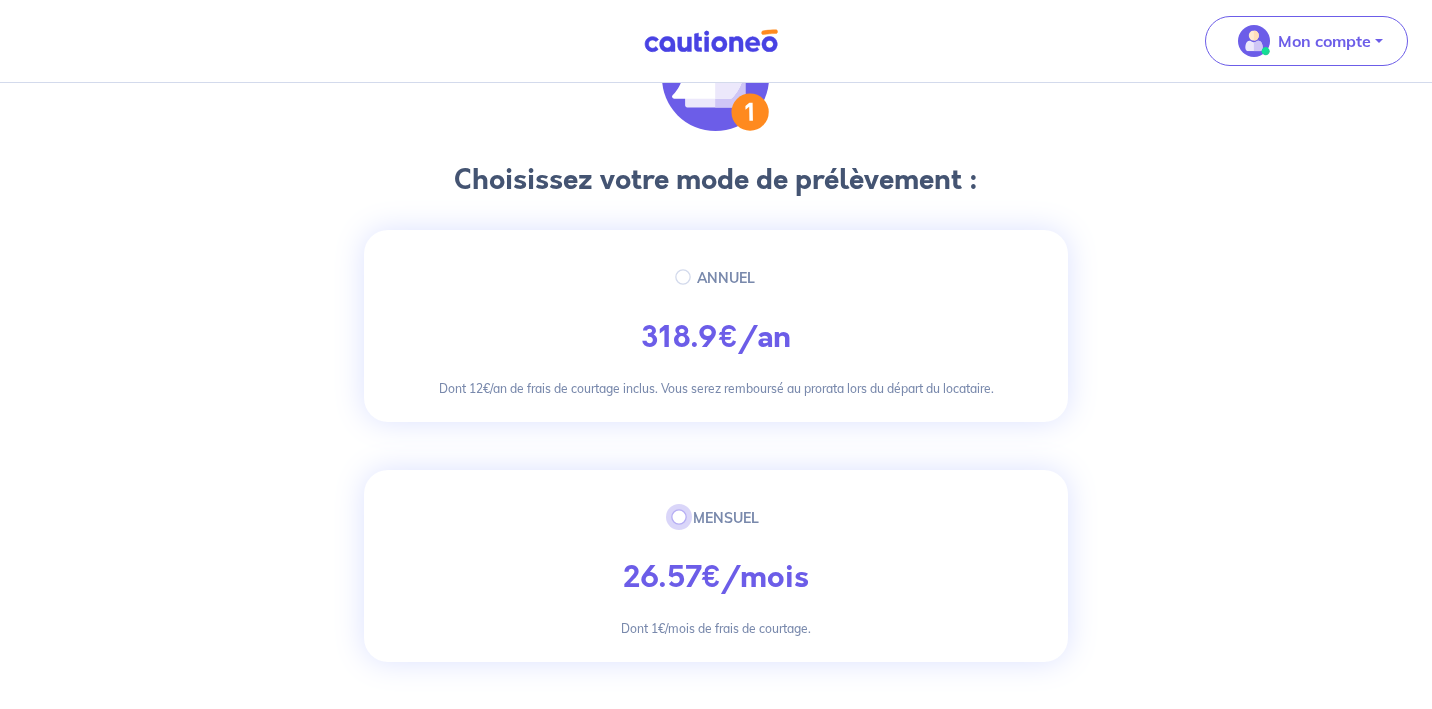 radio on "true" 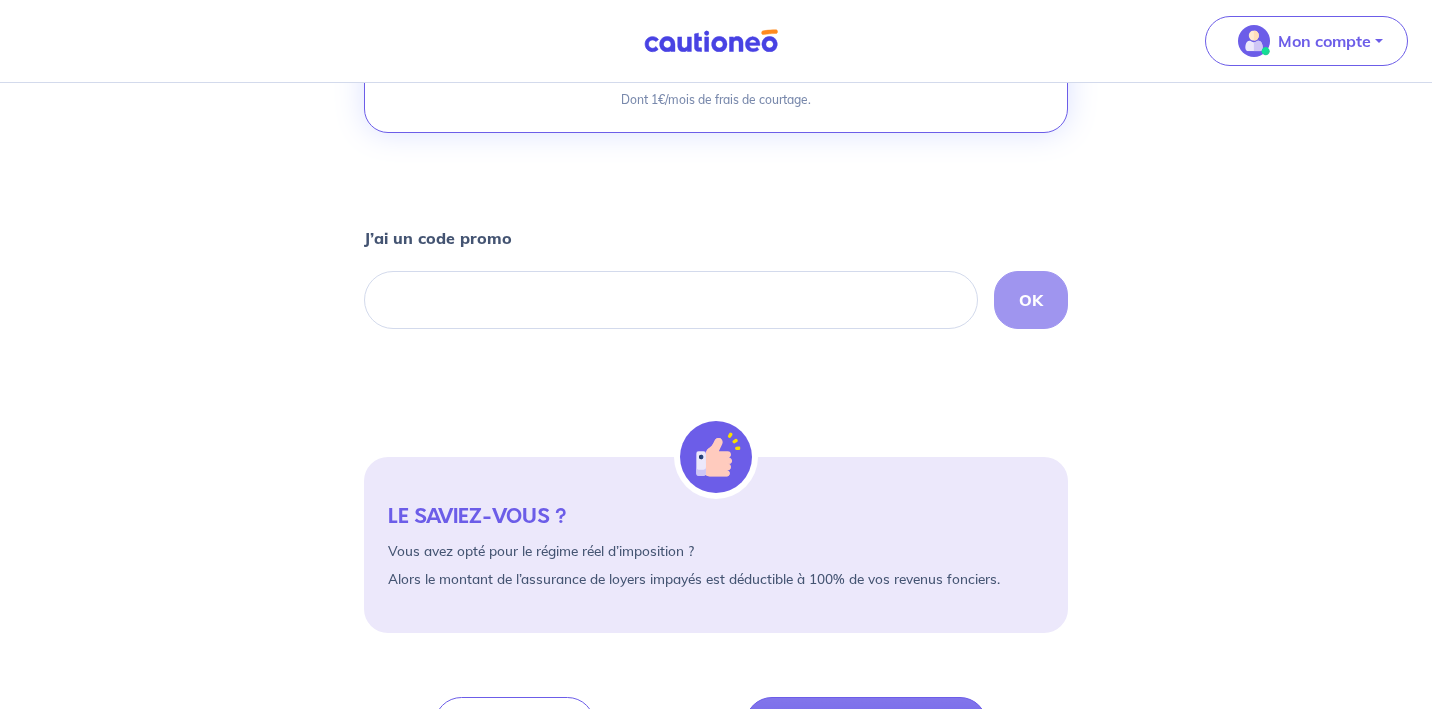 scroll, scrollTop: 703, scrollLeft: 0, axis: vertical 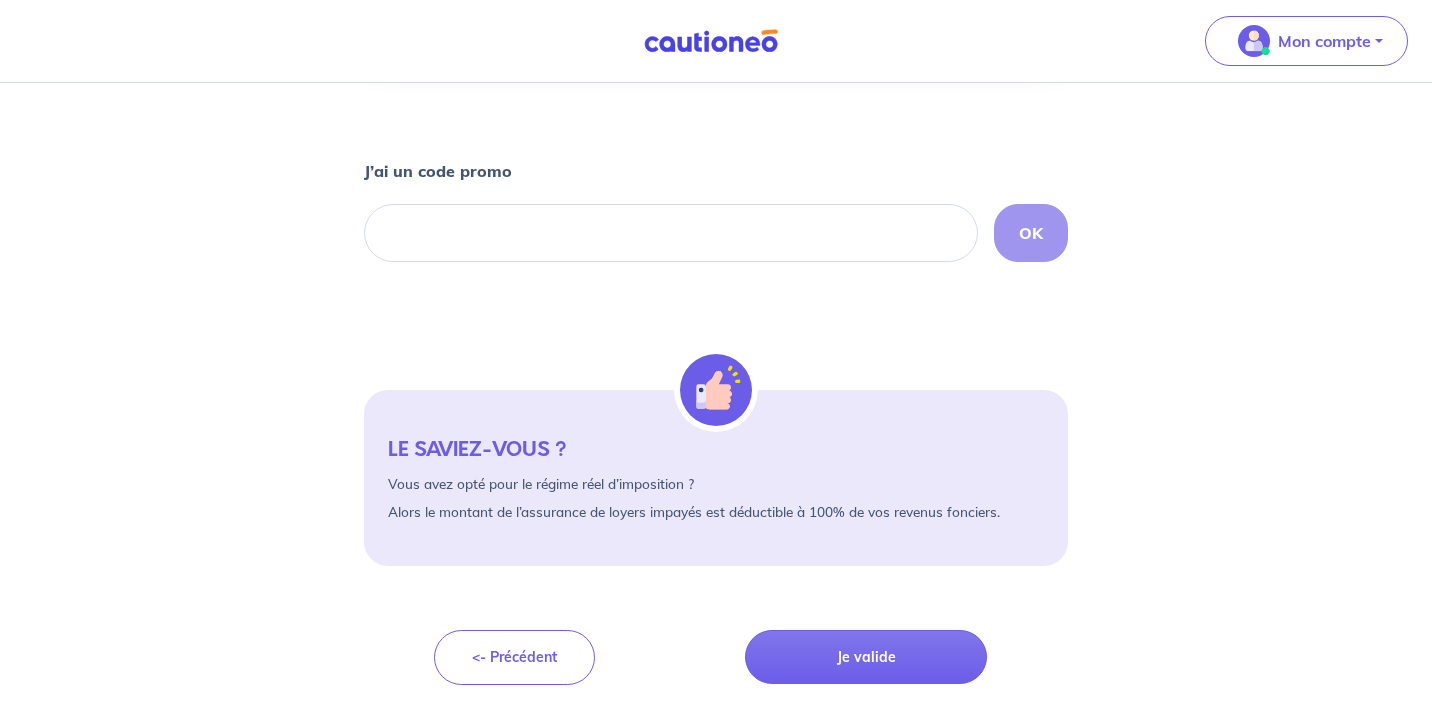 click on "Choisissez votre mode de prélèvement : ANNUEL 318.9 €/an Dont 12€/an de frais de courtage inclus.
Vous serez remboursé au prorata lors du départ du locataire. MENSUEL 26.57 €/mois Dont 1€/mois de frais de courtage. J’ai un code promo OK LE SAVIEZ-VOUS ? Vous avez opté pour le régime réel d’imposition ?
Alors le montant de l’assurance de loyers impayés est déductible à 100% de vos revenus fonciers. <- Précédent Je valide" at bounding box center (716, 45) 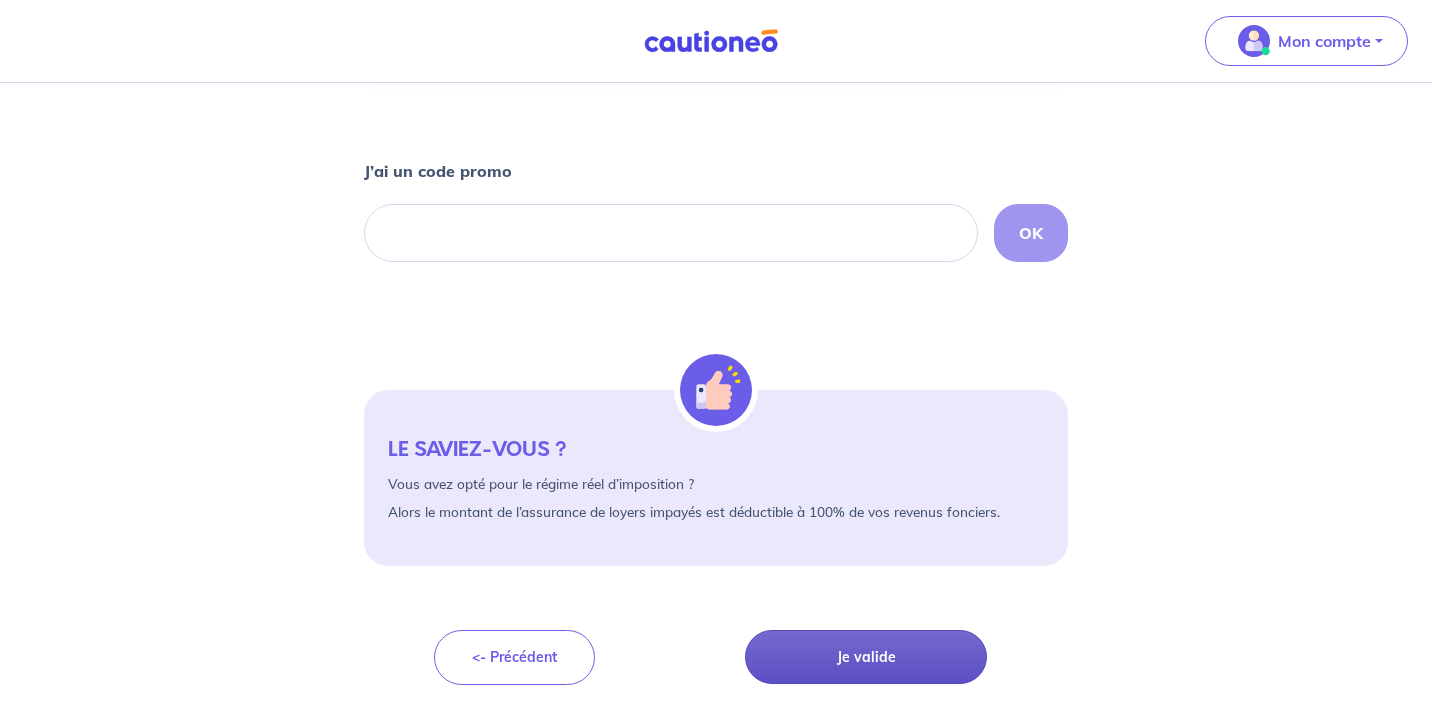 click on "Je valide" at bounding box center [866, 657] 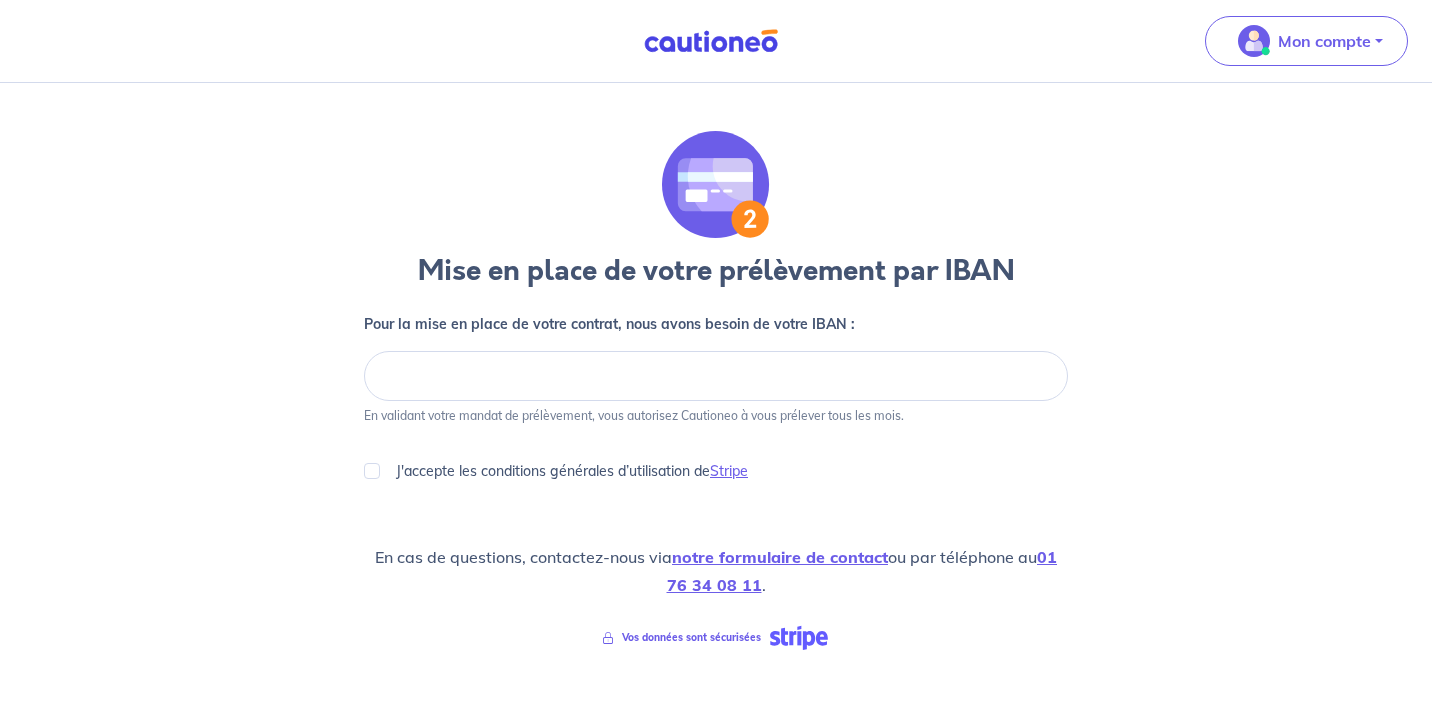 click at bounding box center [716, 376] 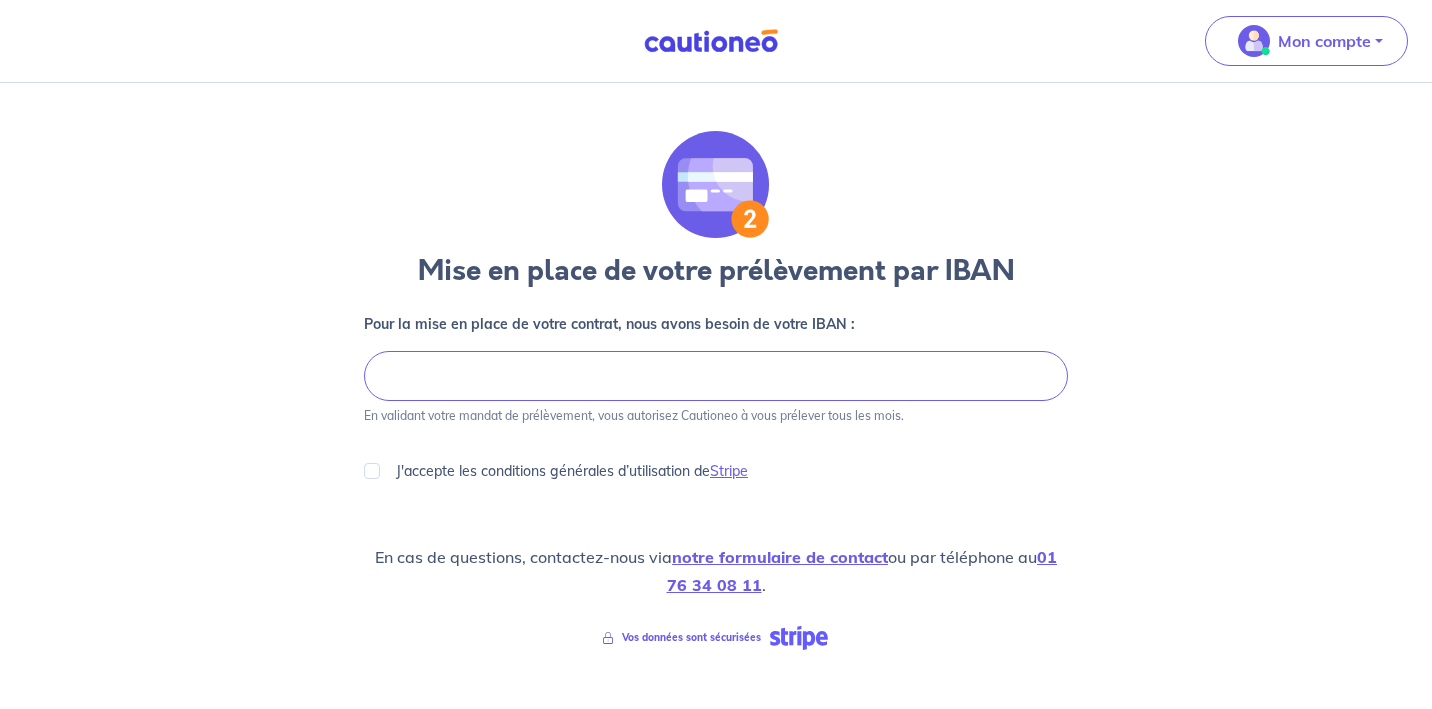 click on "J'accepte les conditions générales d’utilisation de  Stripe" at bounding box center [716, 471] 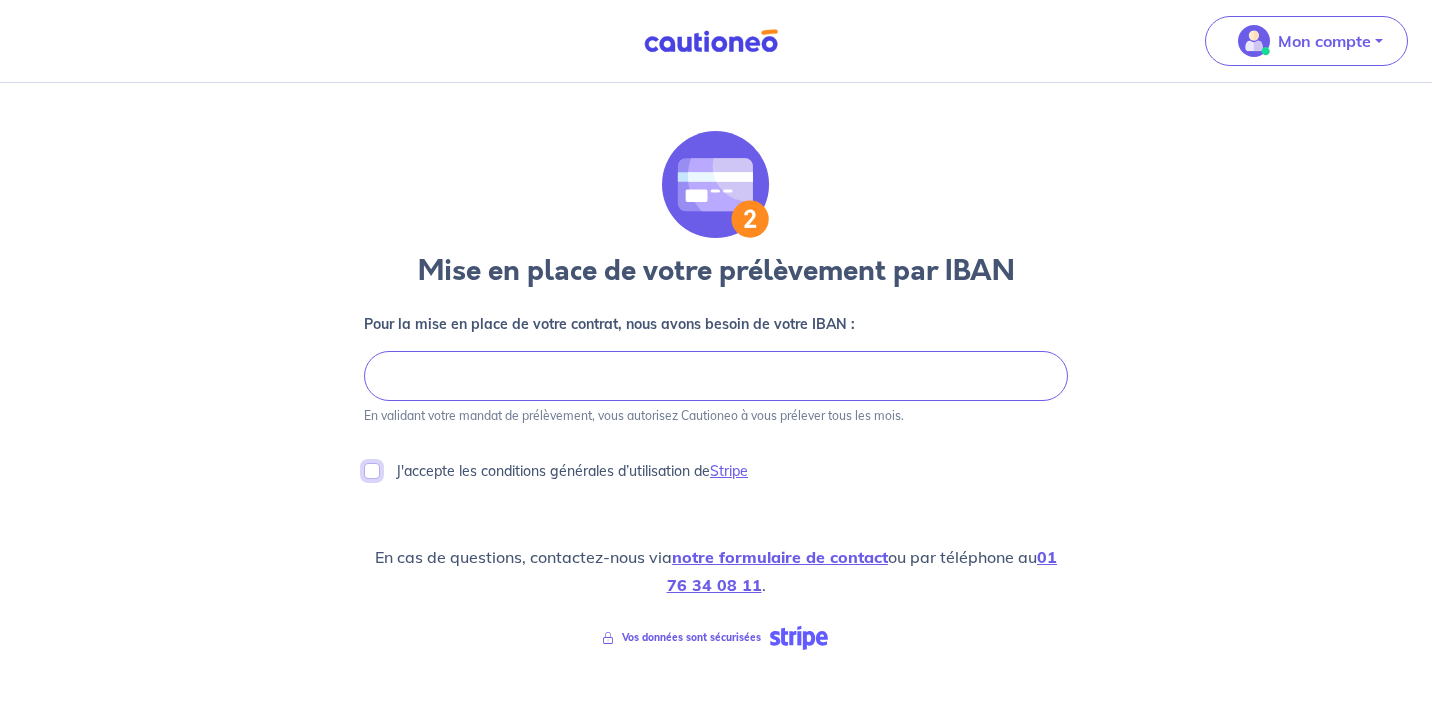 click on "J'accepte les conditions générales d’utilisation de  Stripe" at bounding box center [372, 471] 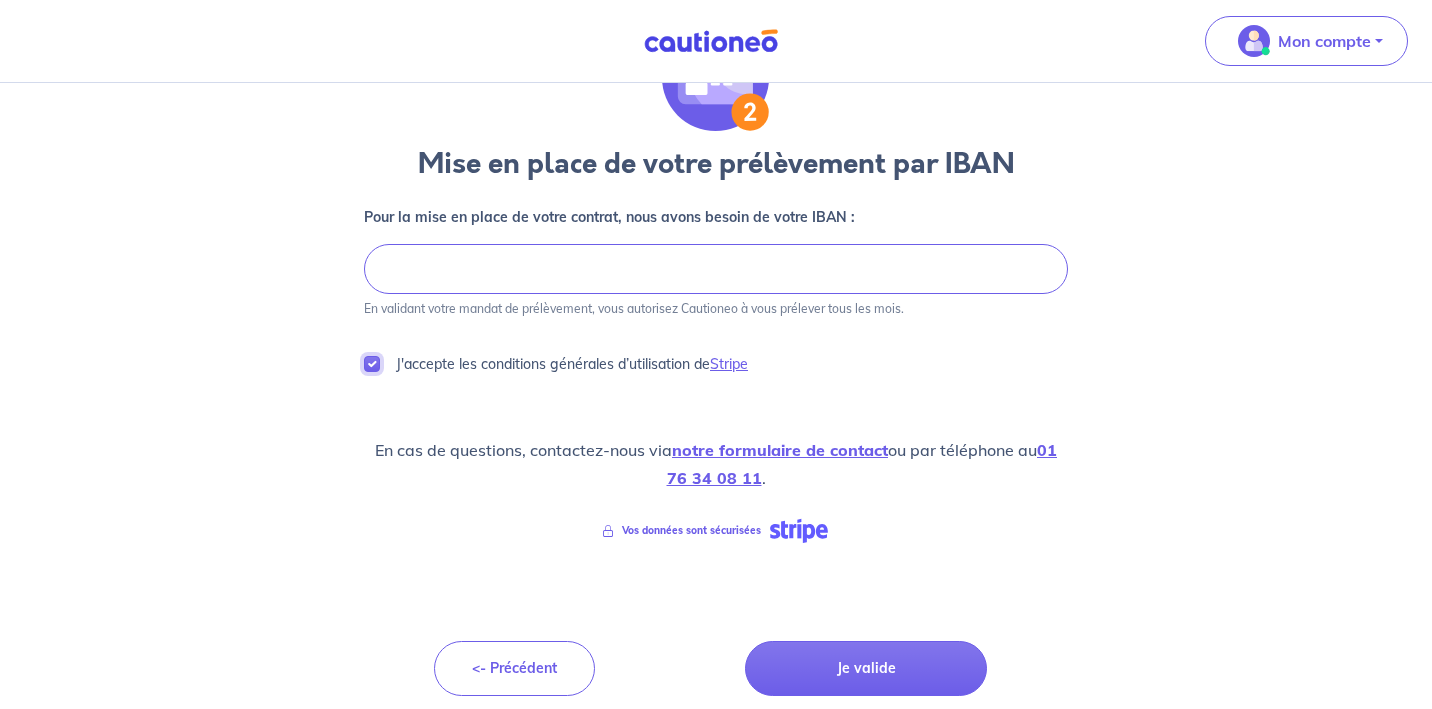 scroll, scrollTop: 119, scrollLeft: 0, axis: vertical 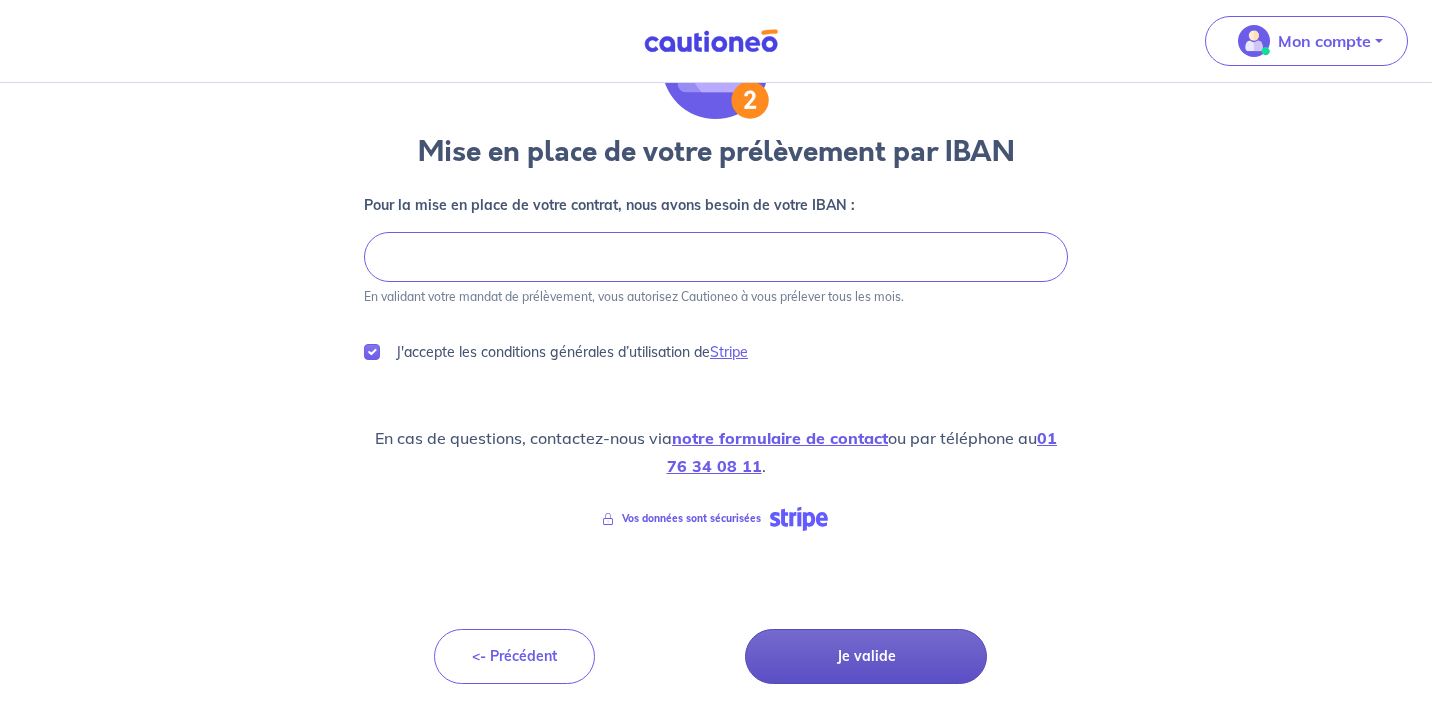 click on "Je valide" at bounding box center [866, 656] 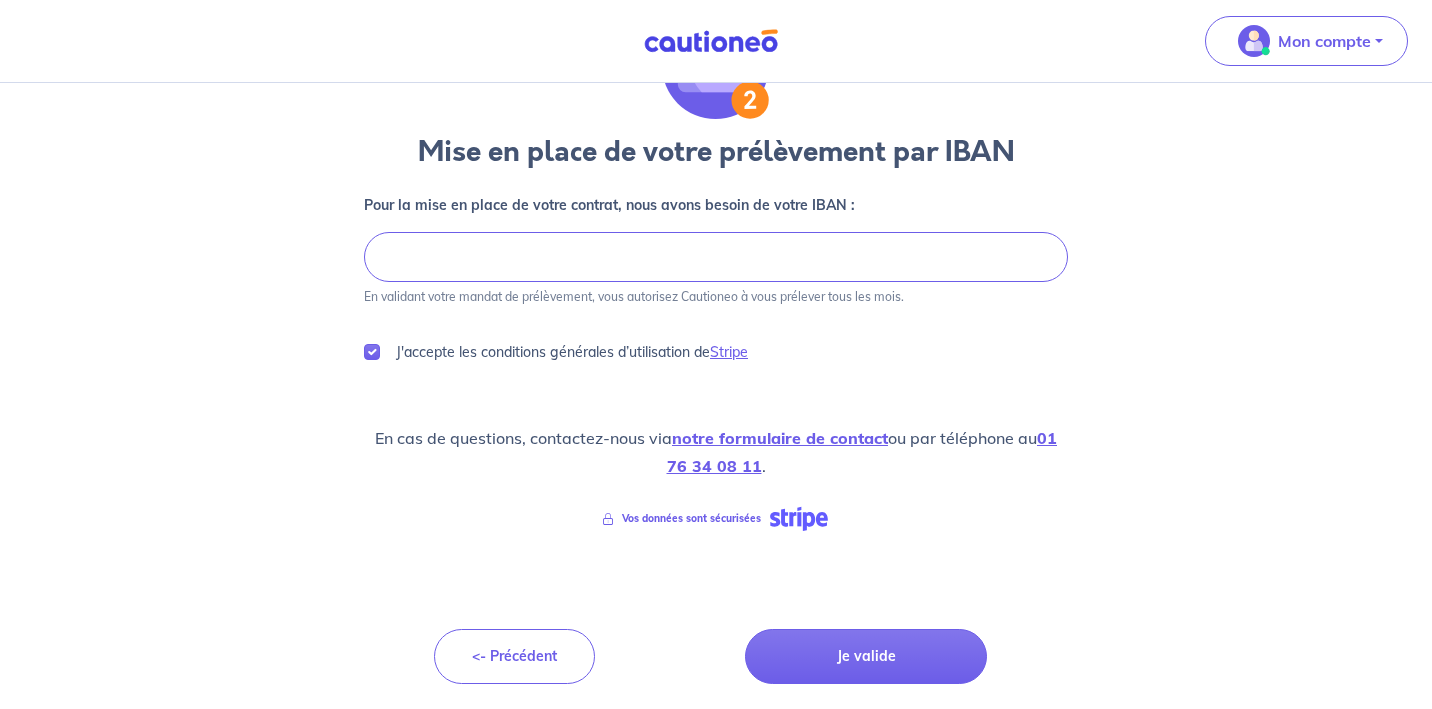 scroll, scrollTop: 0, scrollLeft: 0, axis: both 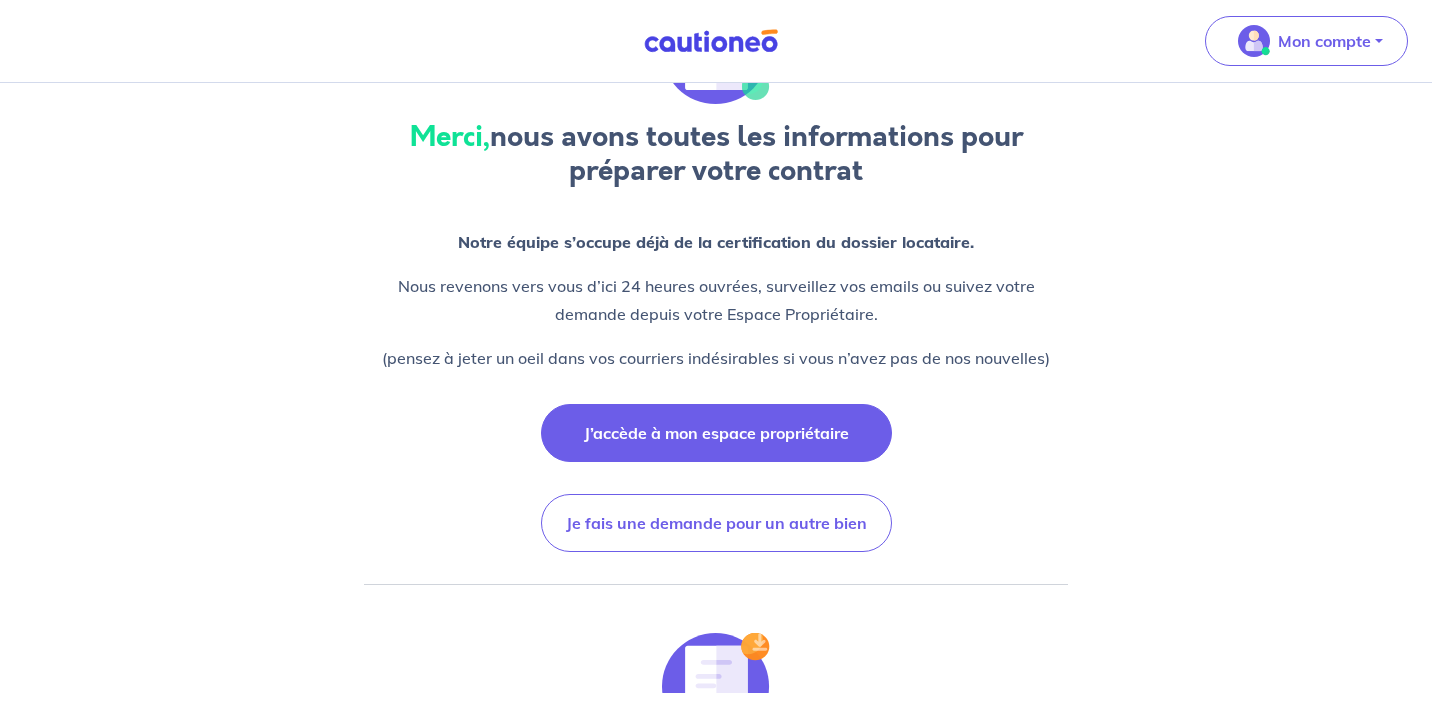click on "J’accède à mon espace propriétaire" at bounding box center [716, 433] 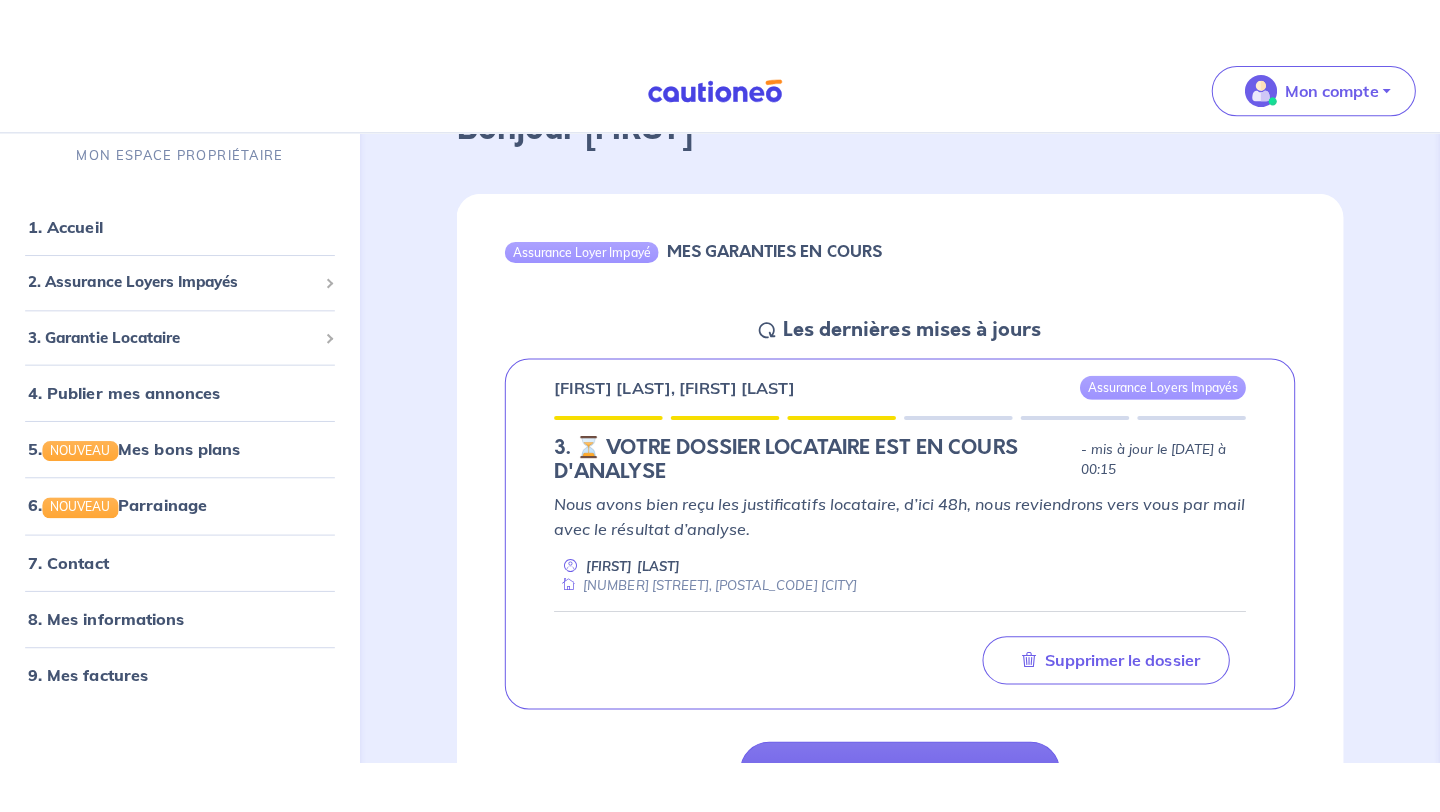 scroll, scrollTop: 0, scrollLeft: 0, axis: both 